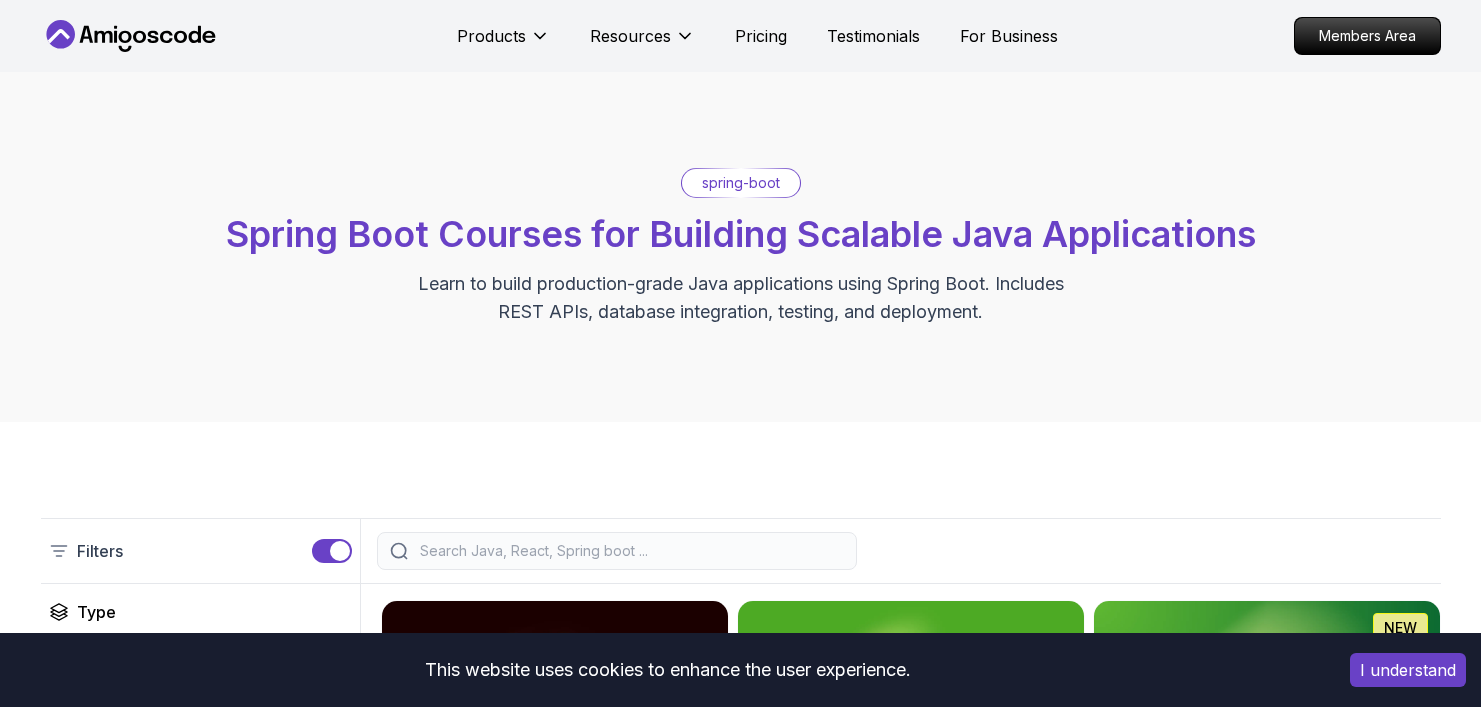 scroll, scrollTop: 200, scrollLeft: 0, axis: vertical 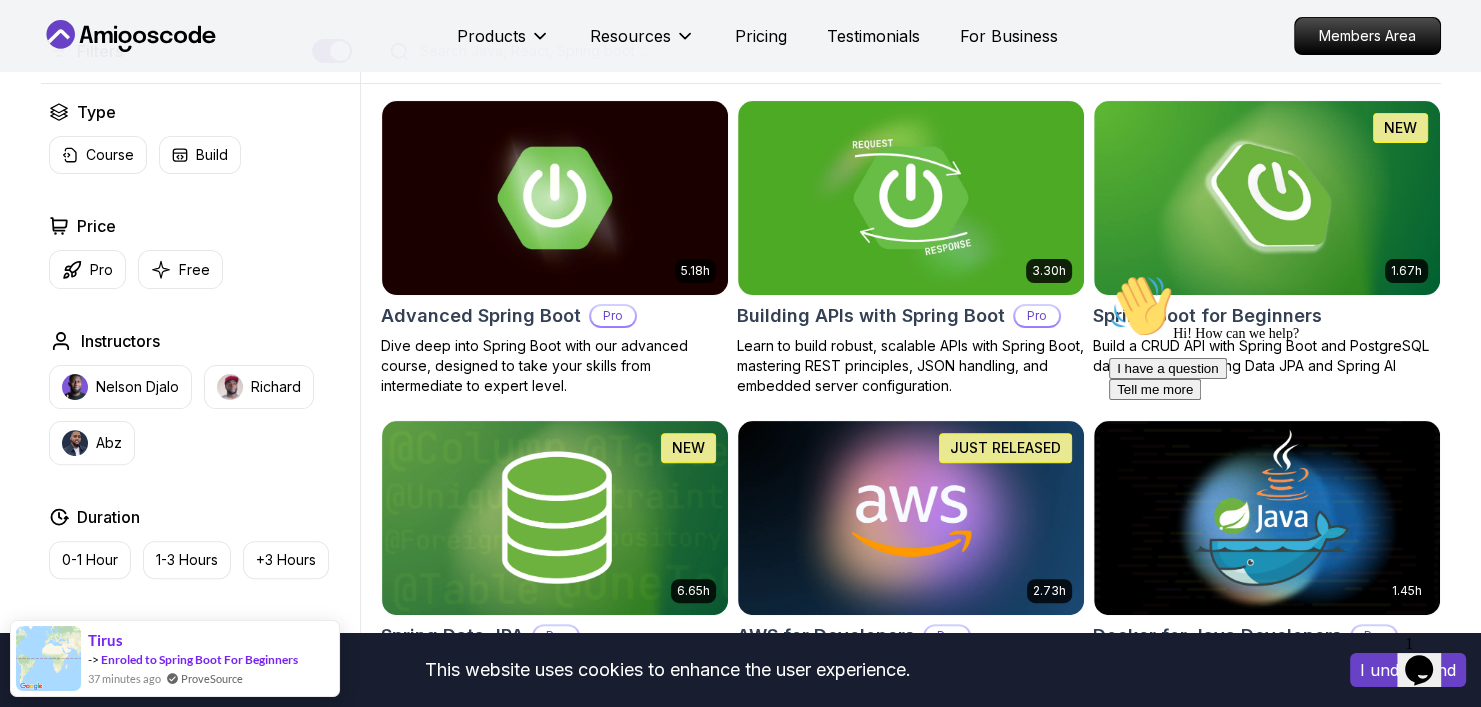 click at bounding box center (1289, 274) 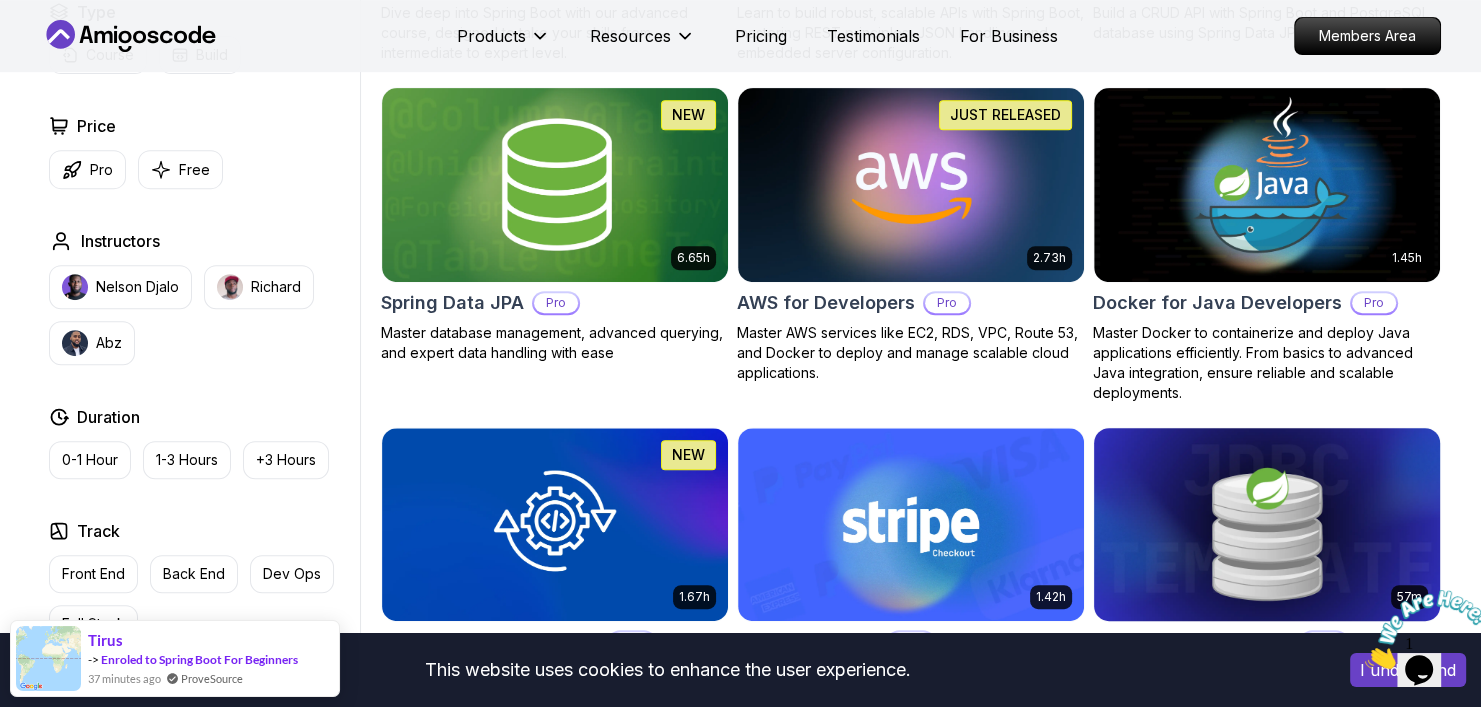scroll, scrollTop: 400, scrollLeft: 0, axis: vertical 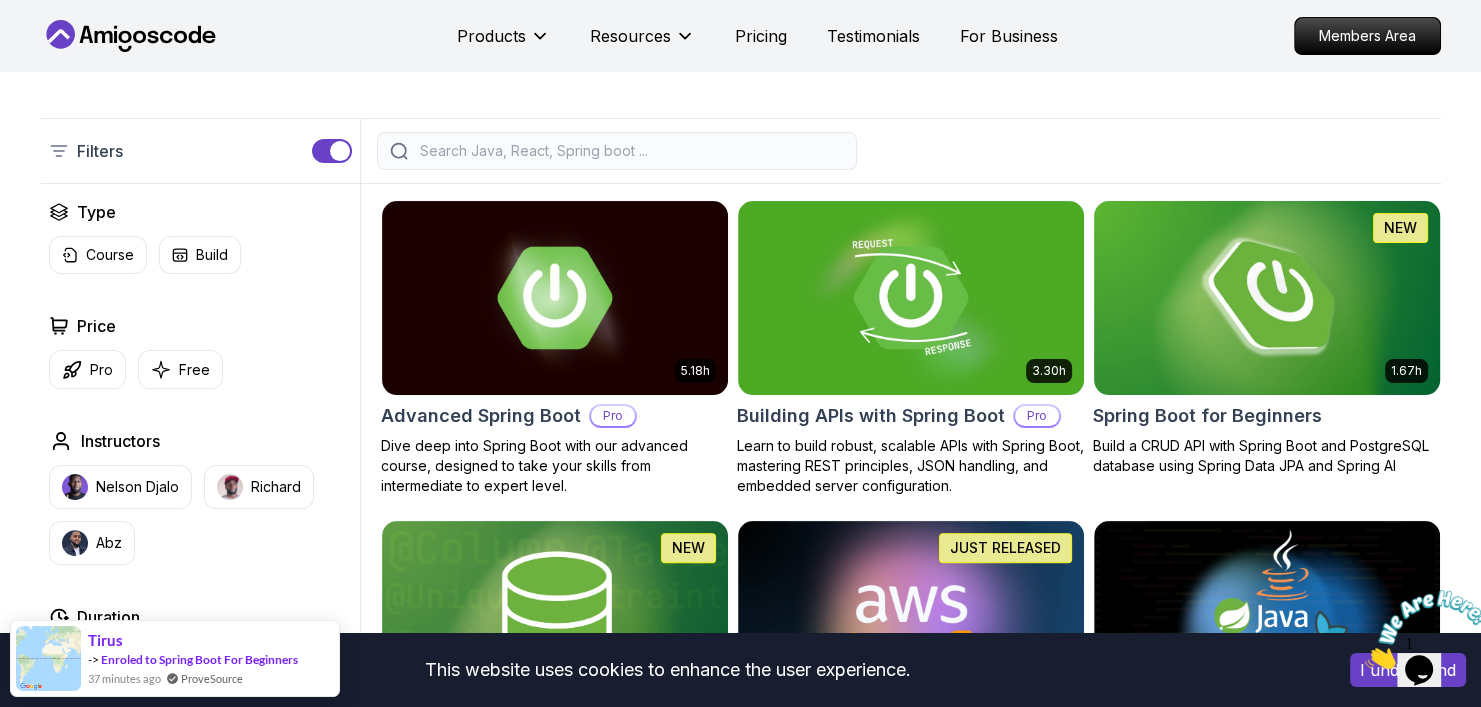 click at bounding box center (1266, 297) 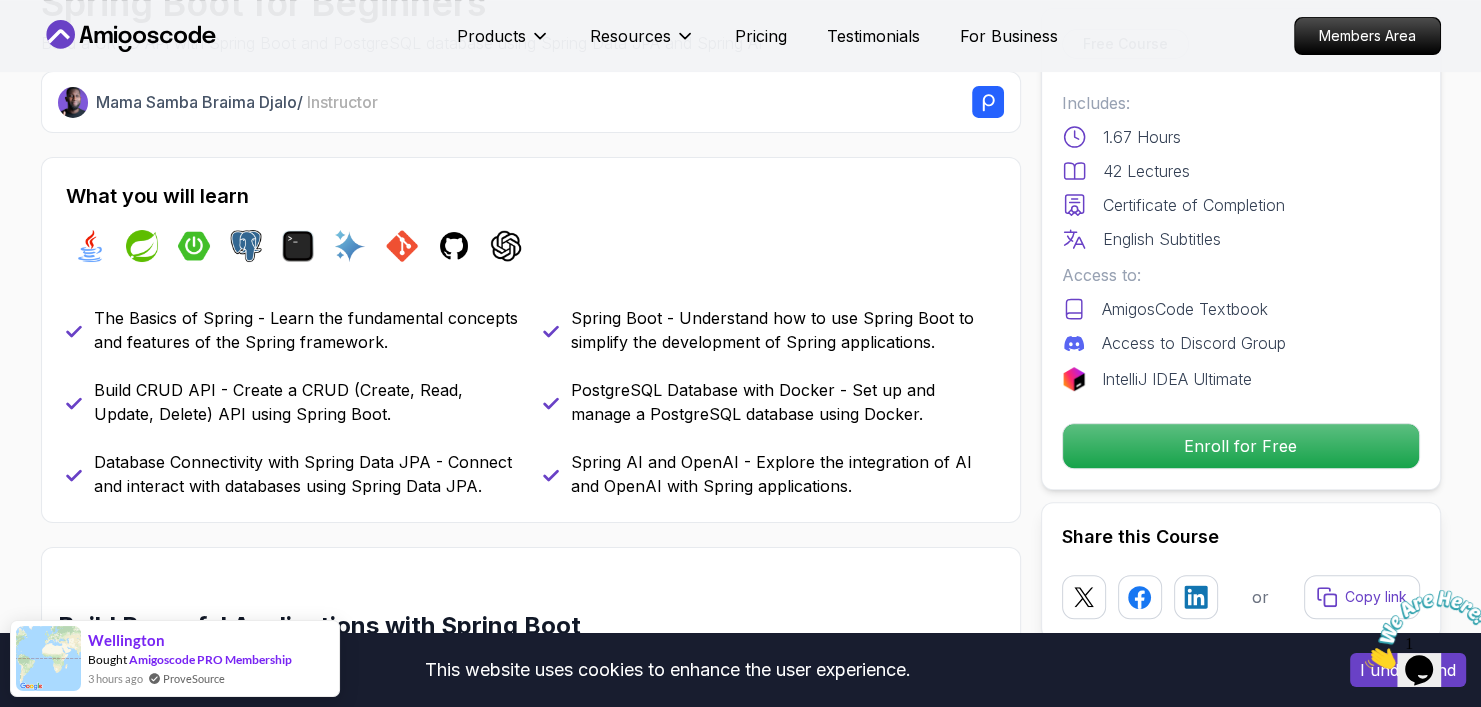 scroll, scrollTop: 800, scrollLeft: 0, axis: vertical 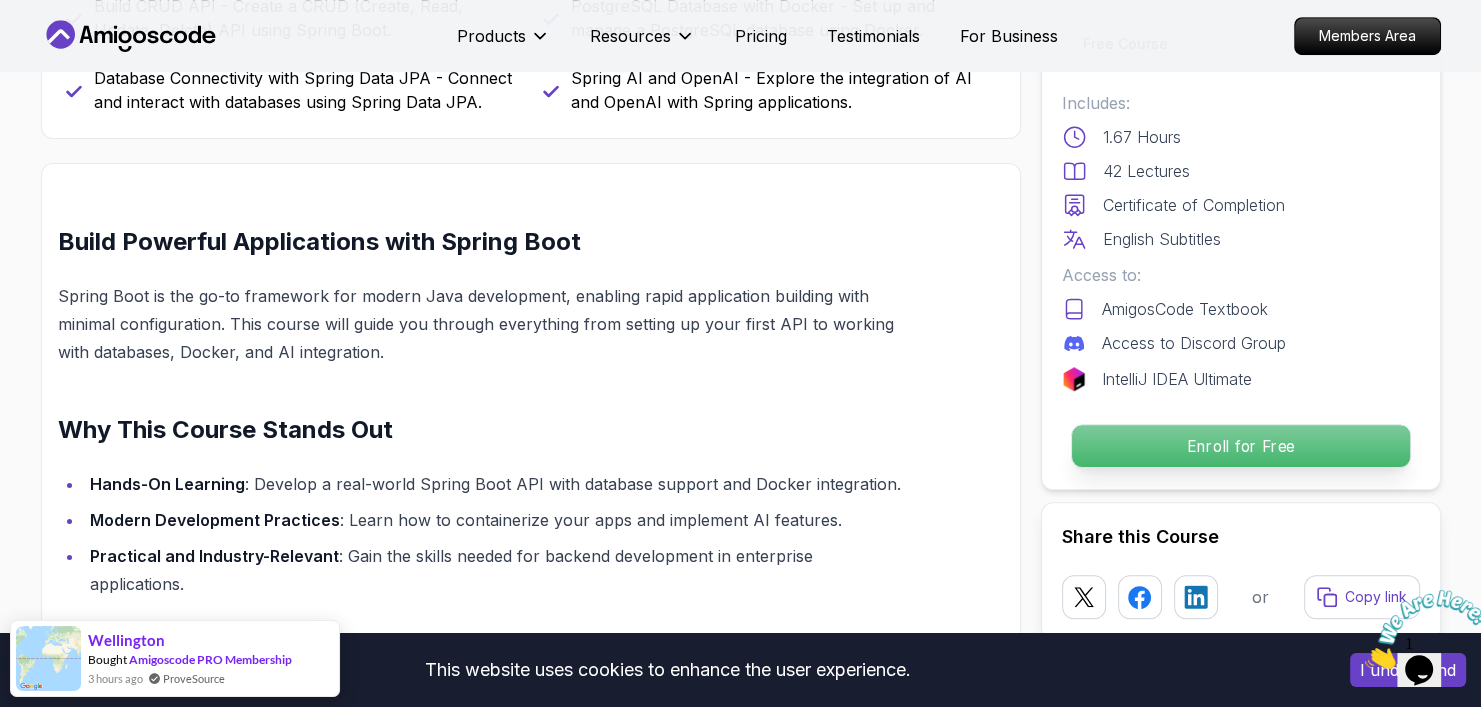 click on "Enroll for Free" at bounding box center (1240, 446) 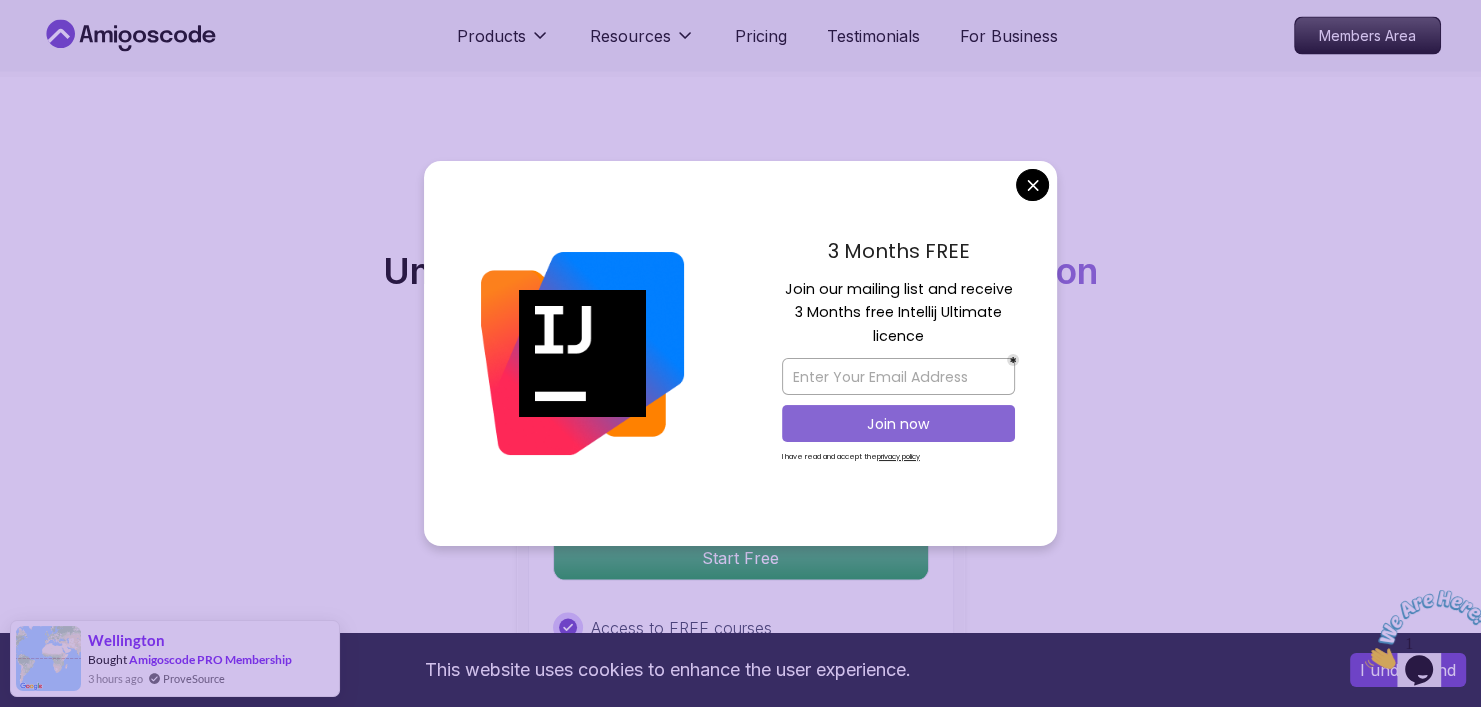 scroll, scrollTop: 3920, scrollLeft: 0, axis: vertical 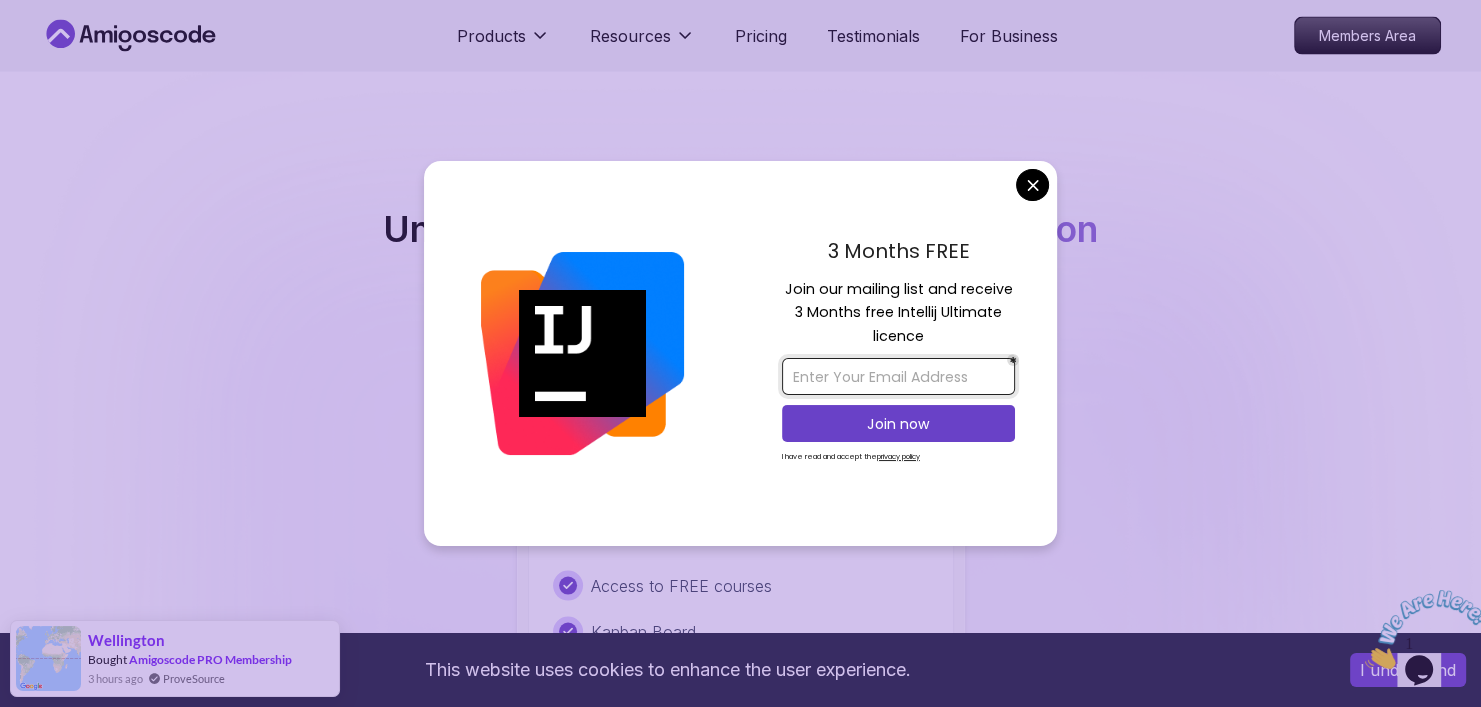 click at bounding box center (898, 376) 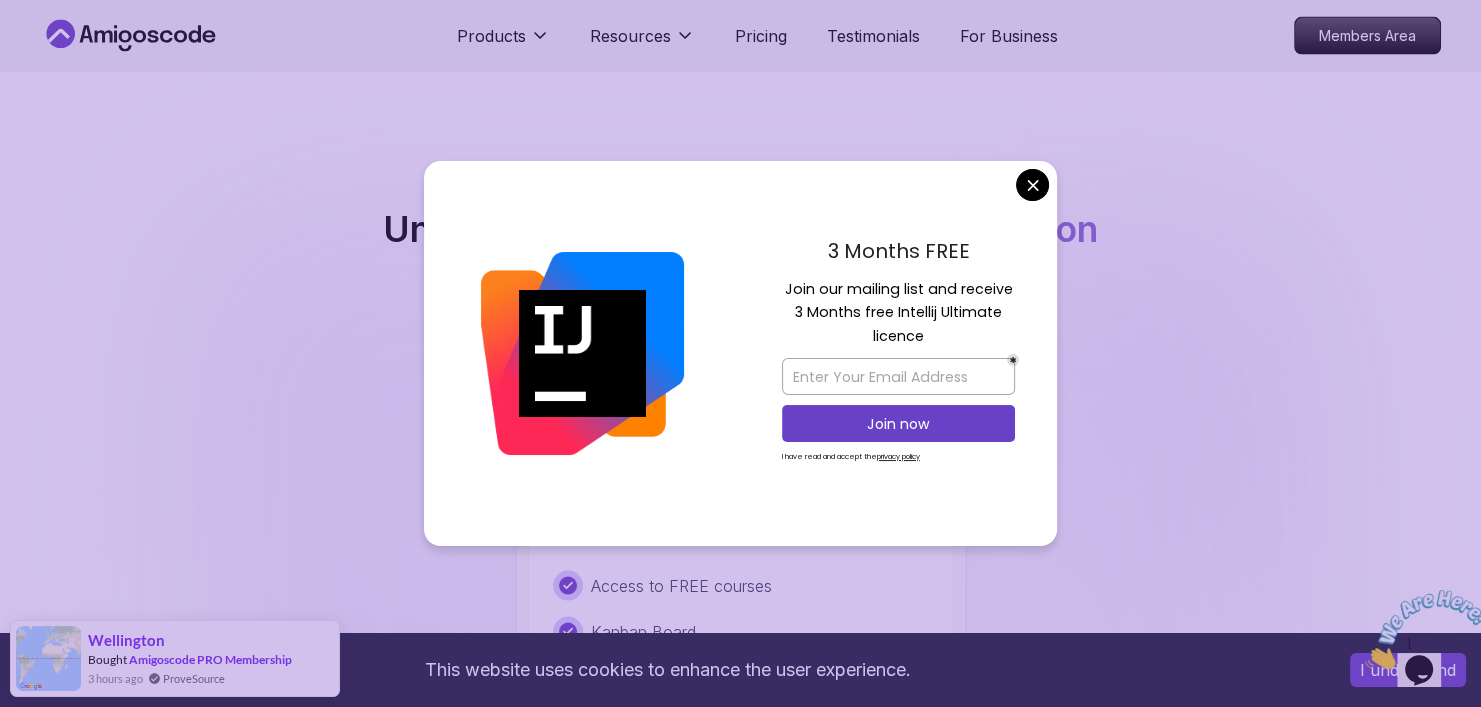 click on "3 Months FREE Join our mailing list and receive 3 Months free Intellij Ultimate licence Join now I have read and accept the  privacy policy" at bounding box center (898, 354) 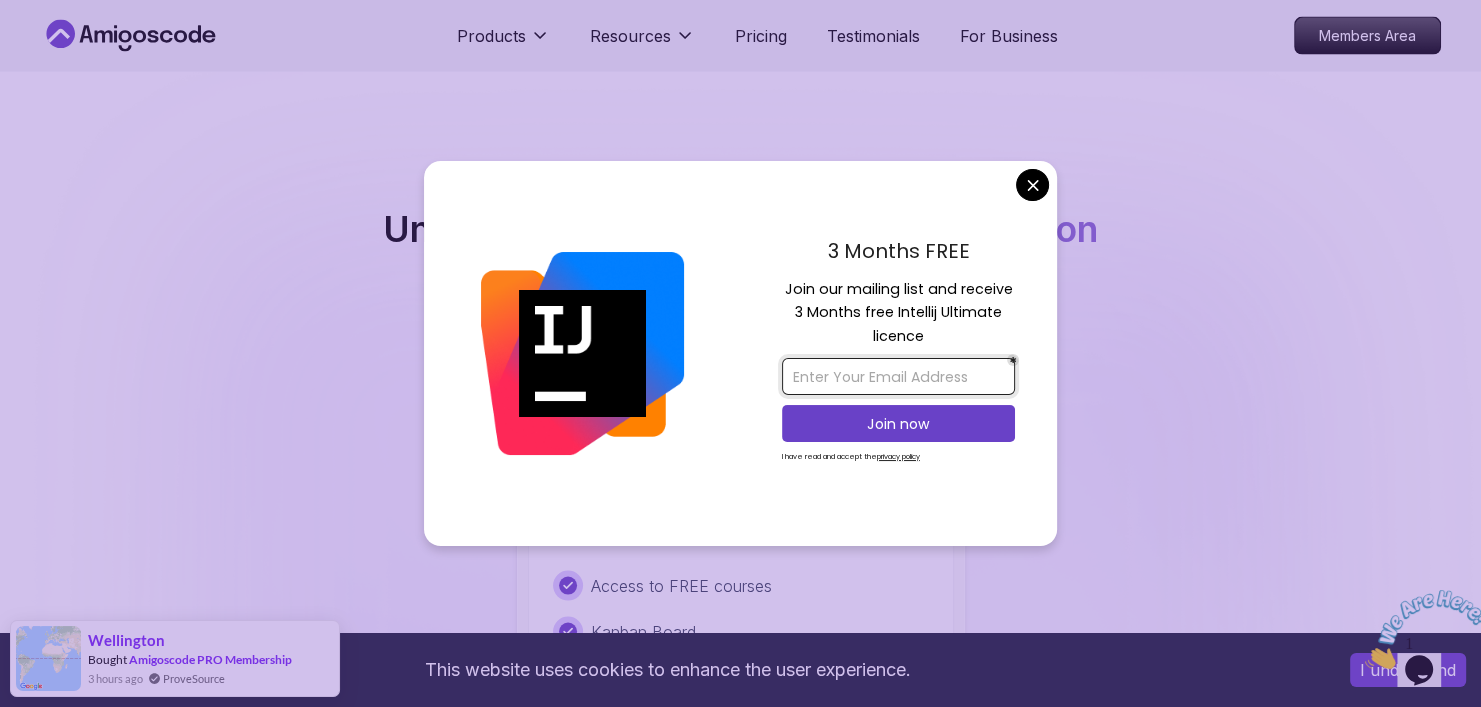 click at bounding box center (898, 376) 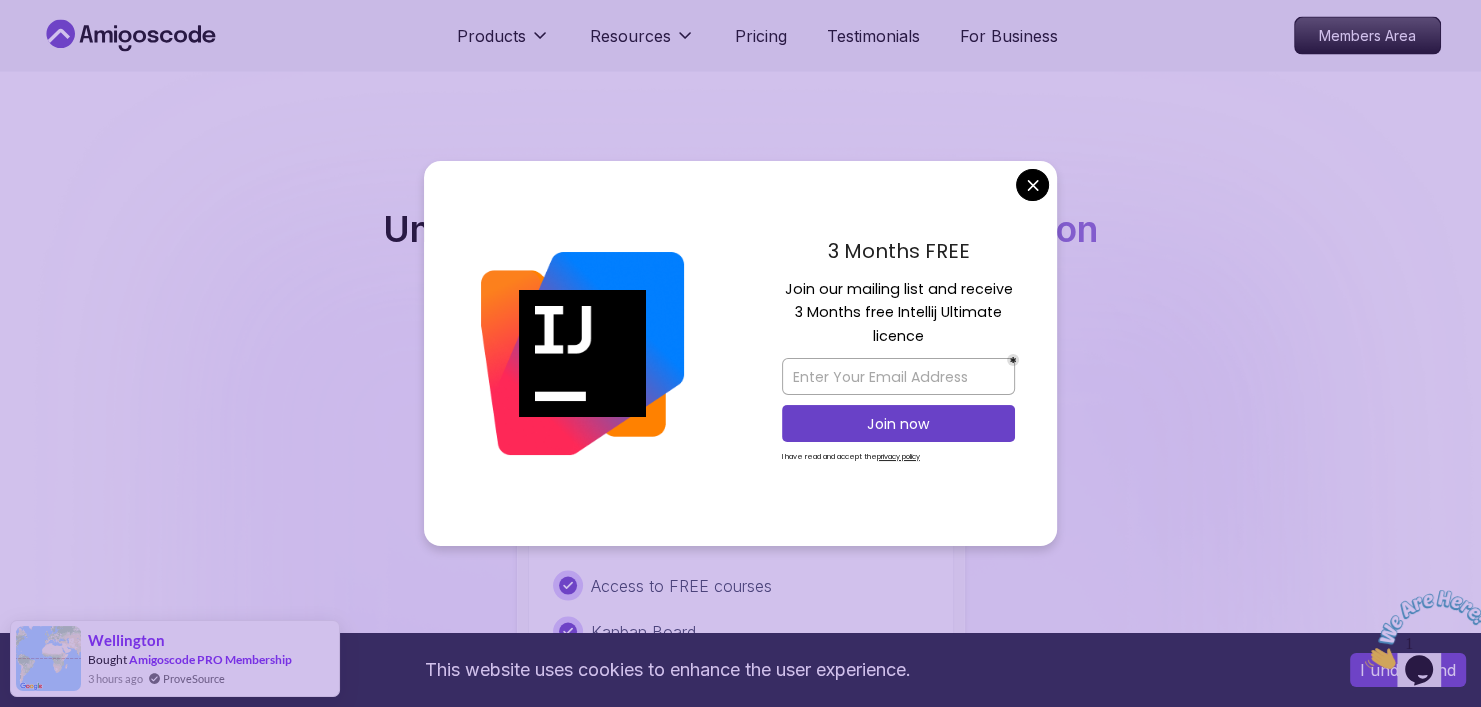 click on "3 Months FREE Join our mailing list and receive 3 Months free Intellij Ultimate licence Join now I have read and accept the  privacy policy" at bounding box center [898, 354] 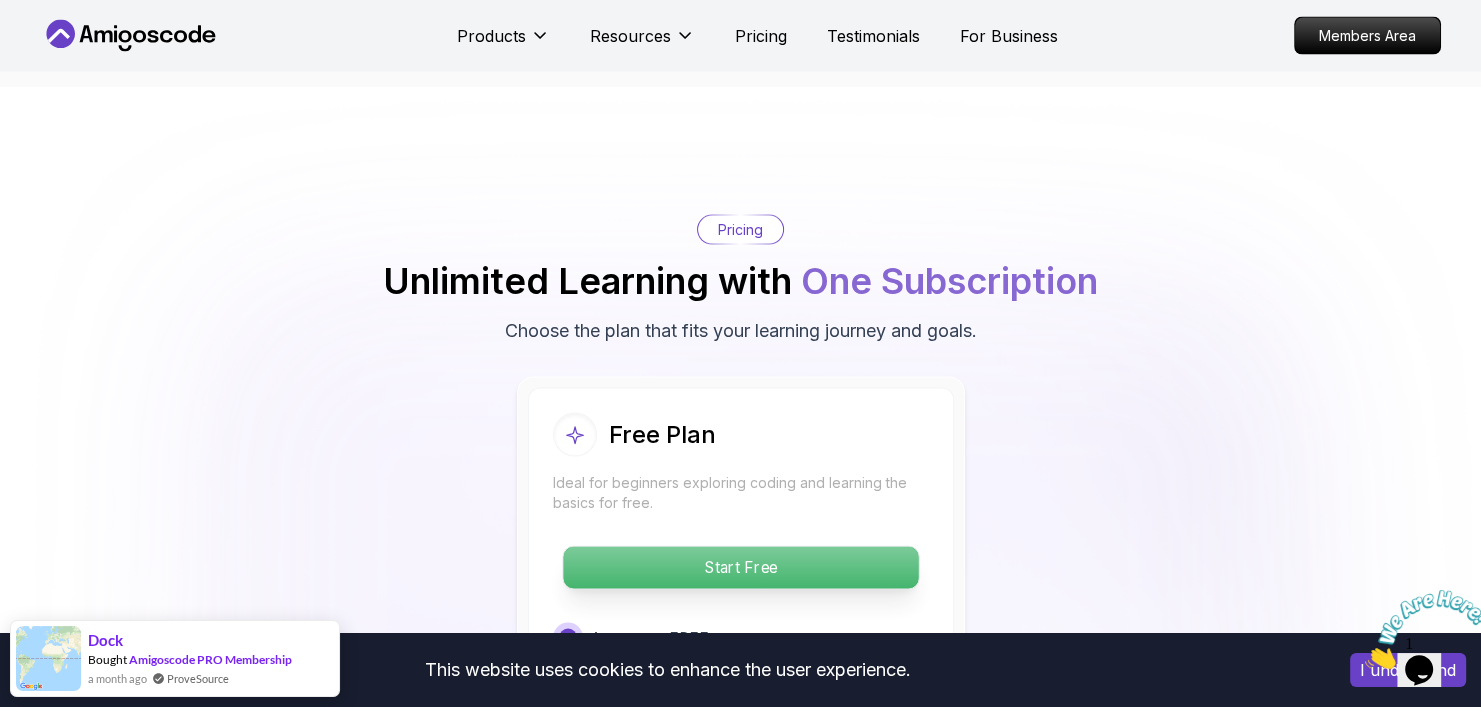 scroll, scrollTop: 3920, scrollLeft: 0, axis: vertical 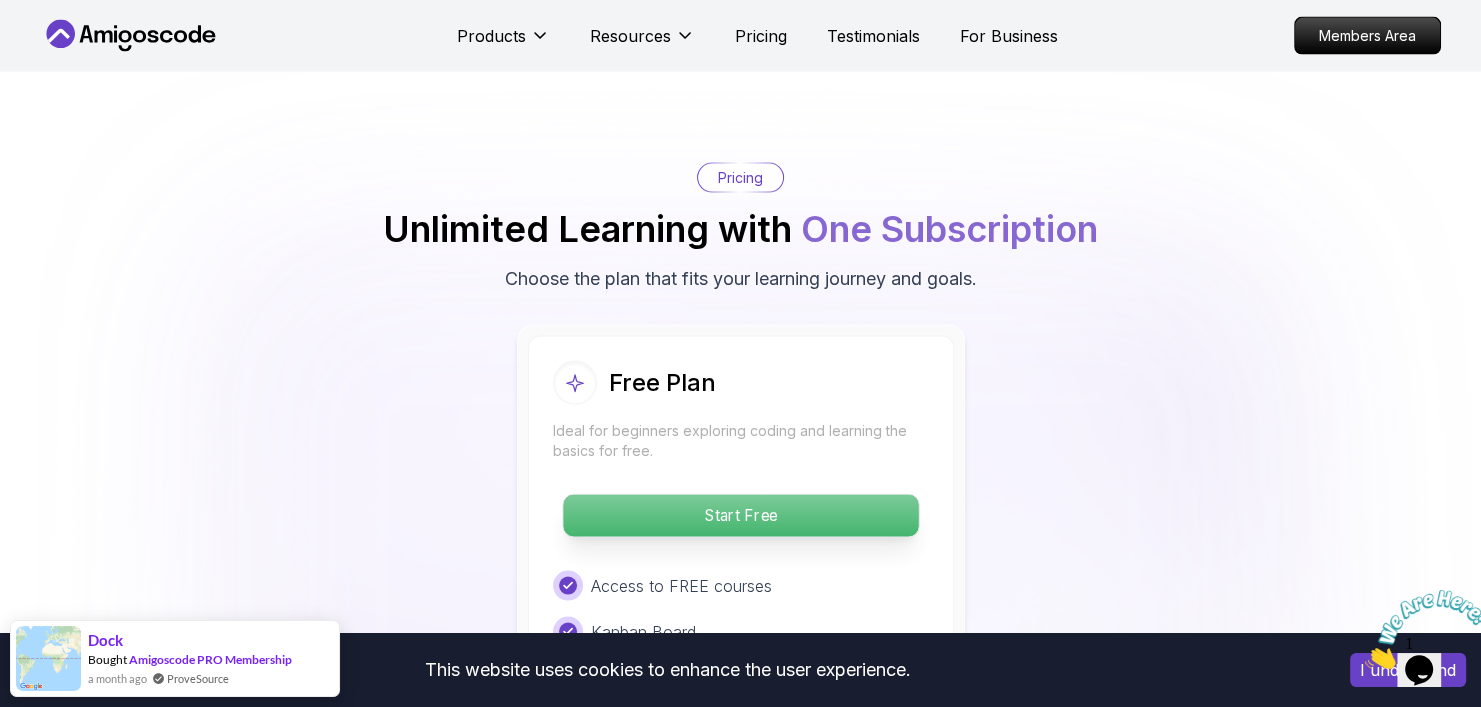 click on "Start Free" at bounding box center (740, 516) 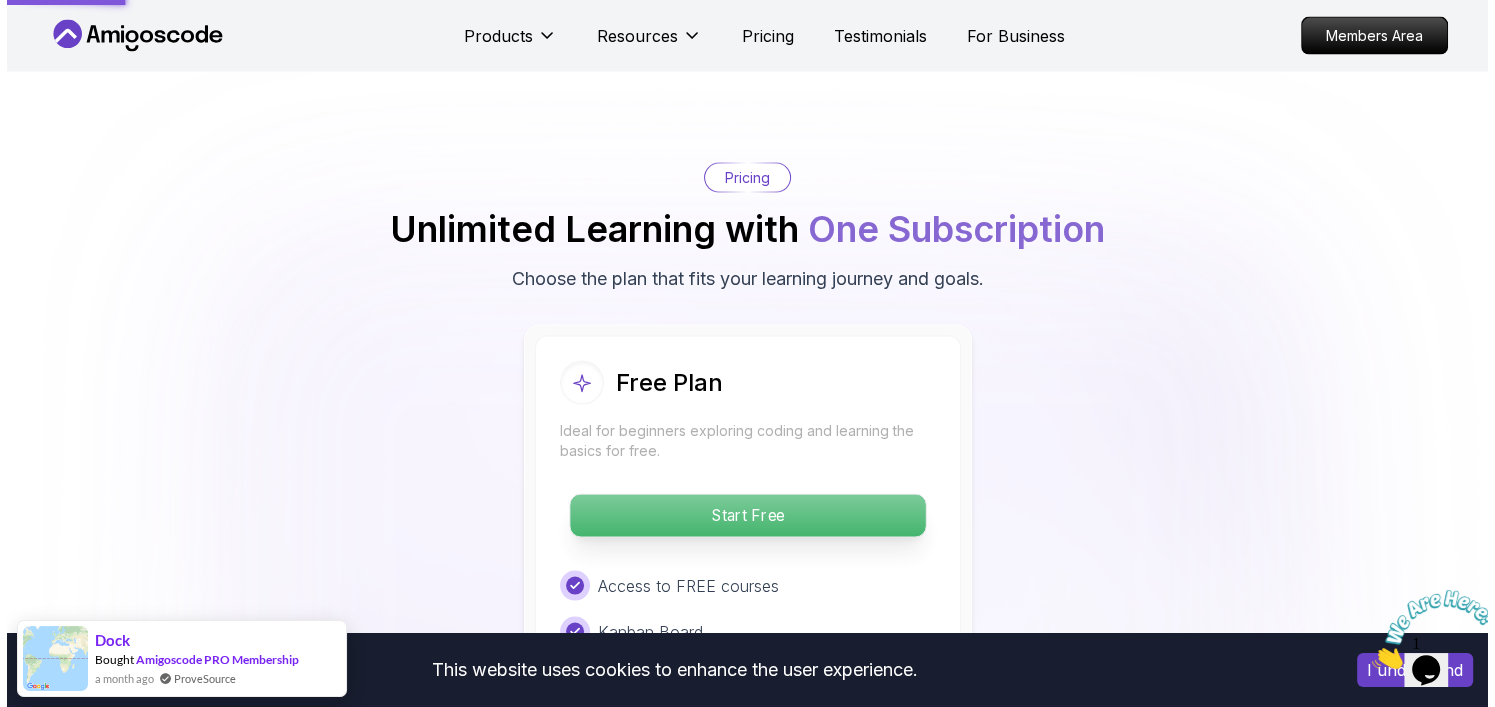 scroll, scrollTop: 0, scrollLeft: 0, axis: both 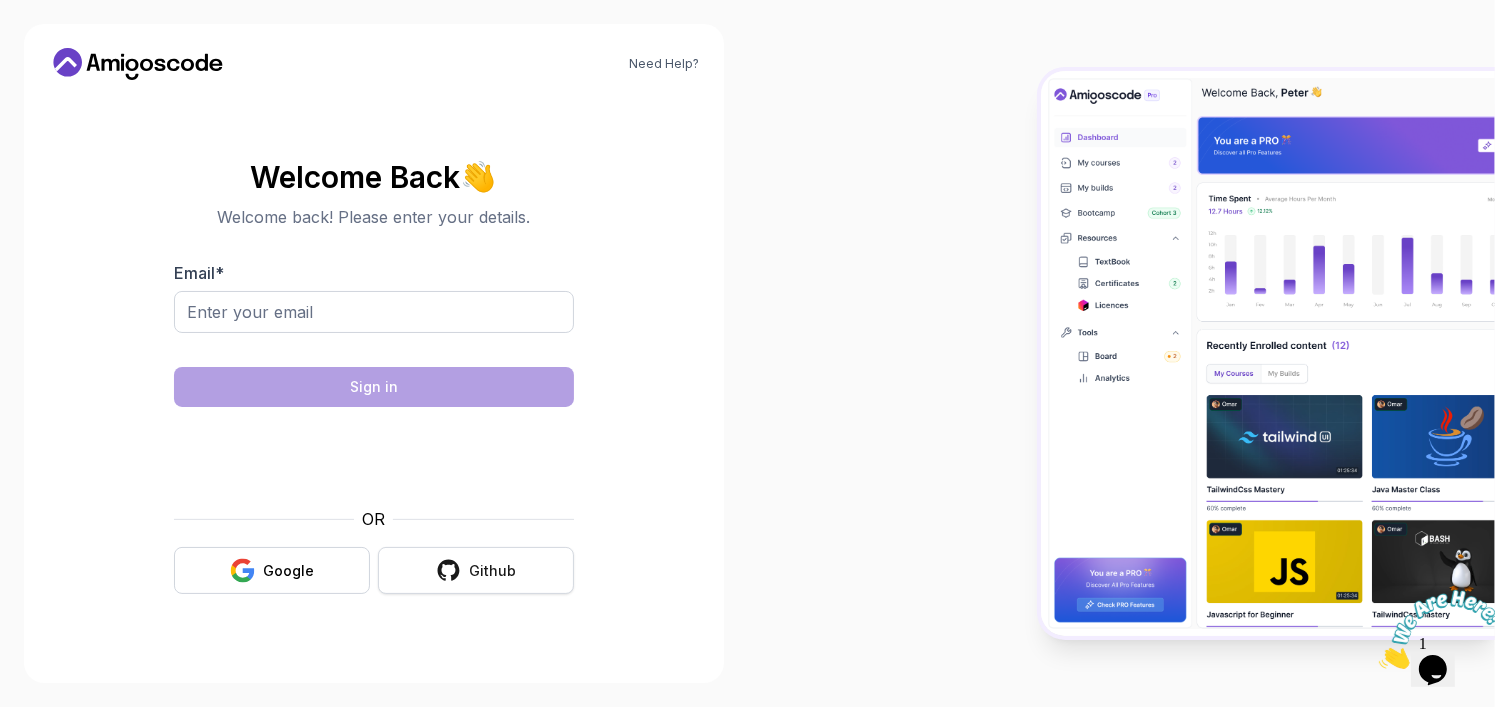 click on "Github" at bounding box center (476, 570) 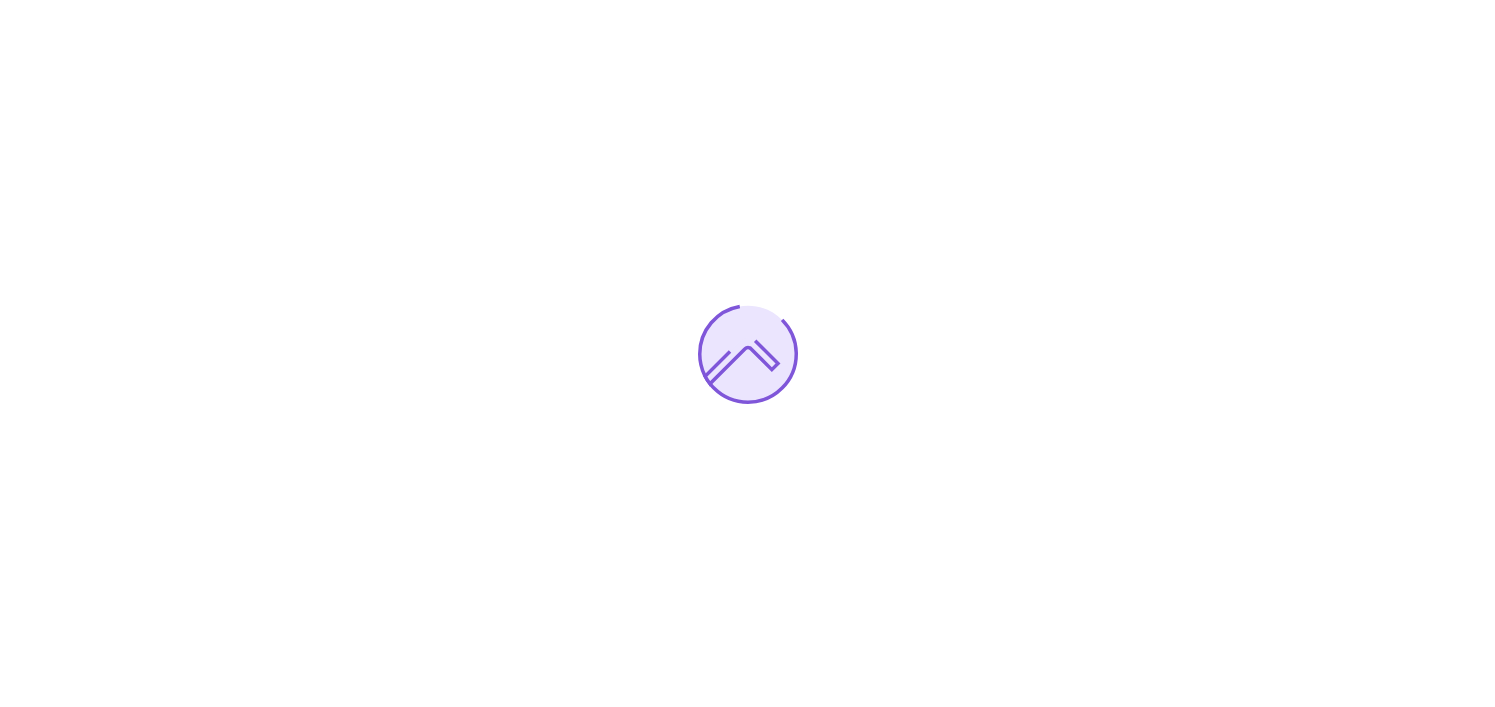 scroll, scrollTop: 0, scrollLeft: 0, axis: both 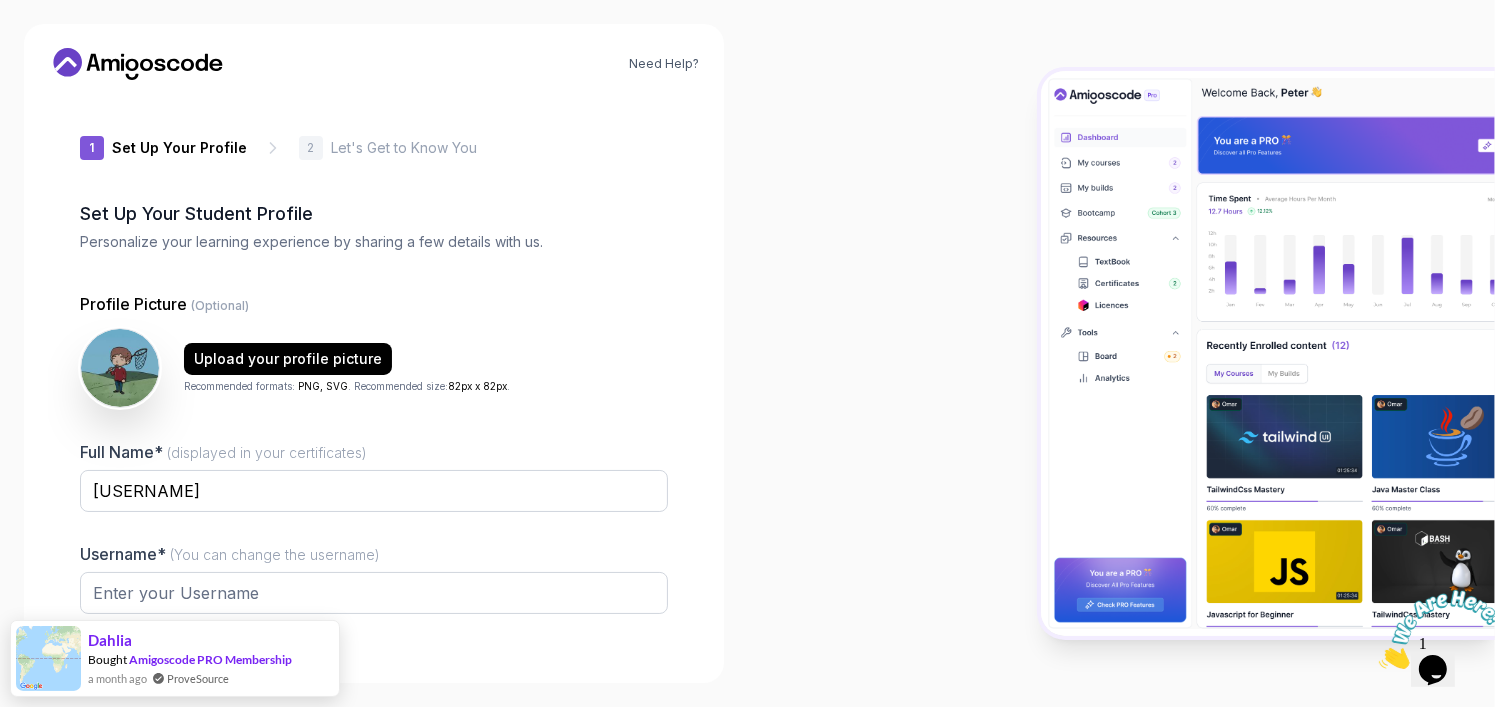 type on "charmingtigerd12c7" 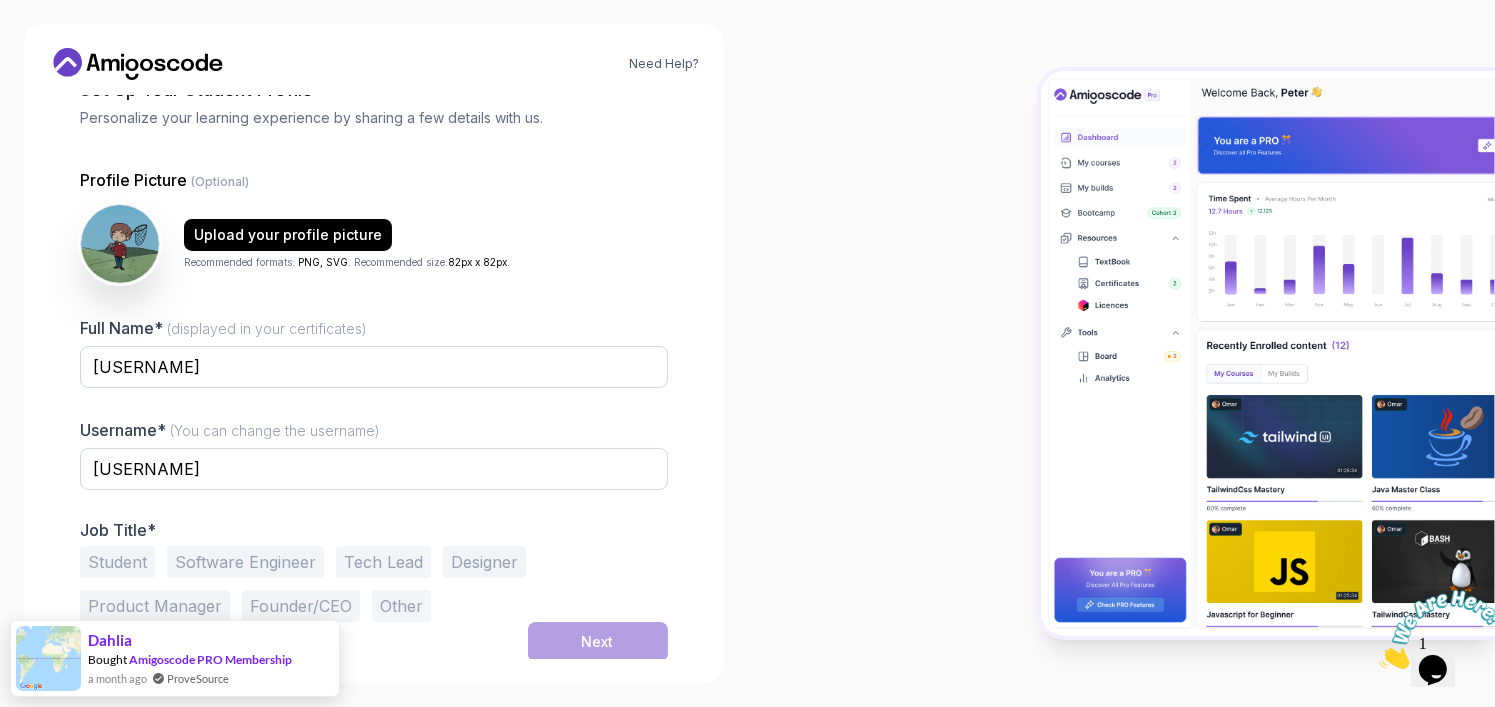 scroll, scrollTop: 126, scrollLeft: 0, axis: vertical 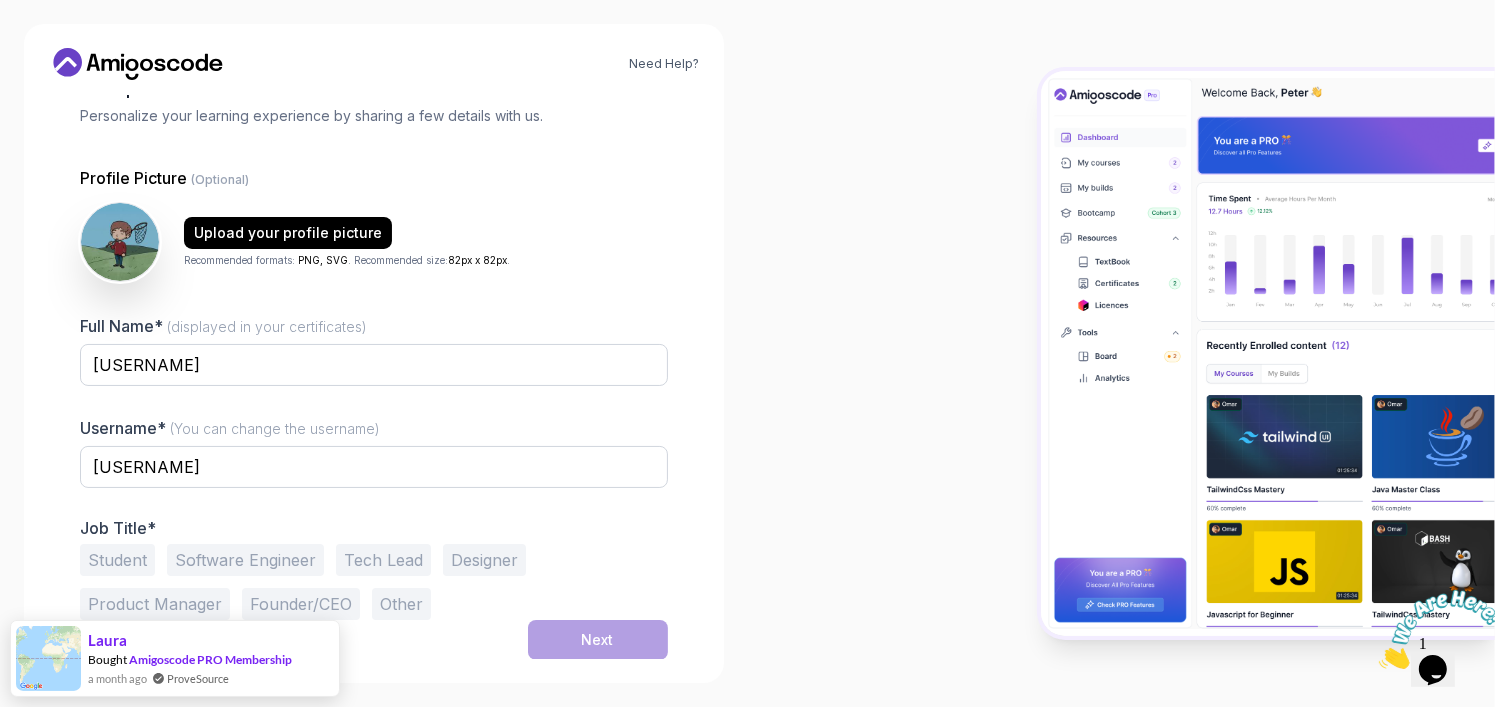 click on "Student" at bounding box center (117, 560) 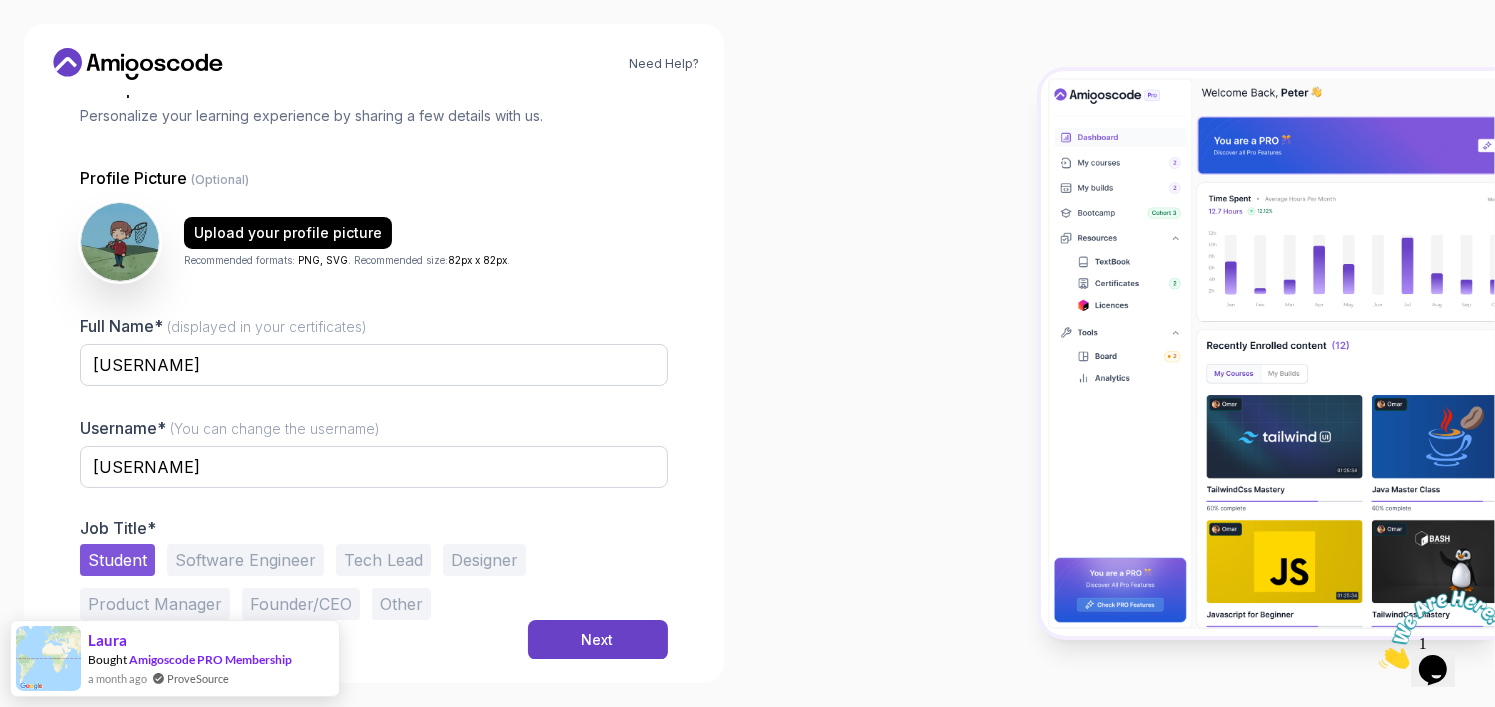click on "Software Engineer" at bounding box center [245, 560] 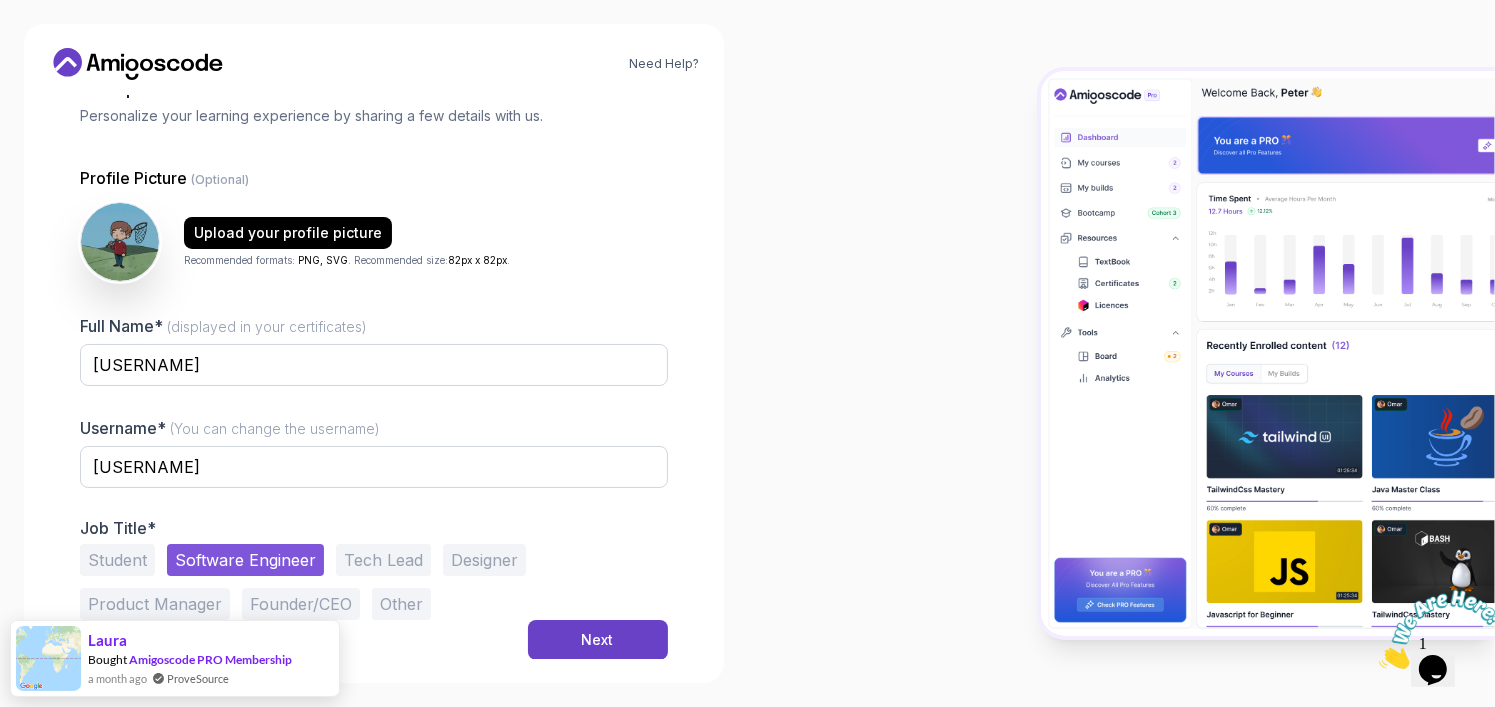click on "Student" at bounding box center [117, 560] 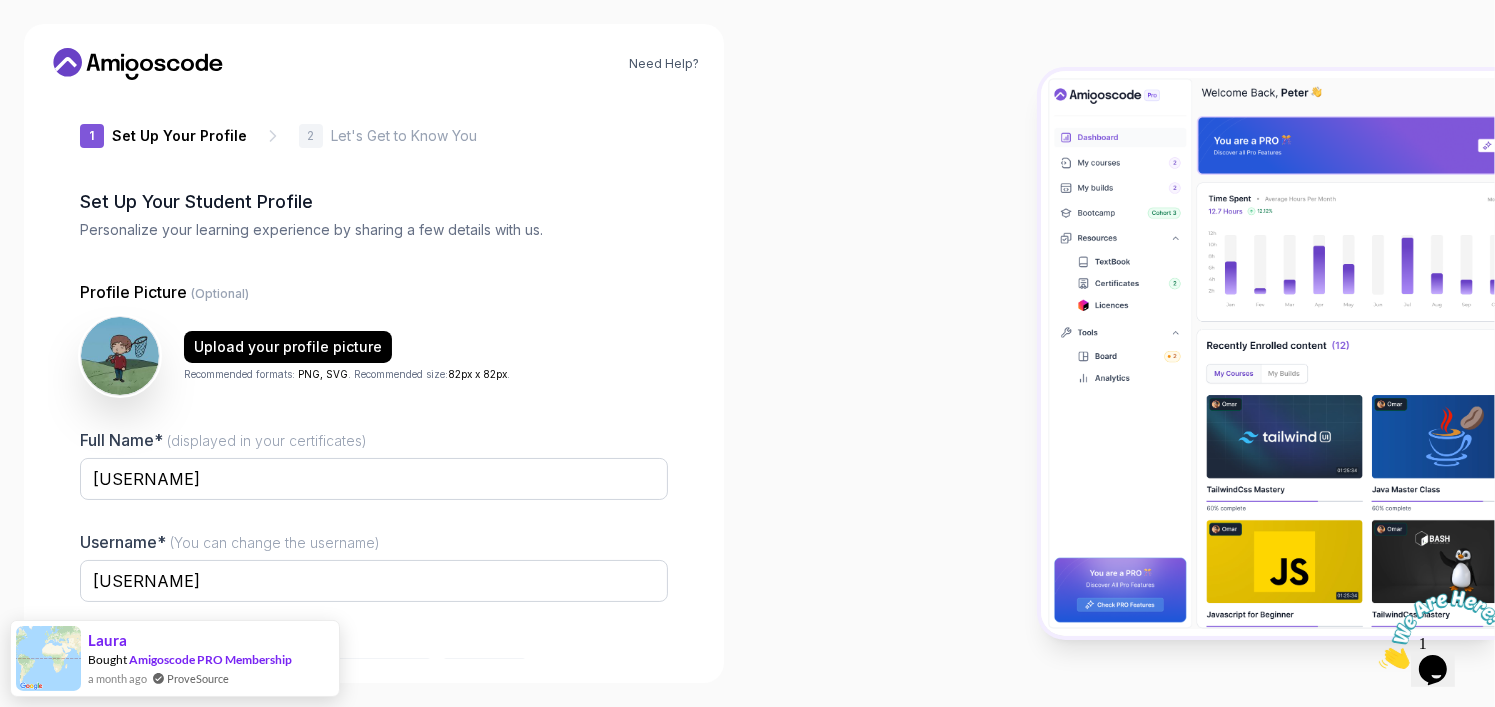 scroll, scrollTop: 0, scrollLeft: 0, axis: both 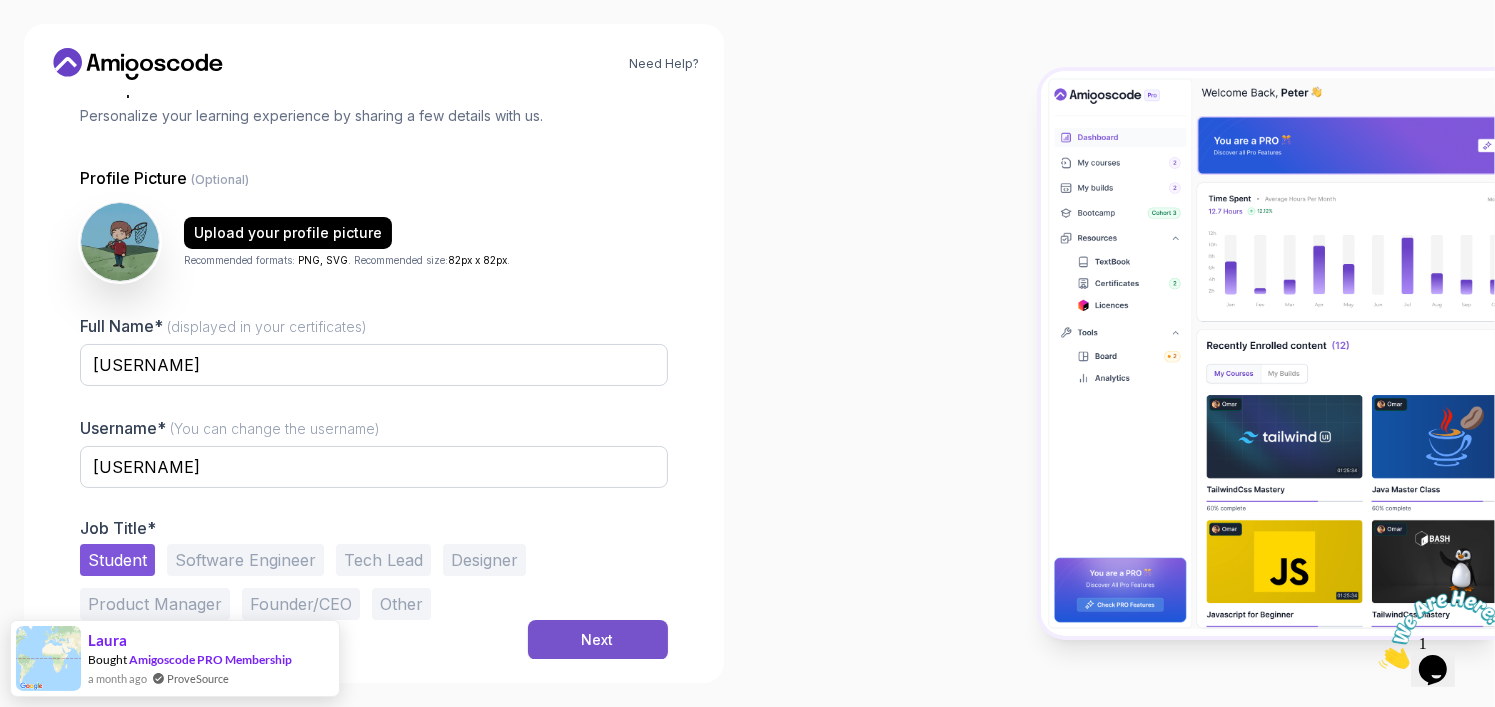click on "Next" at bounding box center [598, 640] 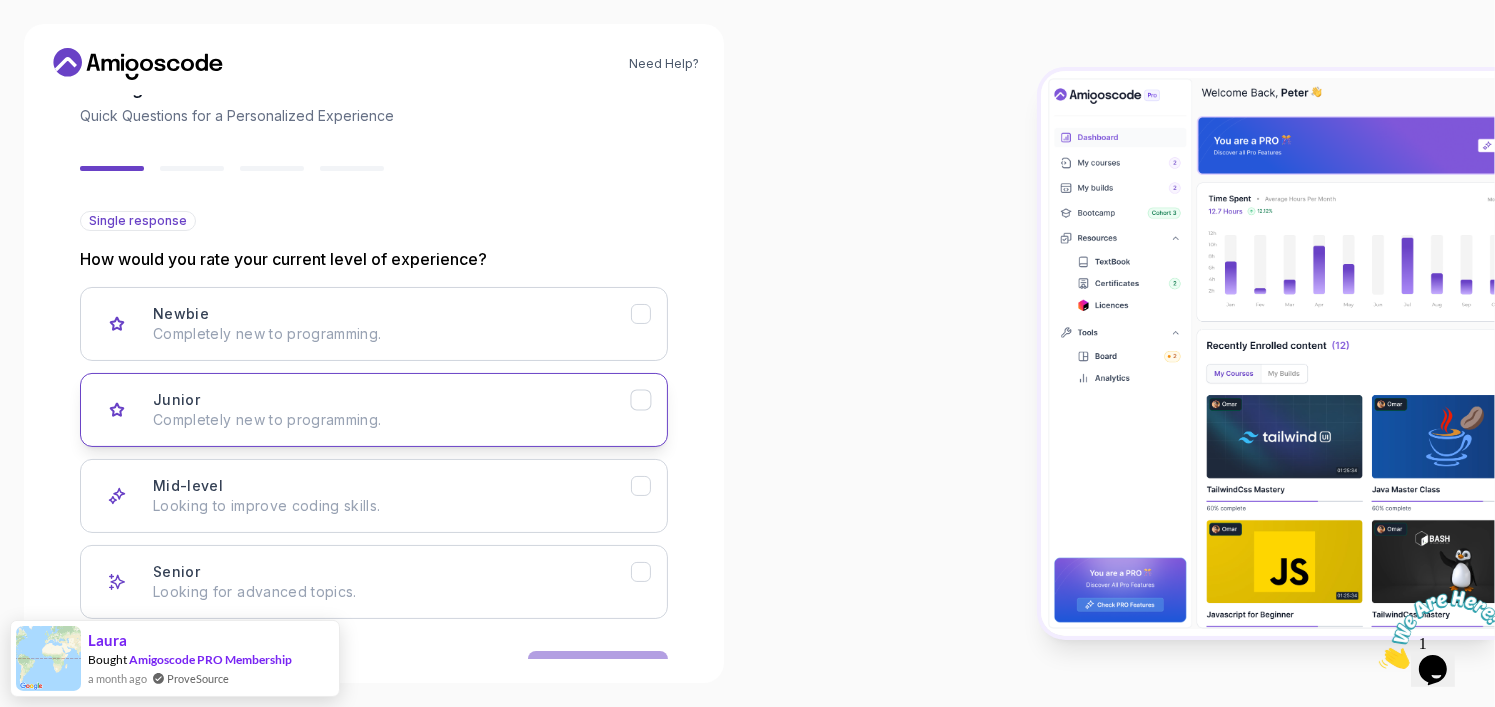 click on "Junior Completely new to programming." at bounding box center [374, 410] 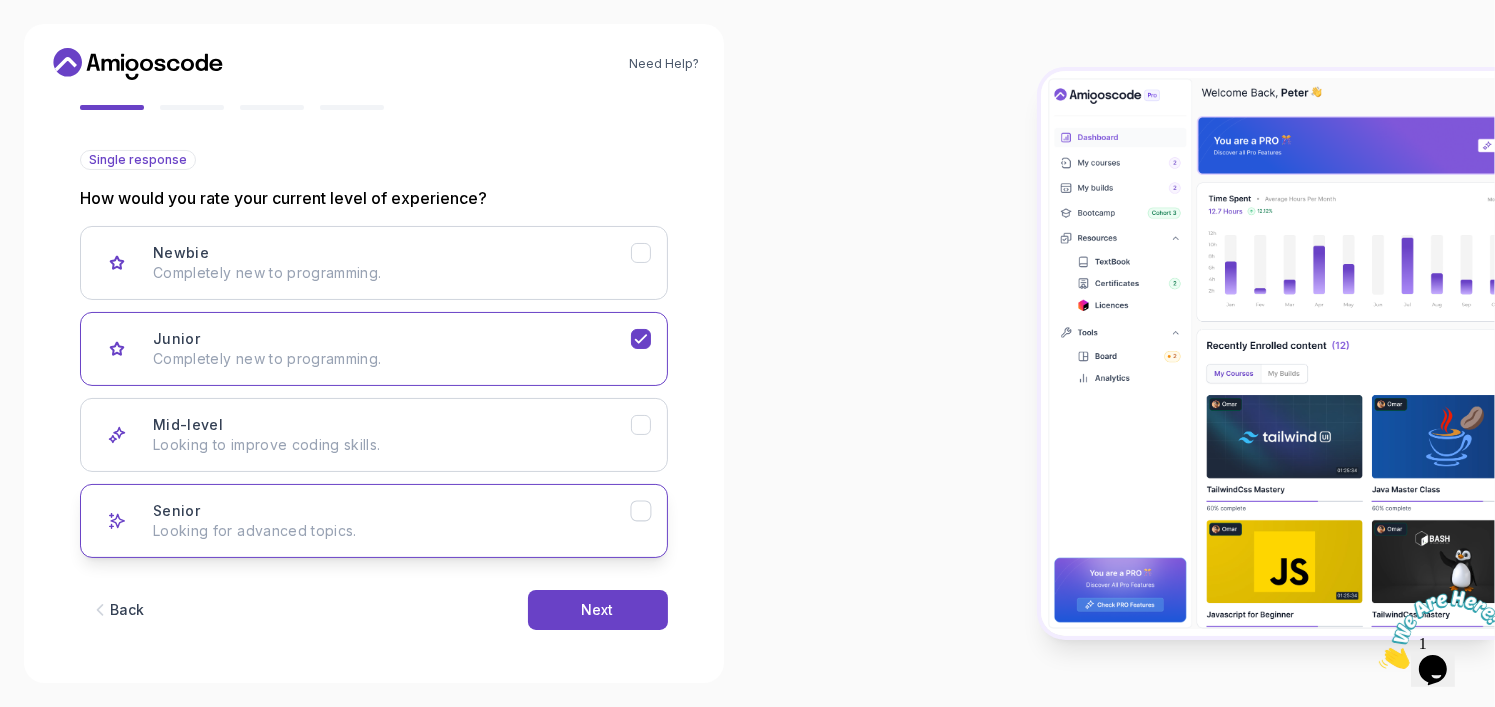 scroll, scrollTop: 188, scrollLeft: 0, axis: vertical 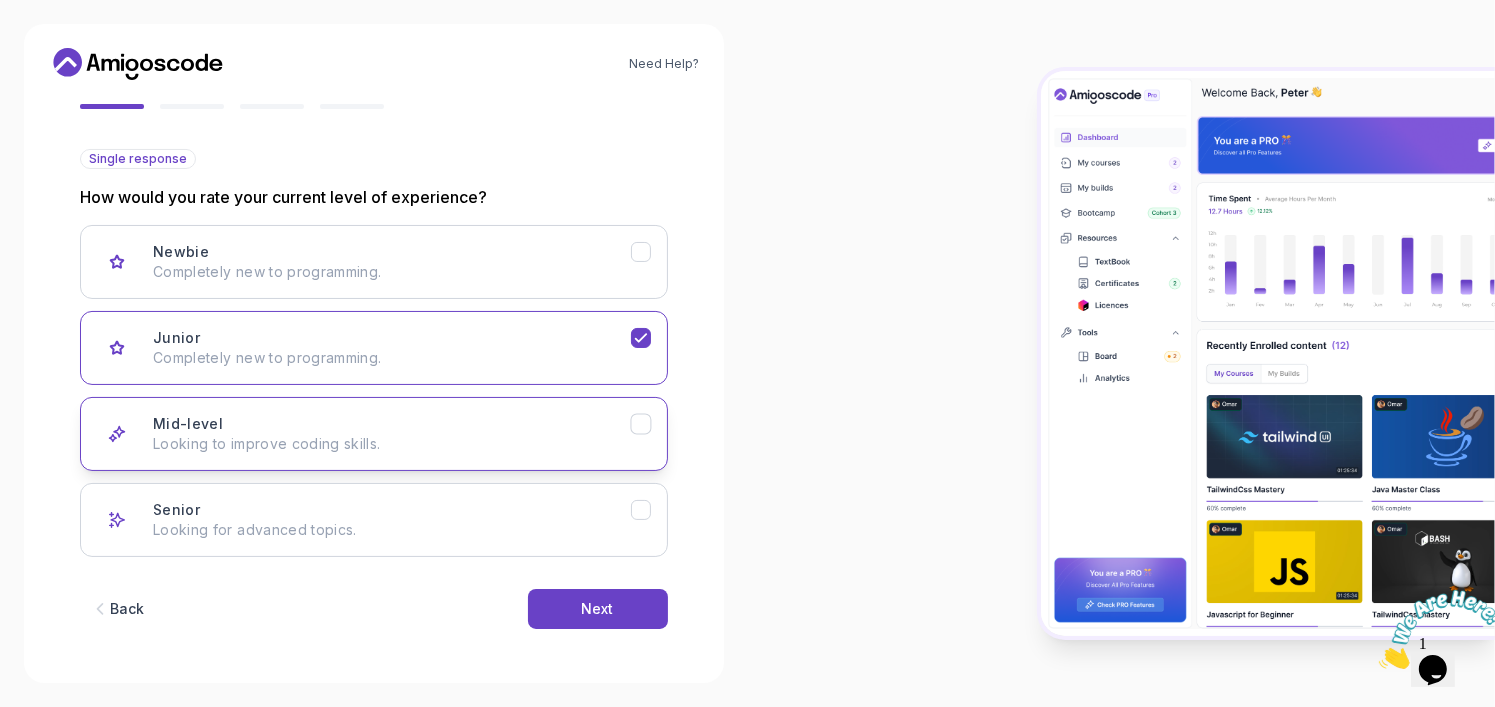 click on "Mid-level Looking to improve coding skills." at bounding box center [374, 434] 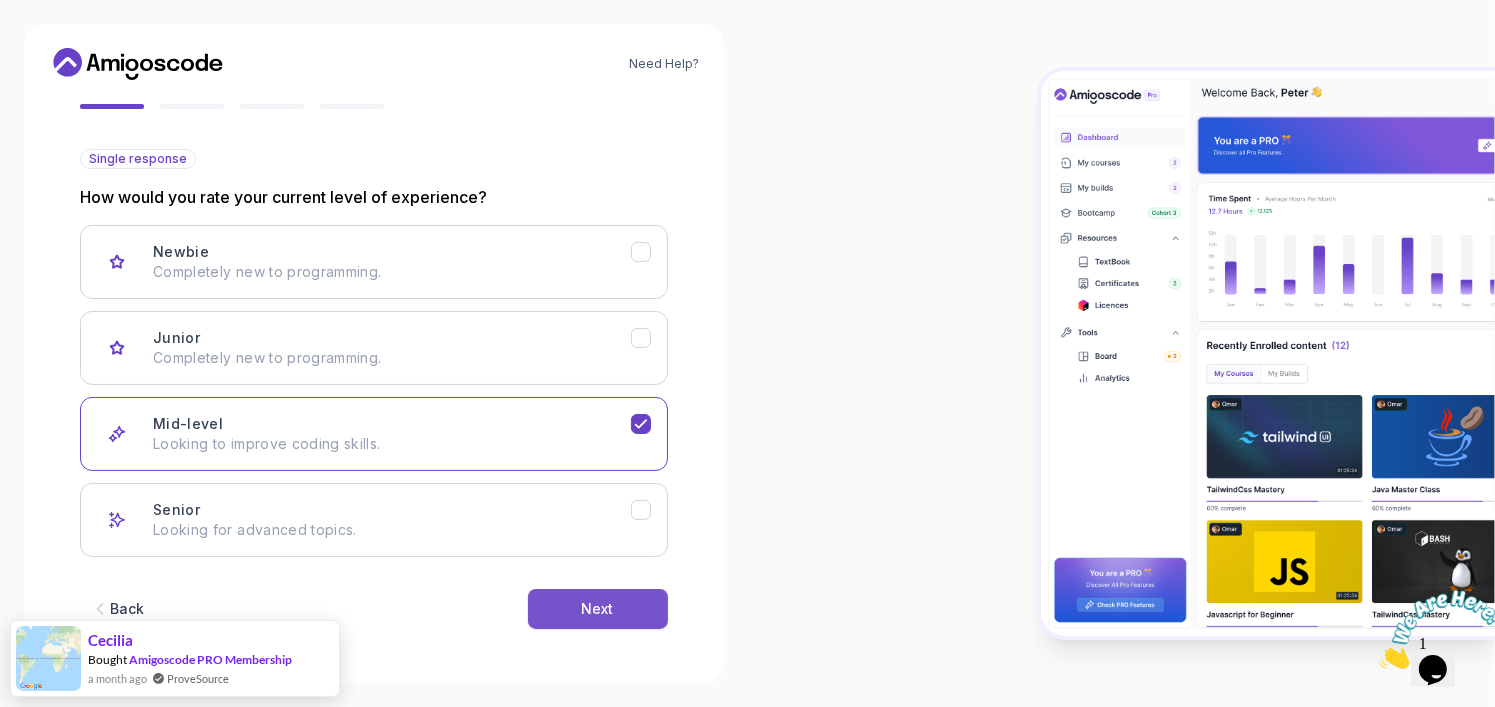 click on "Next" at bounding box center [598, 609] 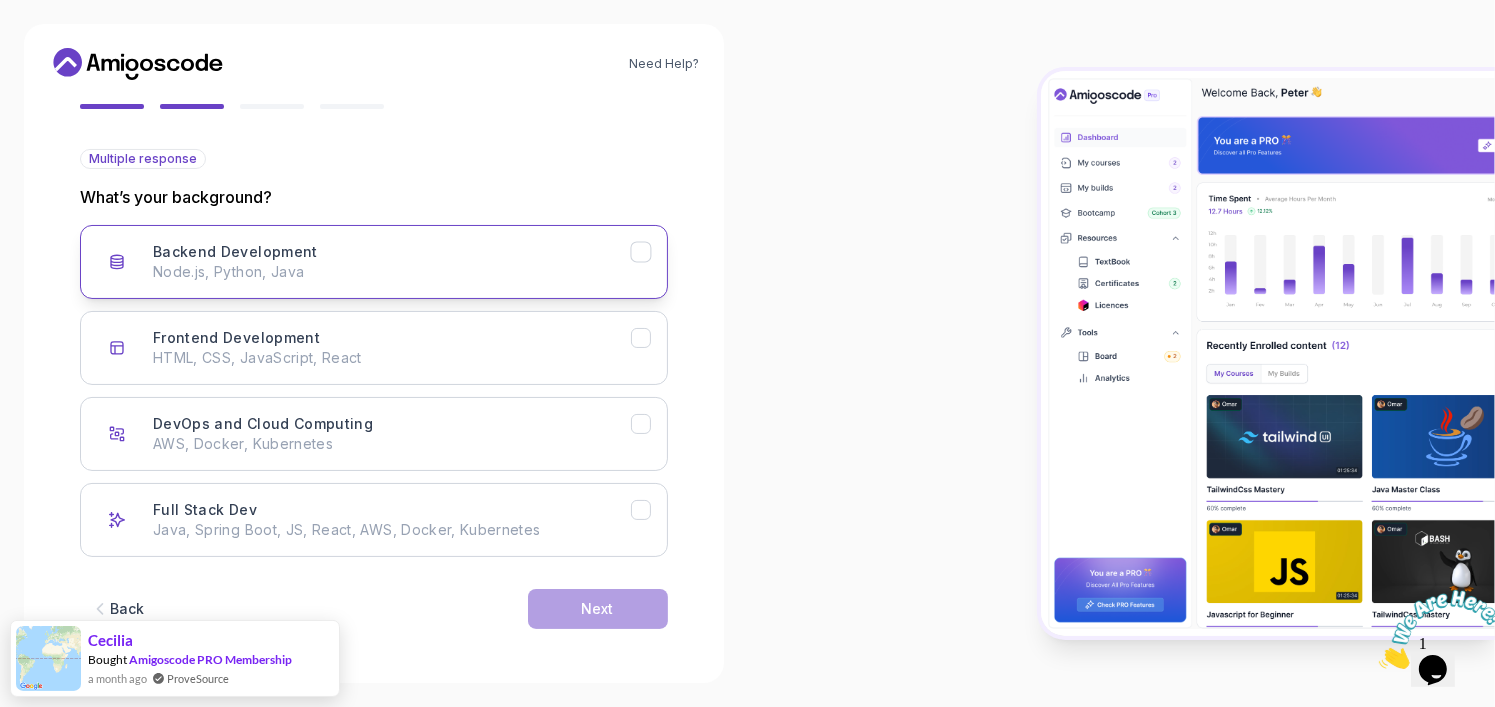 click on "Backend Development Node.js, Python, Java" at bounding box center (392, 262) 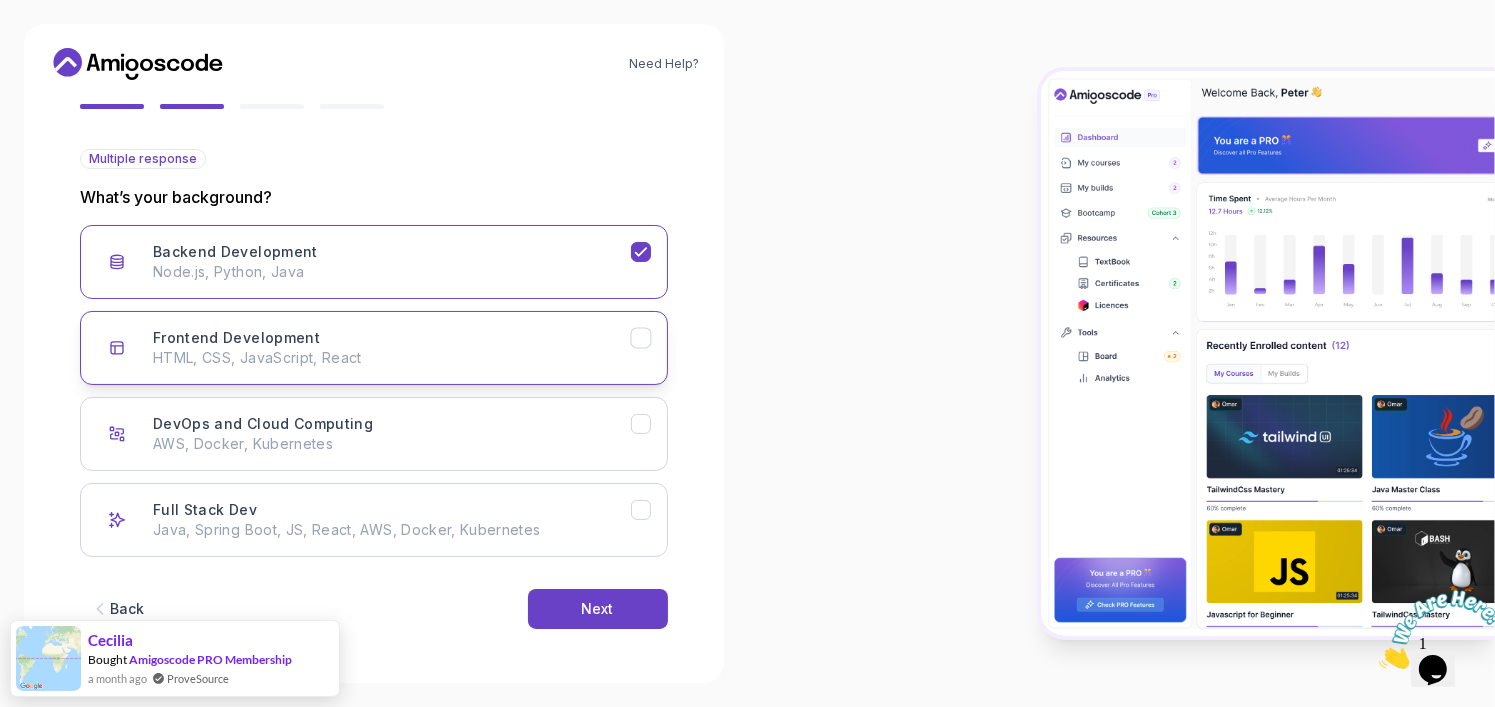 click on "Frontend Development HTML, CSS, JavaScript, React" at bounding box center (392, 348) 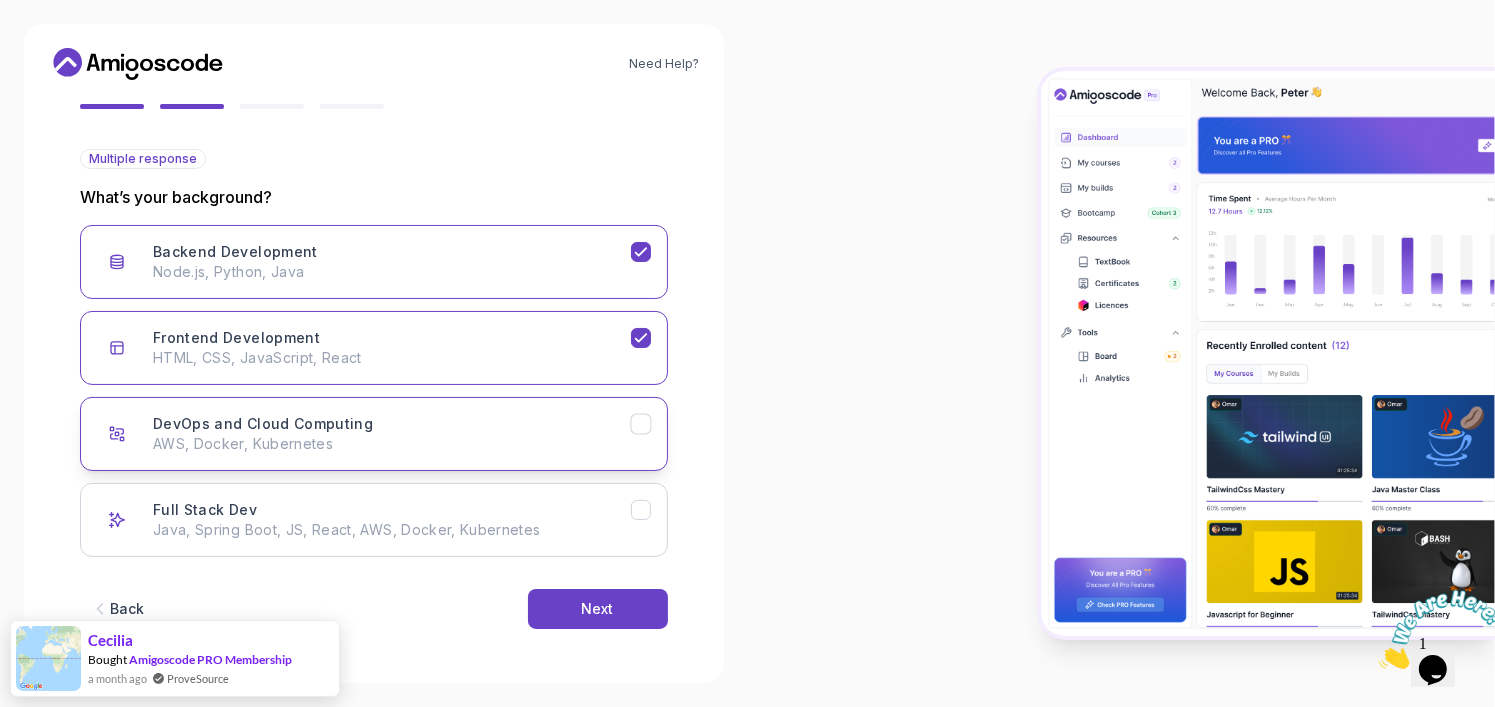 drag, startPoint x: 359, startPoint y: 411, endPoint x: 359, endPoint y: 424, distance: 13 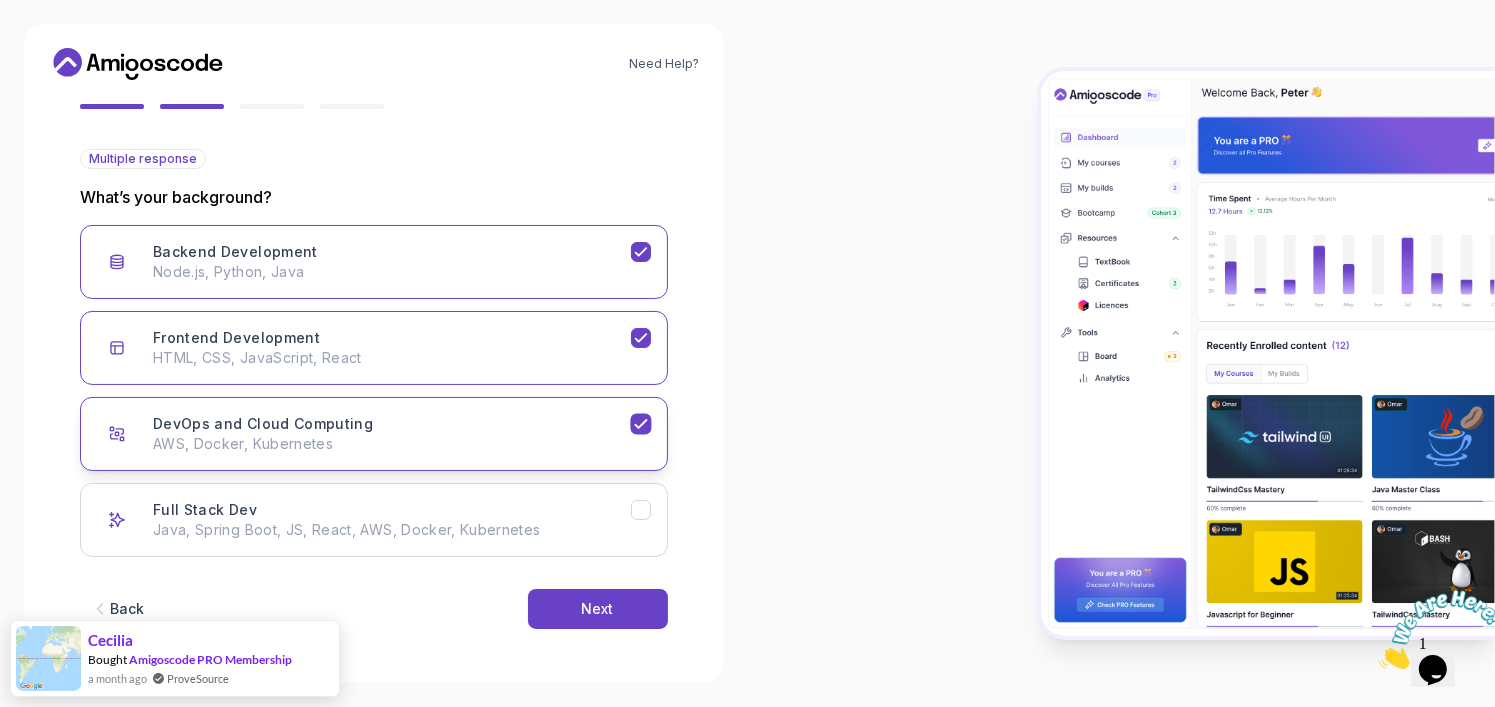 click on "DevOps and Cloud Computing AWS, Docker, Kubernetes" at bounding box center (392, 434) 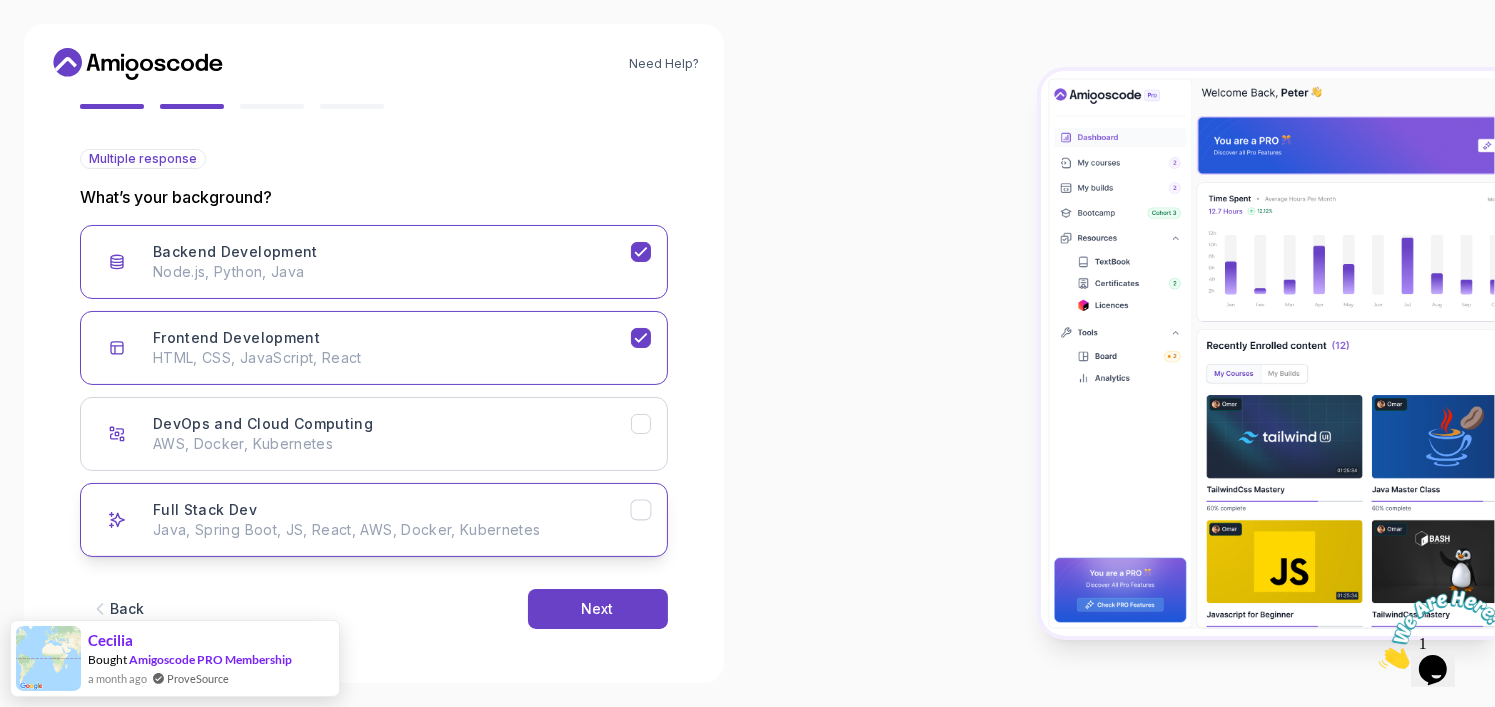 click on "Java, Spring Boot, JS, React, AWS, Docker, Kubernetes" at bounding box center [392, 530] 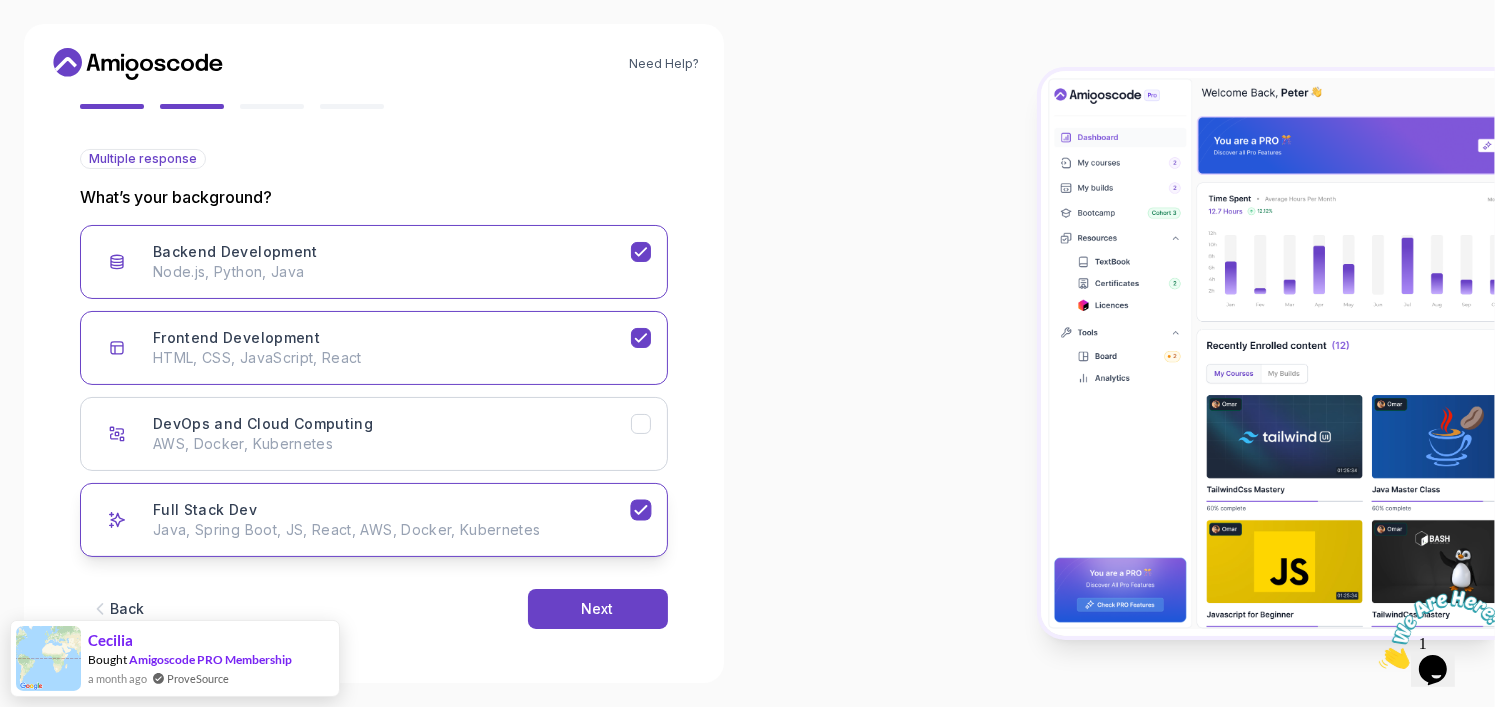 click on "Java, Spring Boot, JS, React, AWS, Docker, Kubernetes" at bounding box center (392, 530) 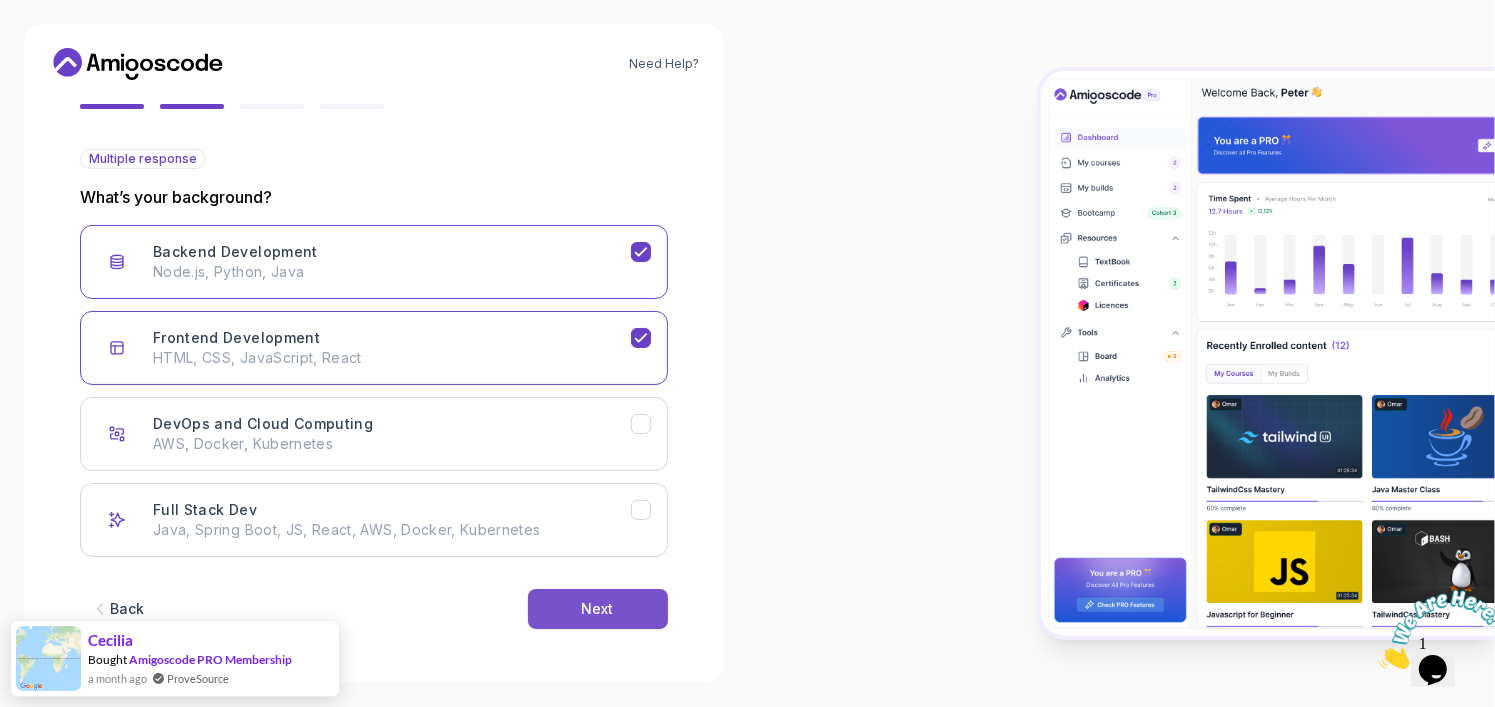 click on "Next" at bounding box center [598, 609] 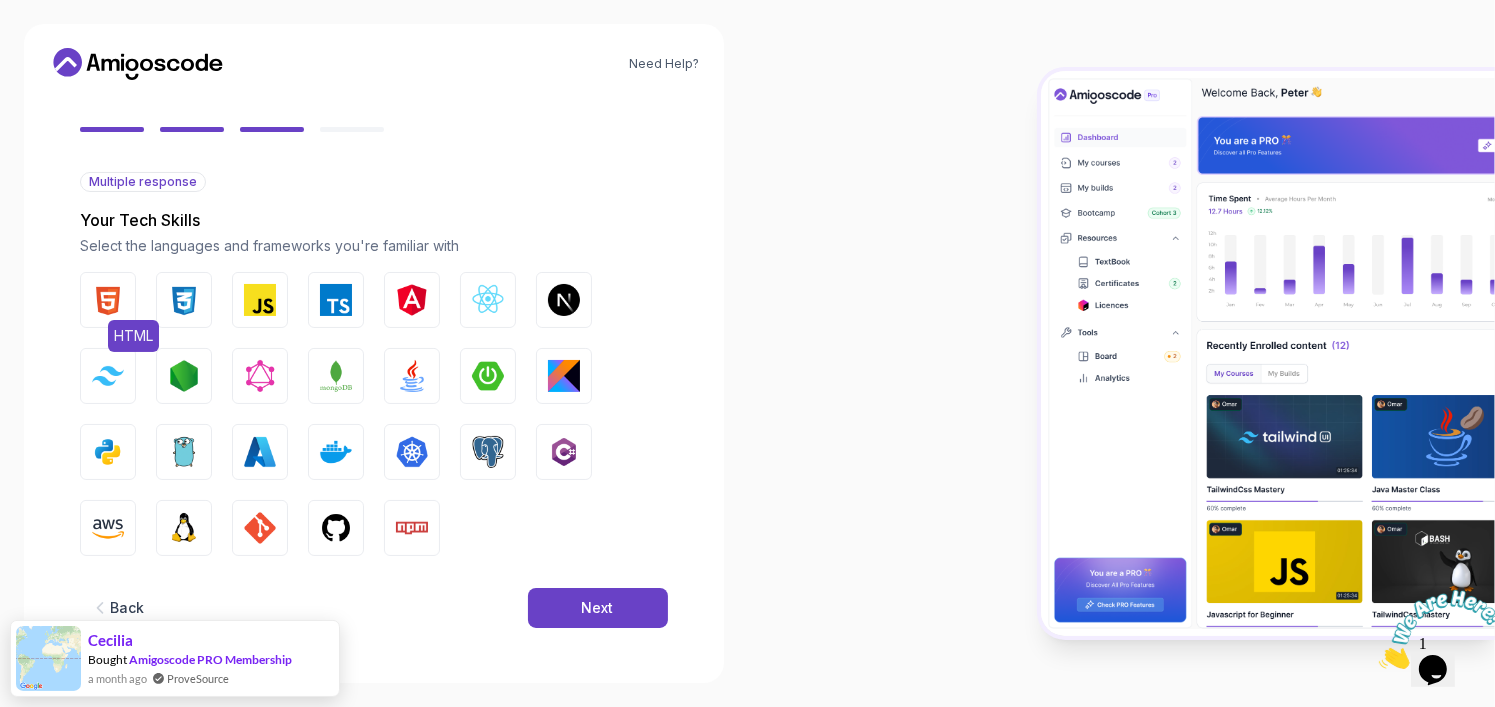 click at bounding box center [108, 300] 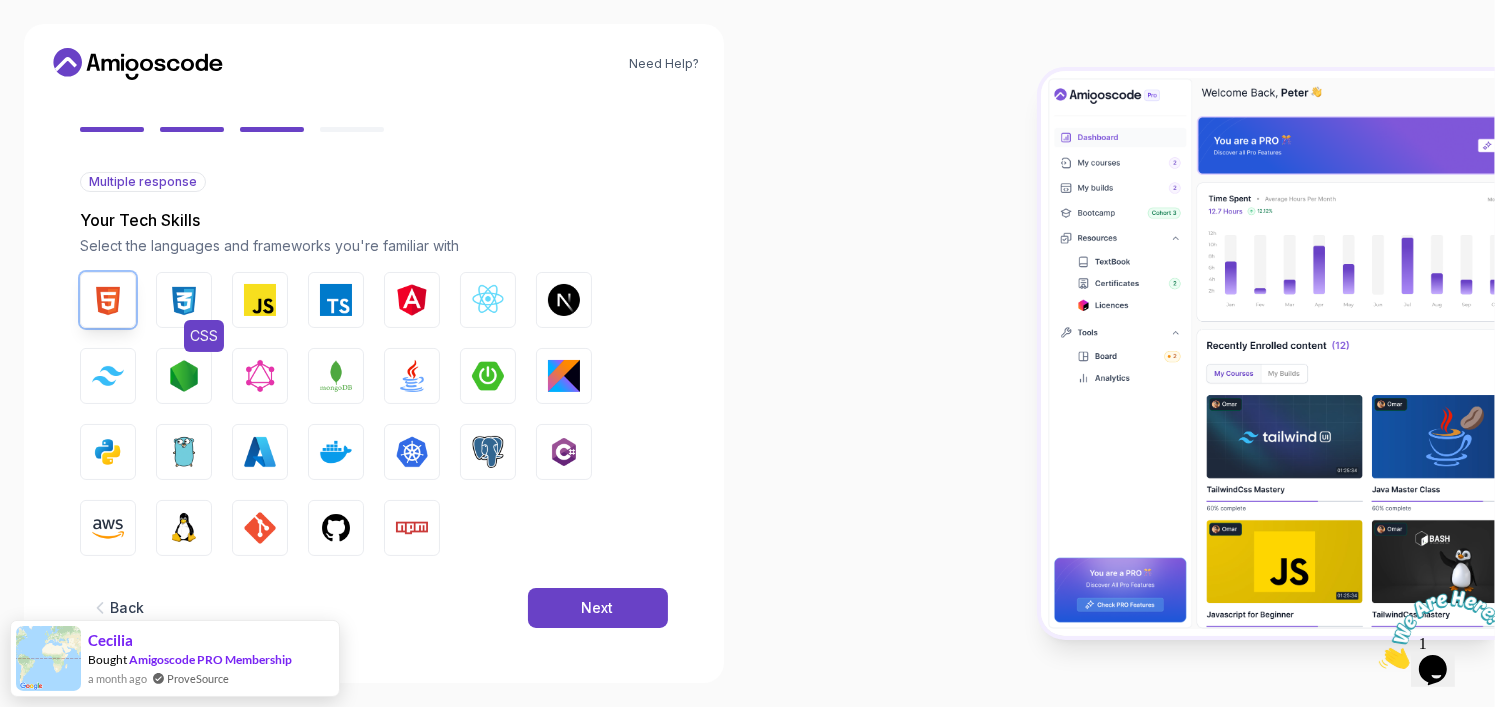 click at bounding box center [184, 300] 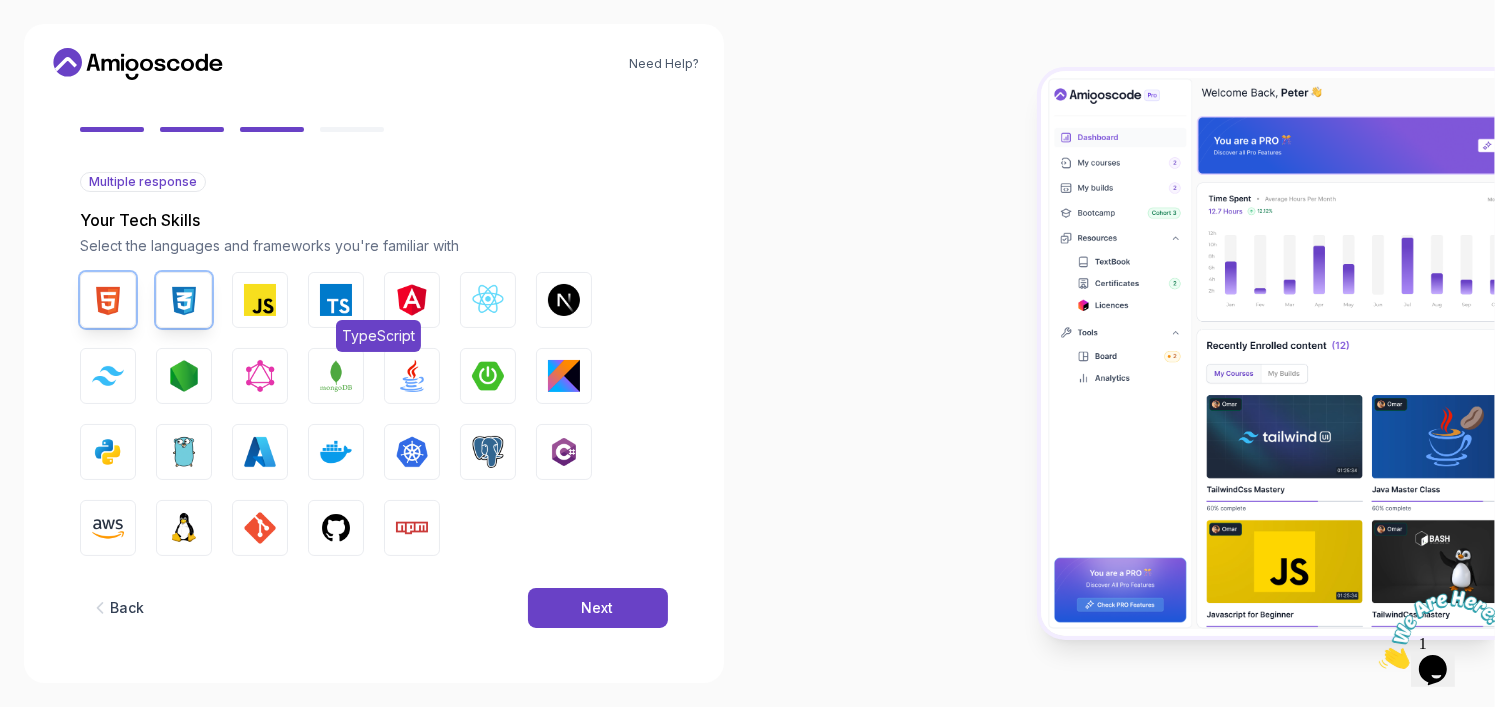 drag, startPoint x: 341, startPoint y: 294, endPoint x: 363, endPoint y: 294, distance: 22 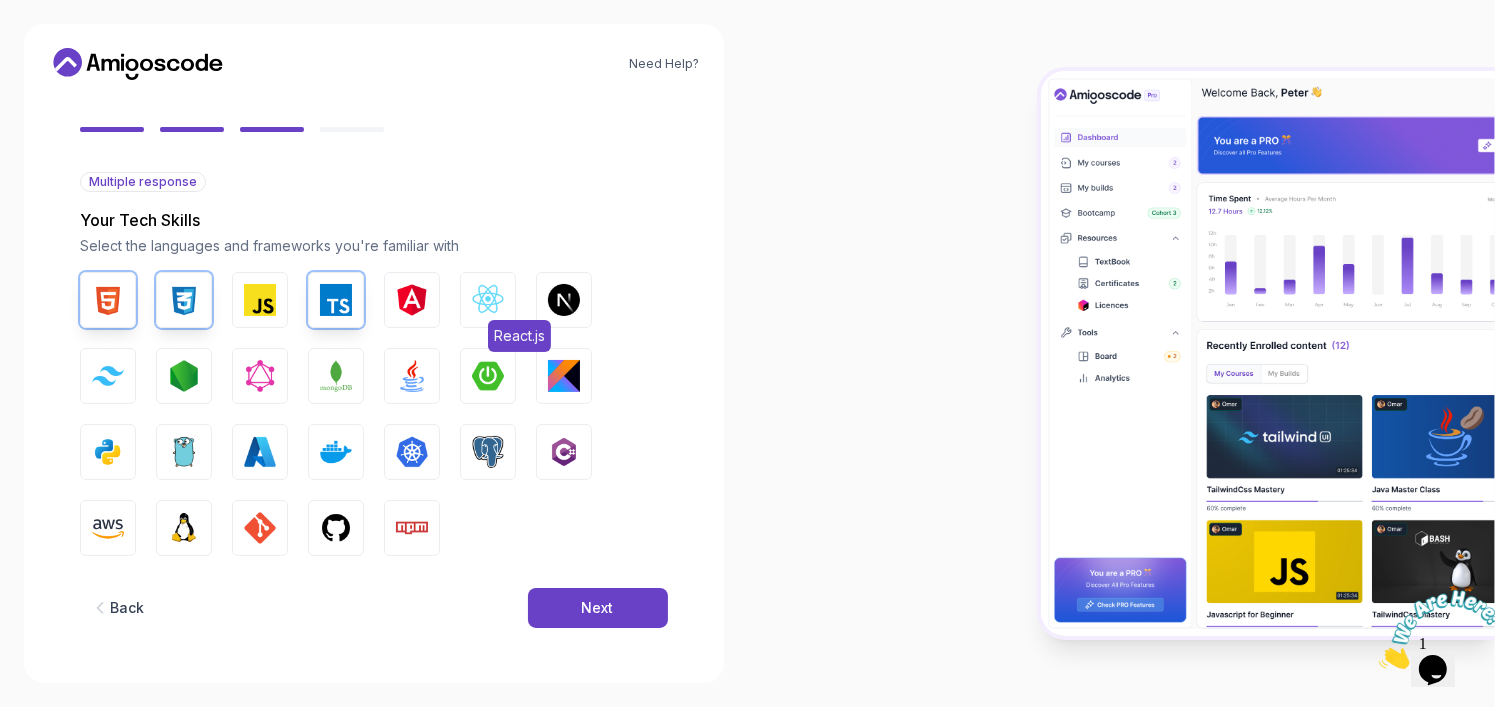 click at bounding box center [488, 300] 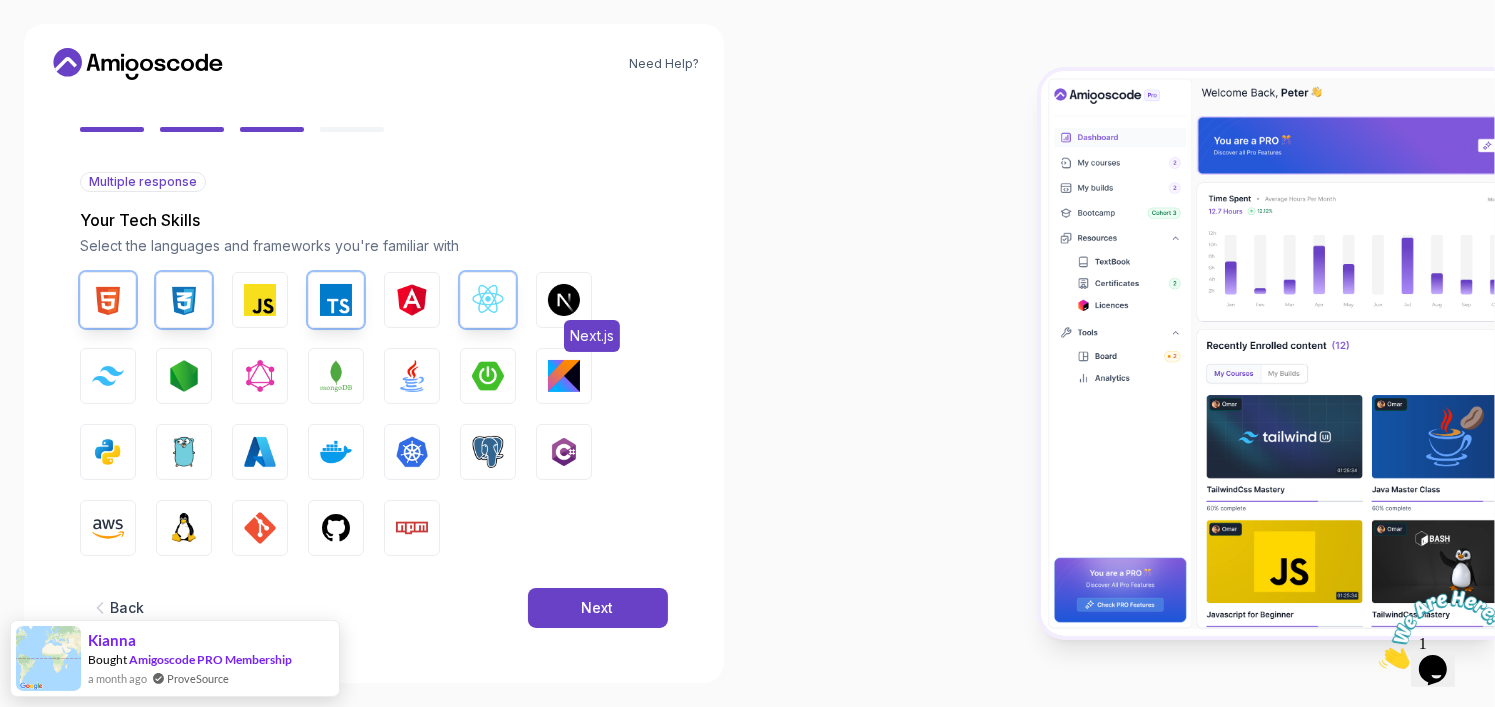 click at bounding box center [564, 300] 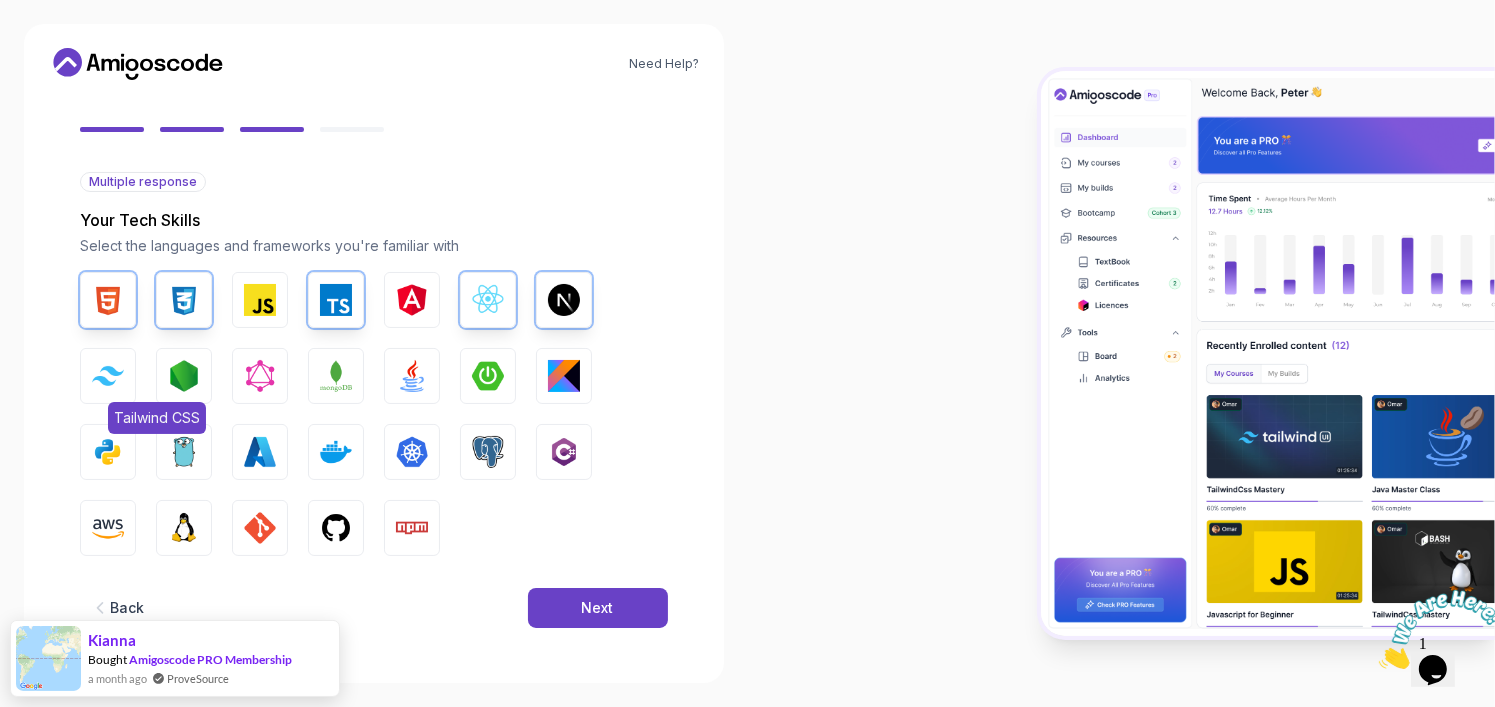 click on "Tailwind CSS" at bounding box center [108, 376] 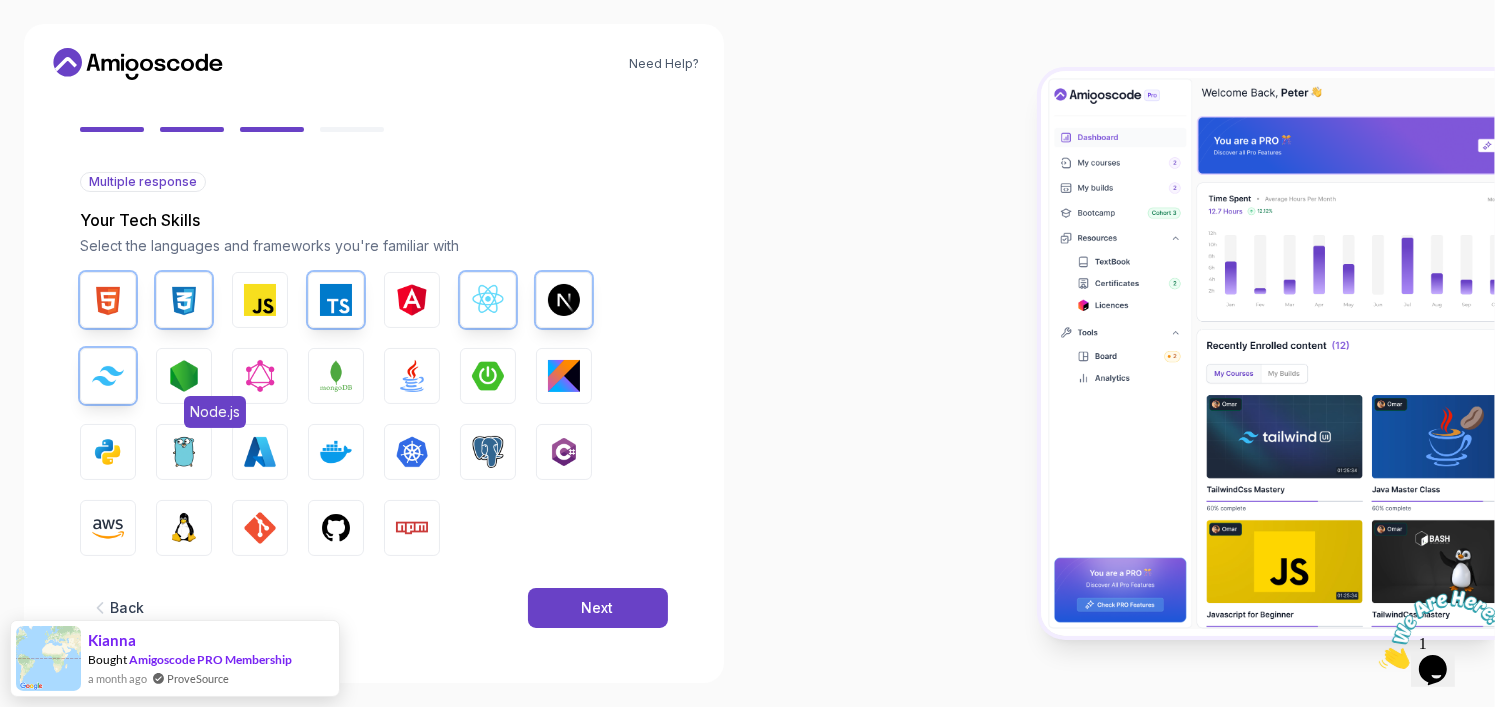 click at bounding box center [184, 376] 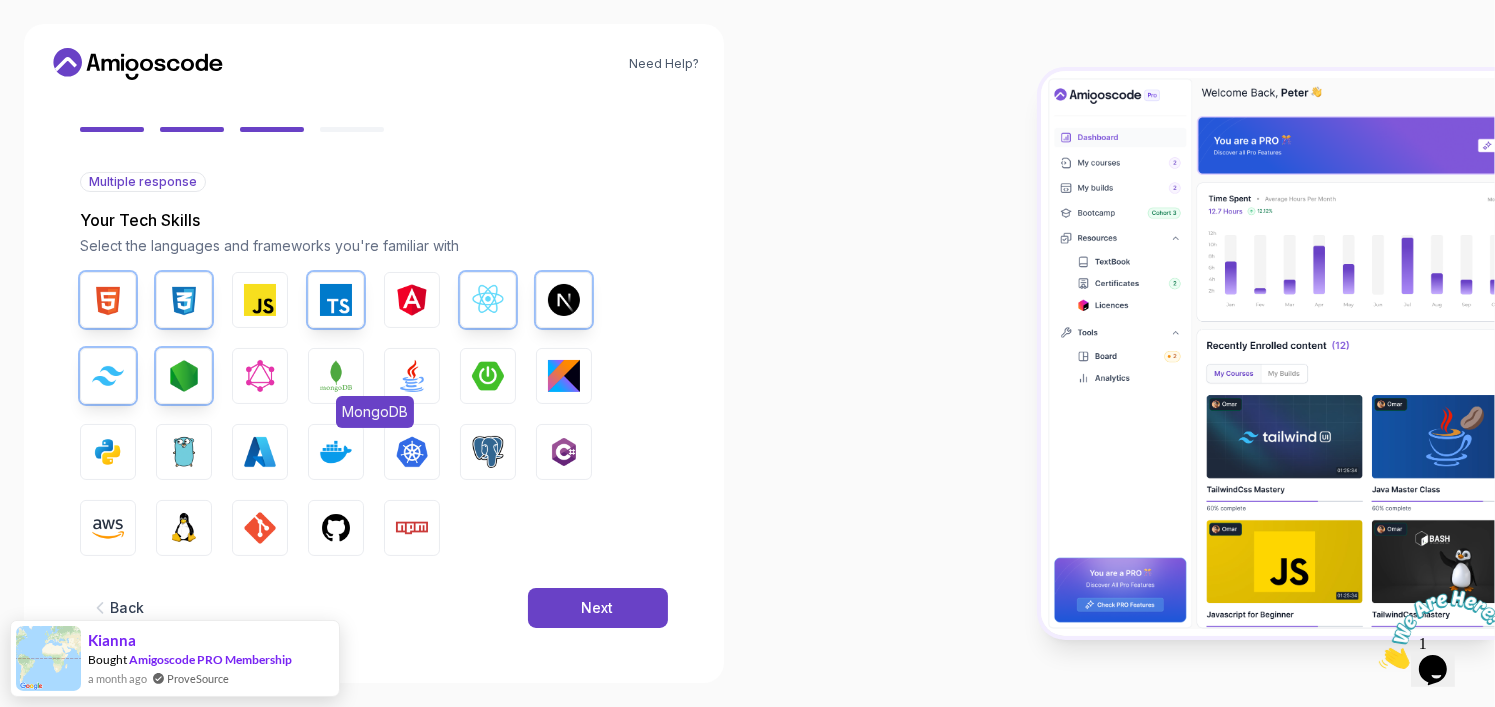 click at bounding box center (336, 376) 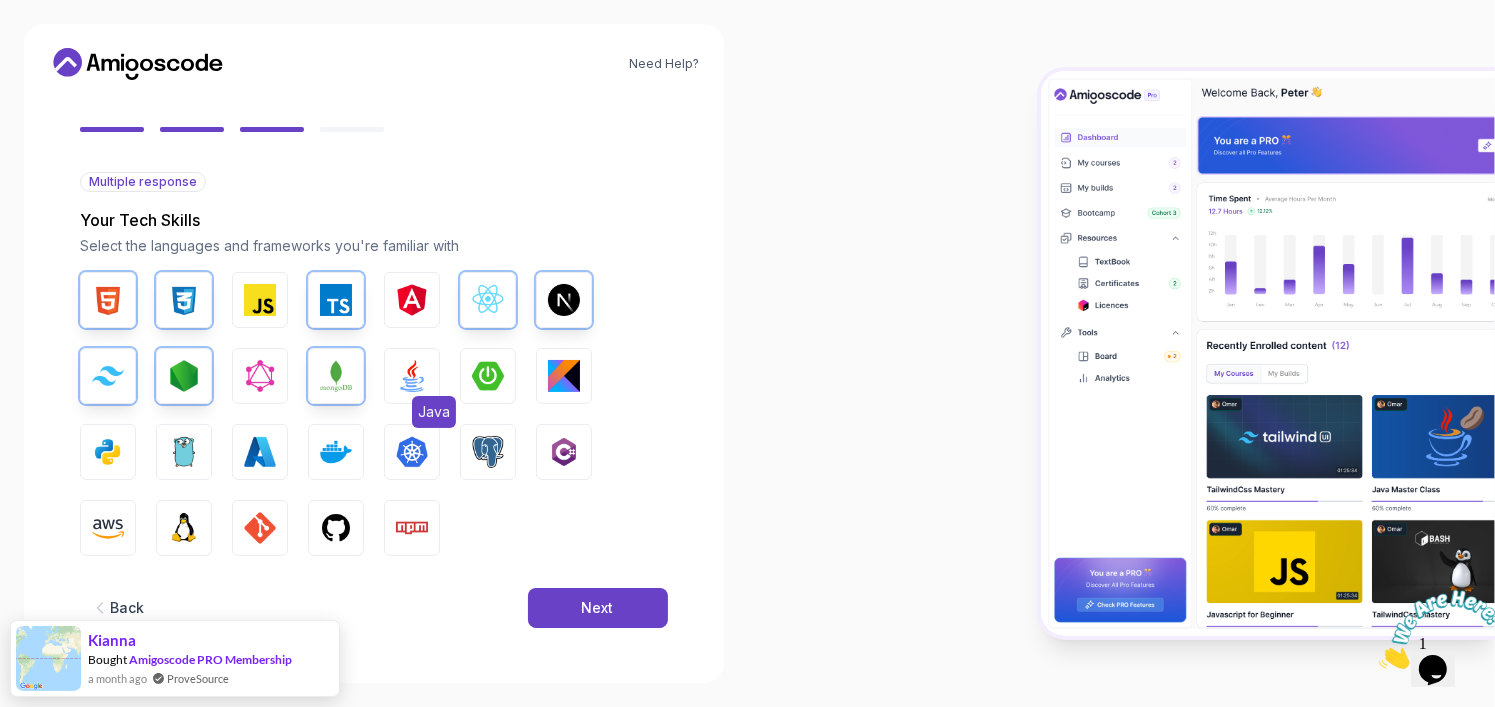 click at bounding box center (412, 376) 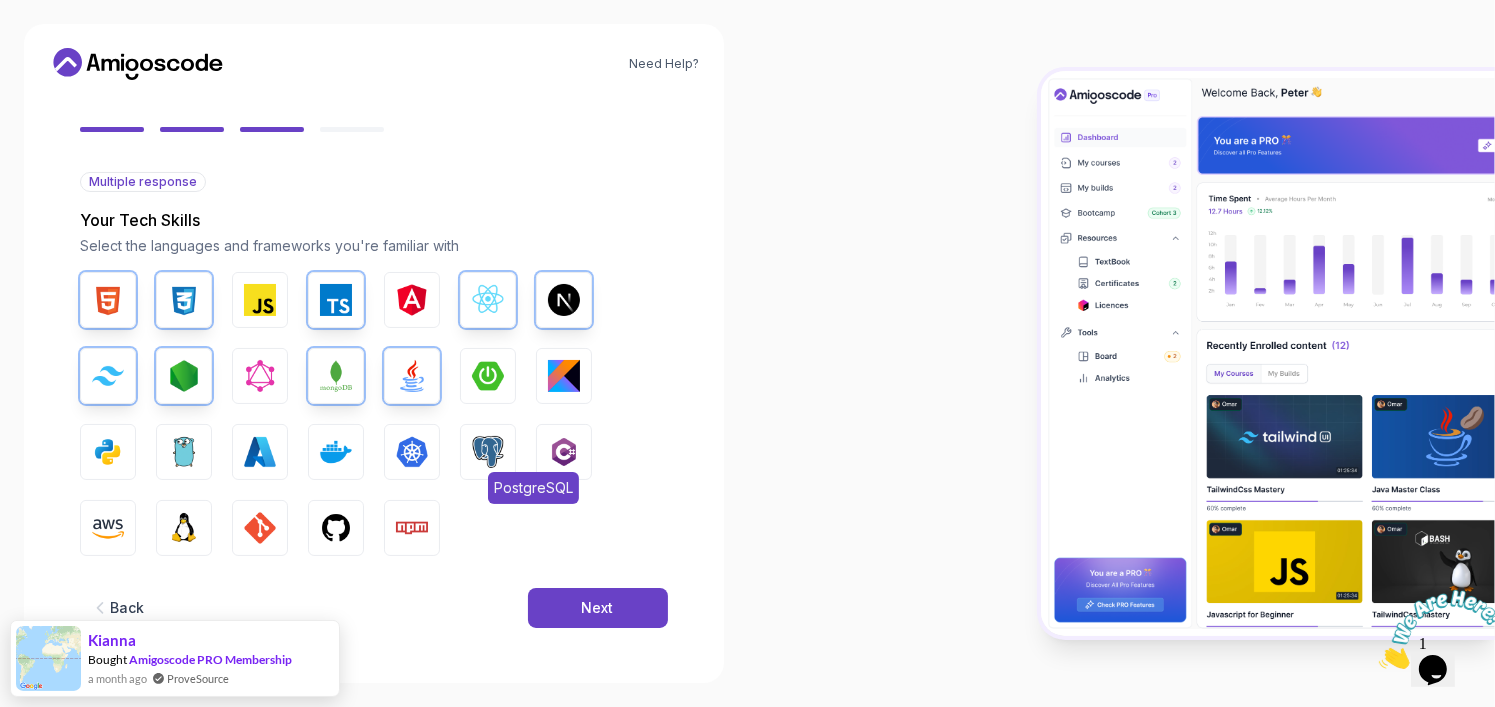 click at bounding box center (488, 452) 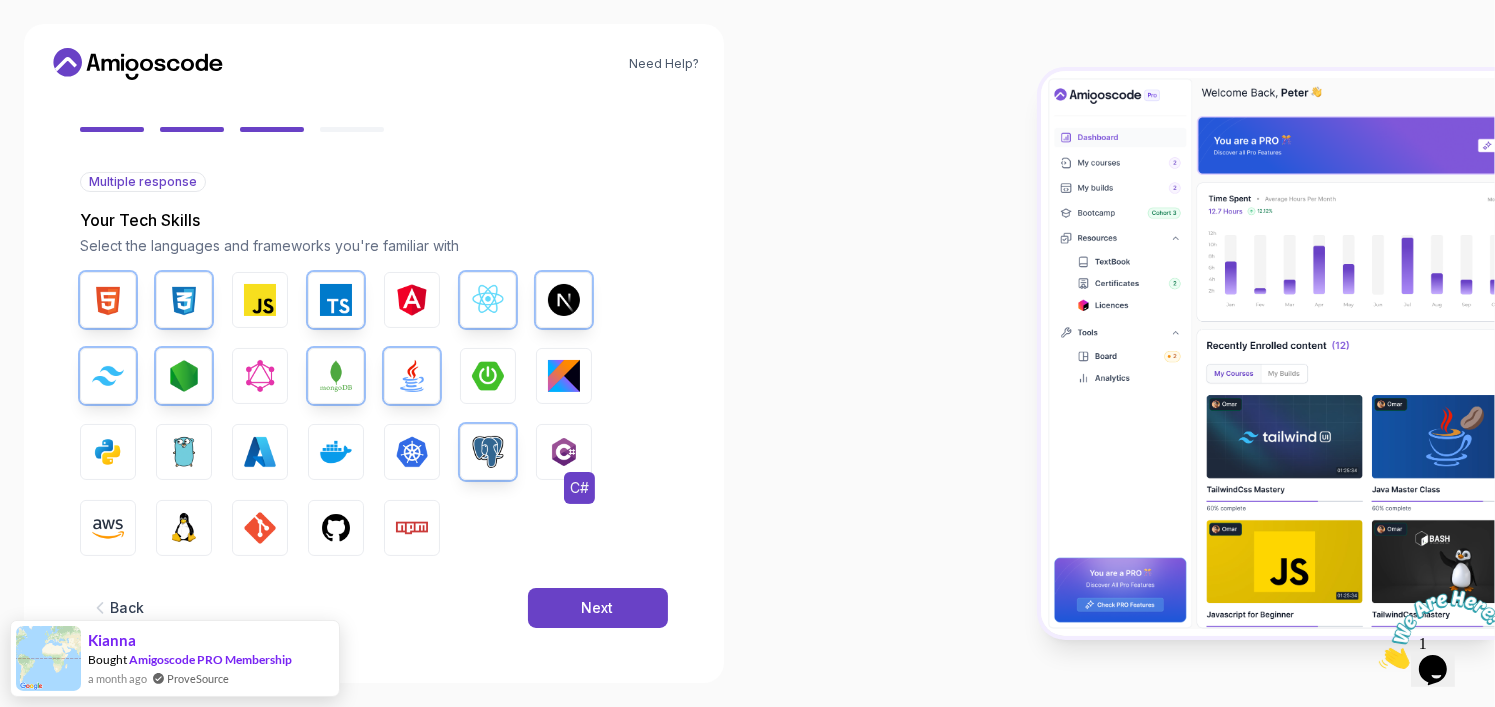 click at bounding box center [564, 452] 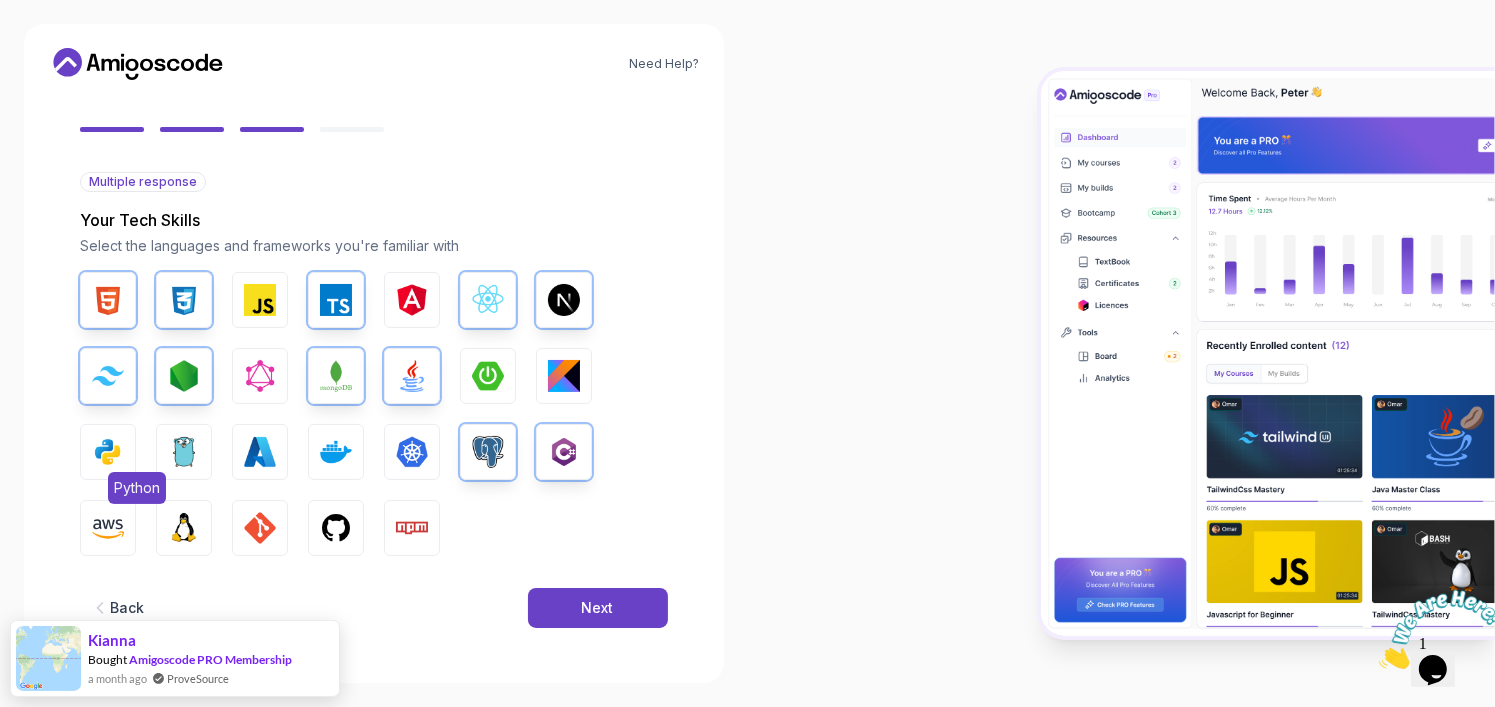 drag, startPoint x: 93, startPoint y: 447, endPoint x: 126, endPoint y: 447, distance: 33 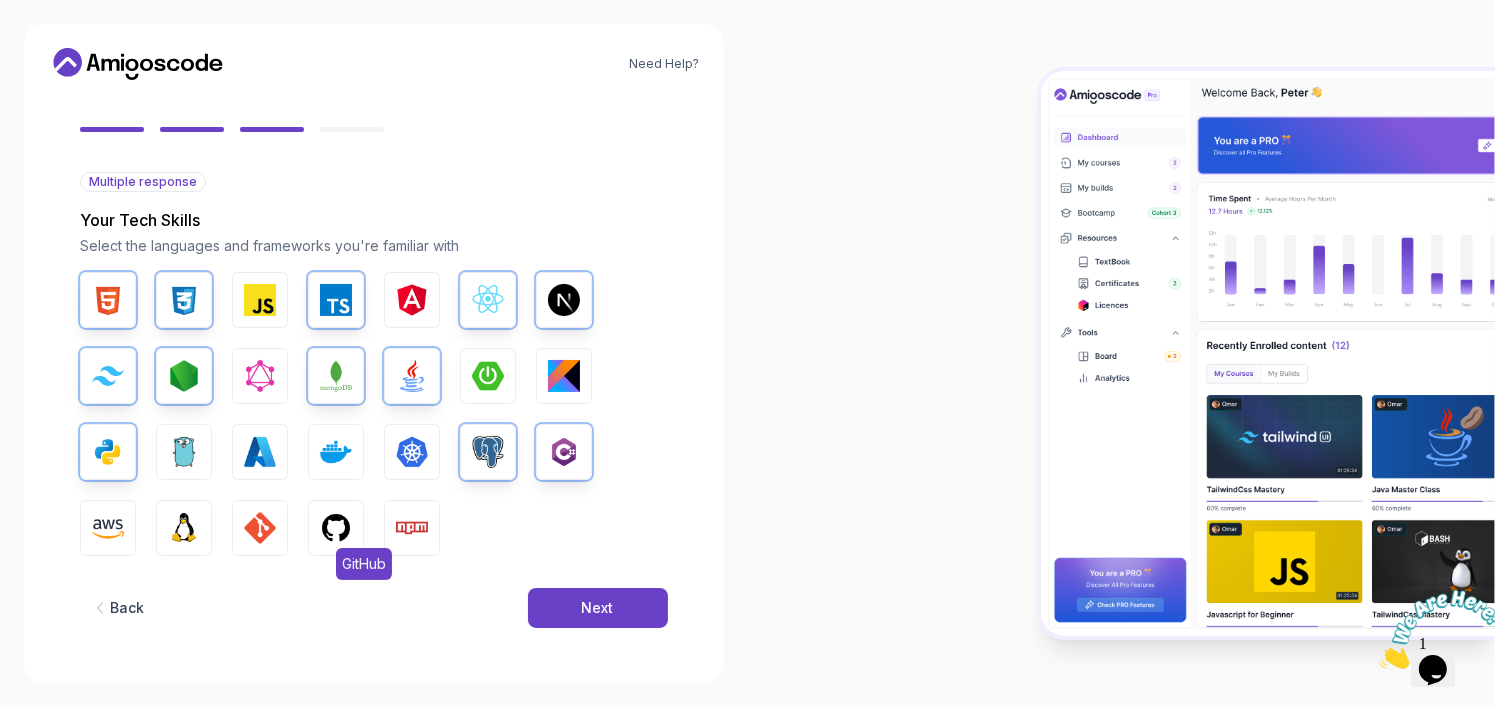 click at bounding box center (336, 528) 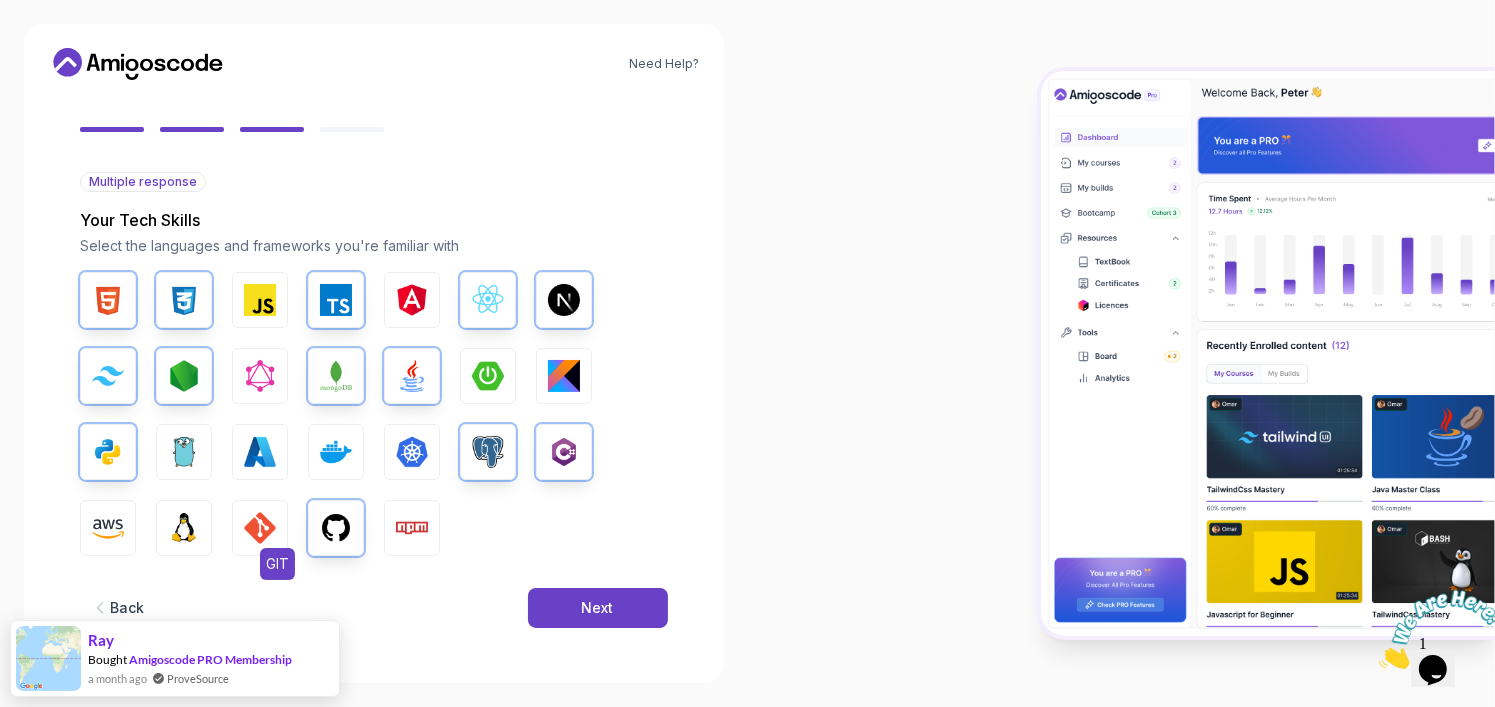 click at bounding box center [260, 528] 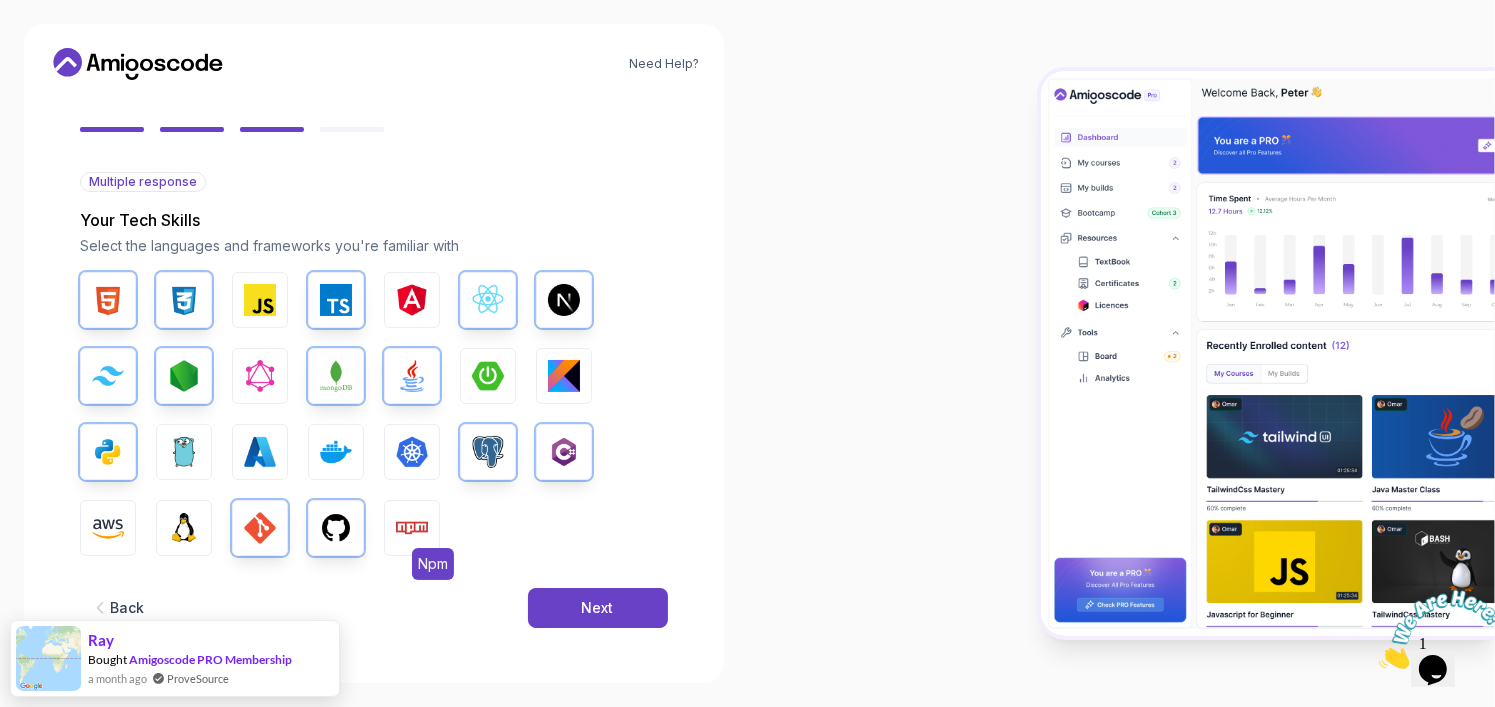 click on "Npm" at bounding box center (412, 528) 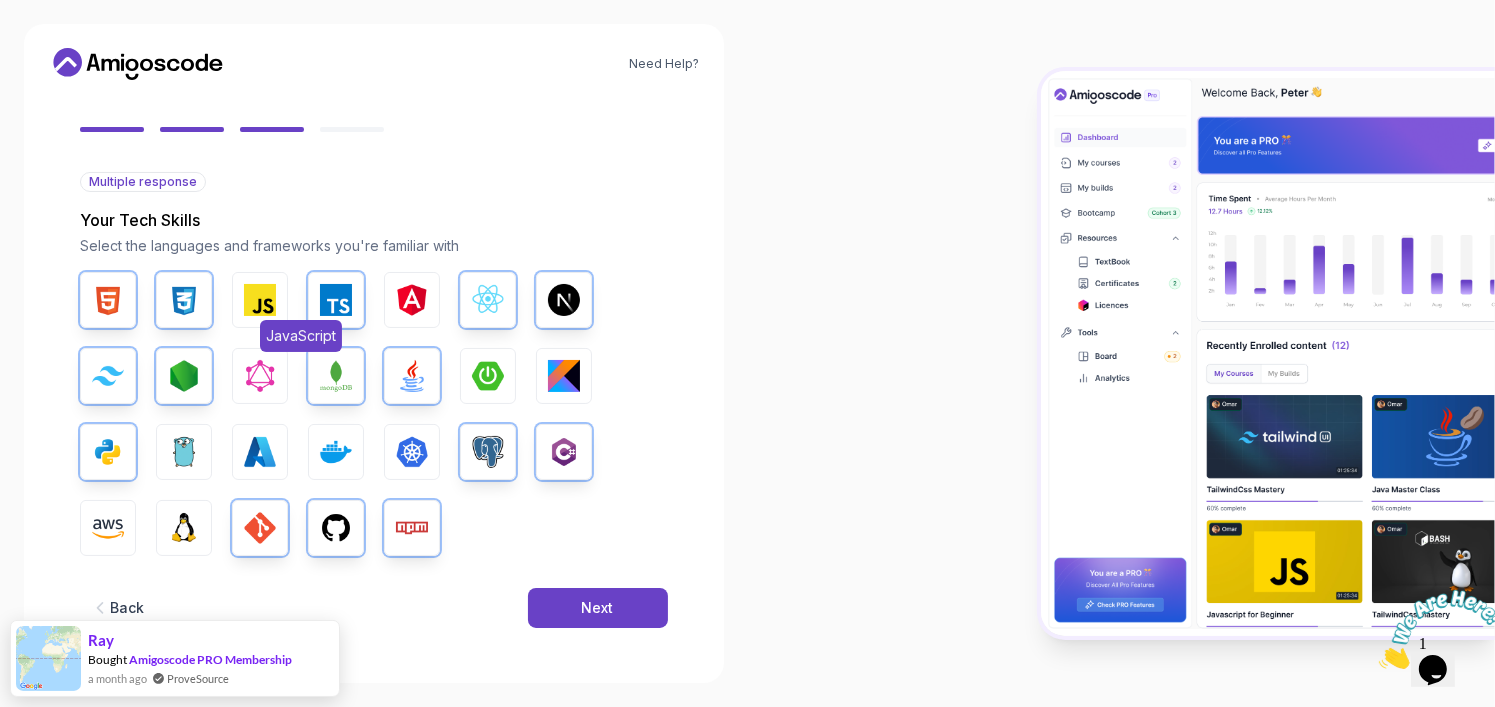 click at bounding box center (260, 300) 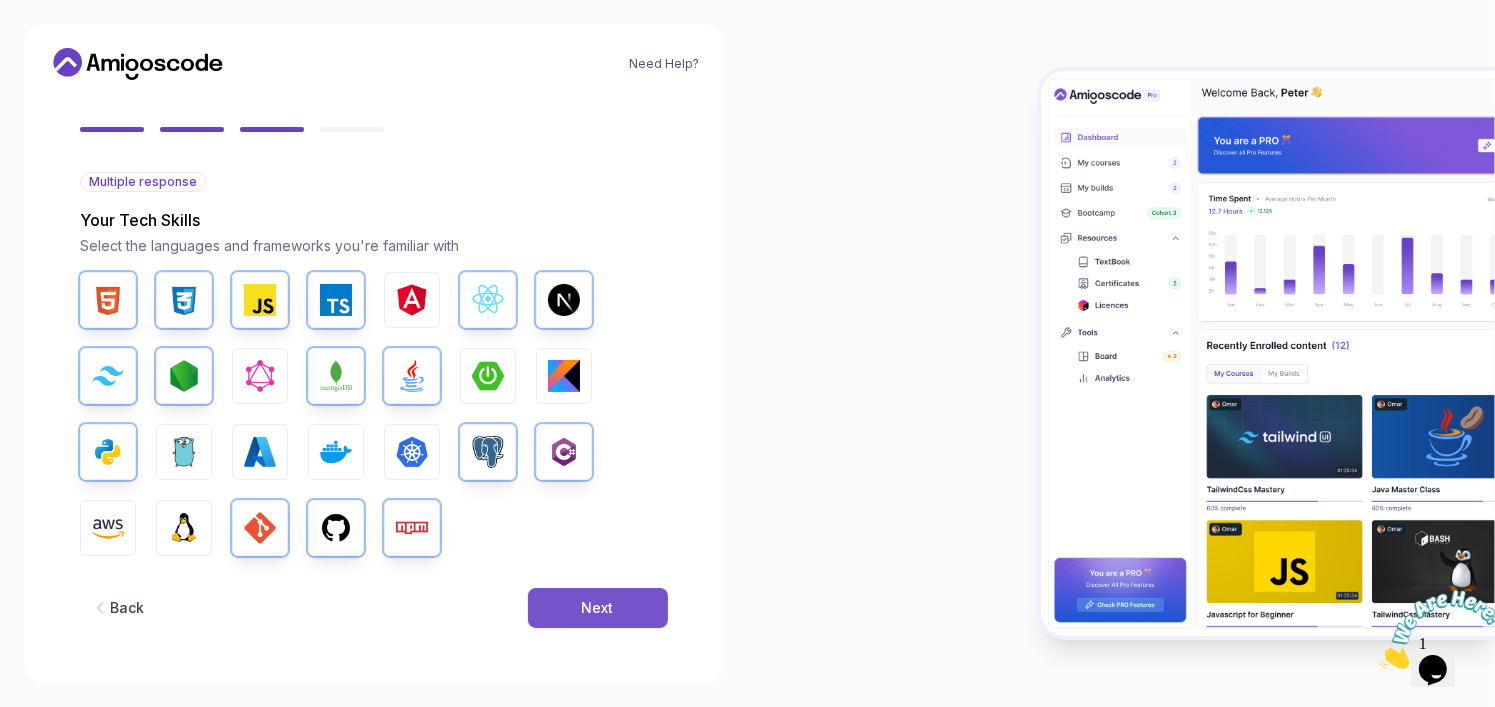 click on "Next" at bounding box center (598, 608) 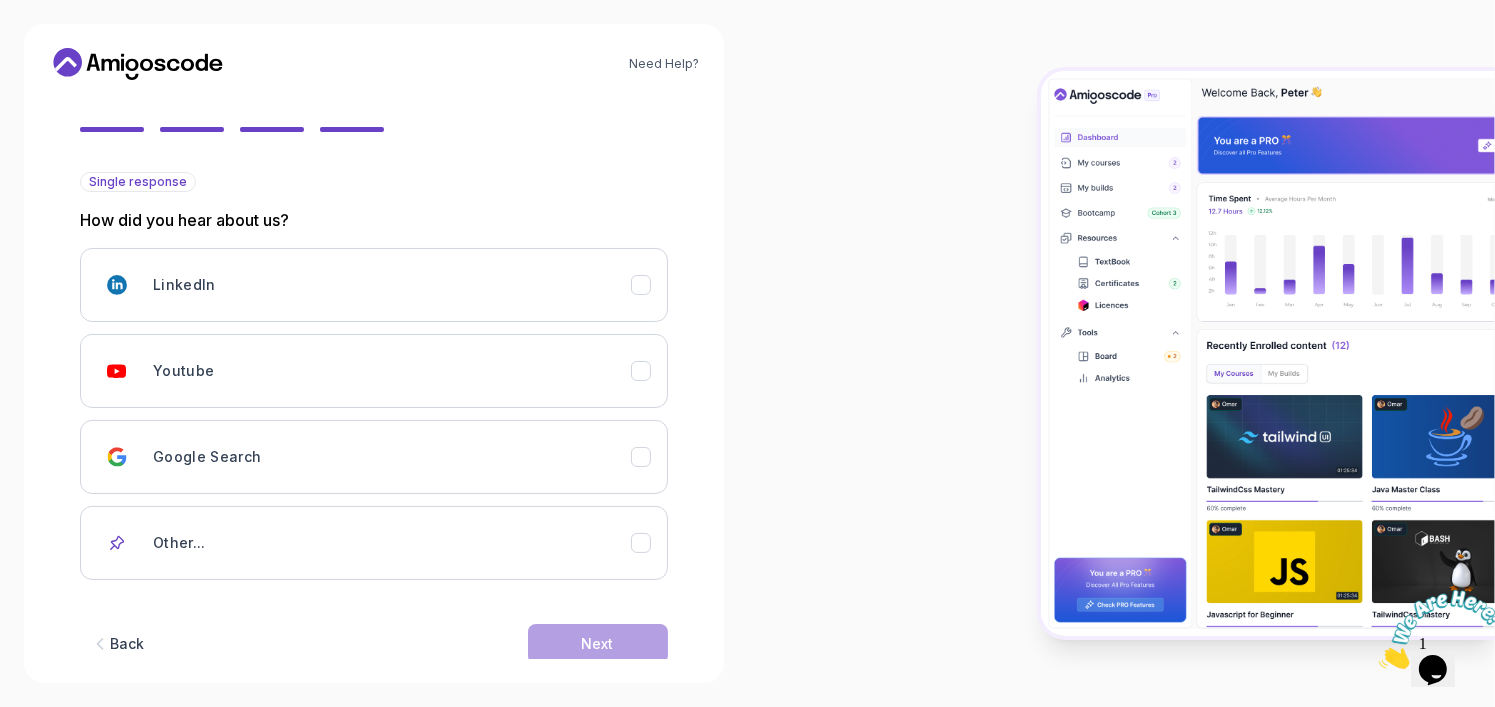 click on "LinkedIn Youtube Google Search Other..." at bounding box center (374, 414) 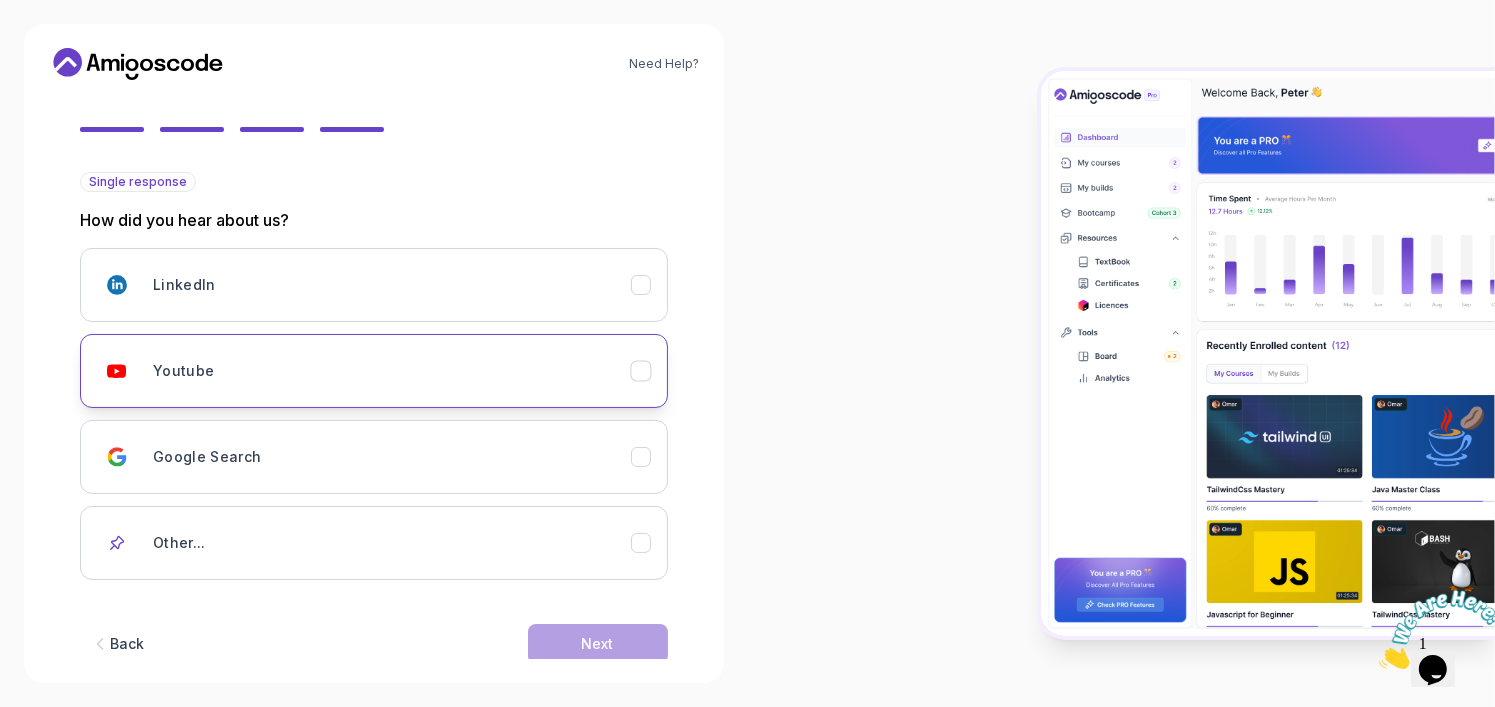 click on "Youtube" at bounding box center [392, 371] 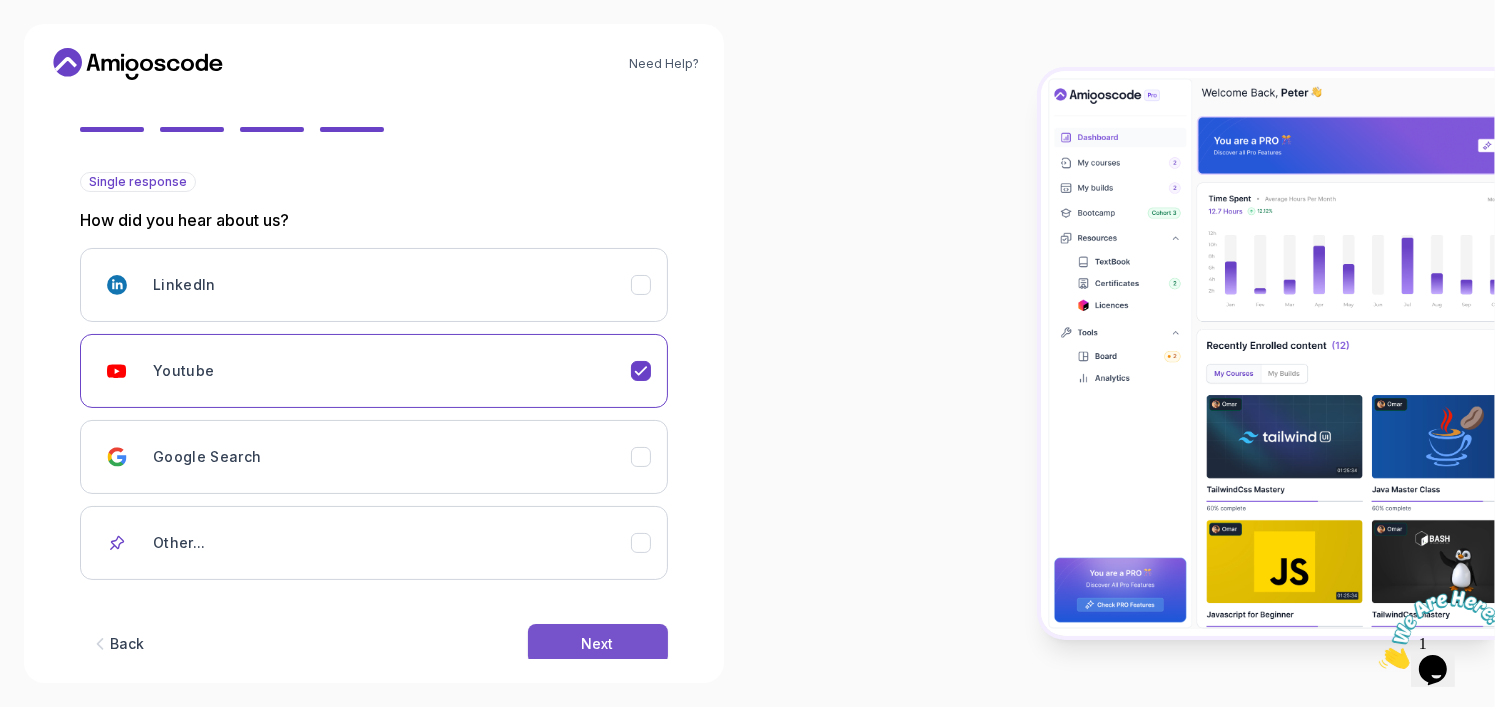 click on "Next" at bounding box center [598, 644] 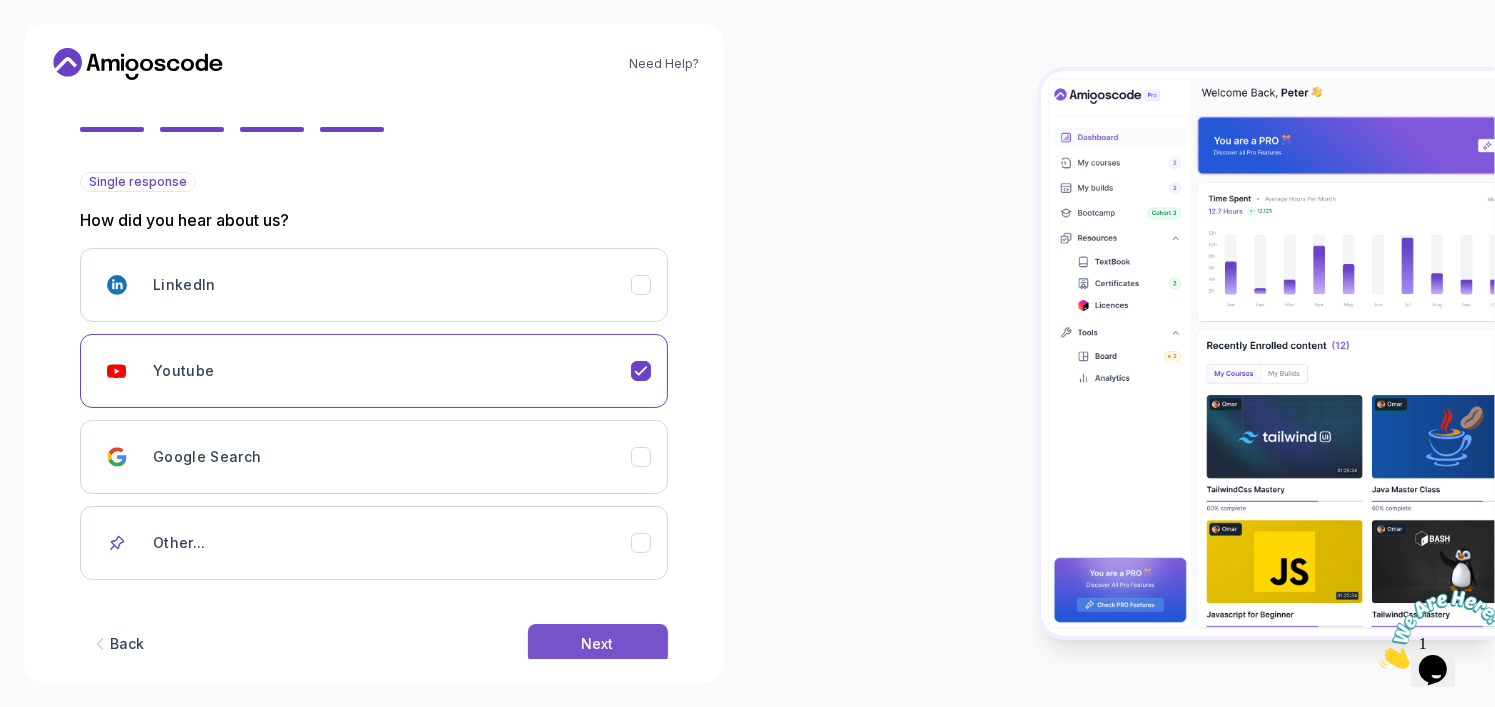 scroll, scrollTop: 0, scrollLeft: 0, axis: both 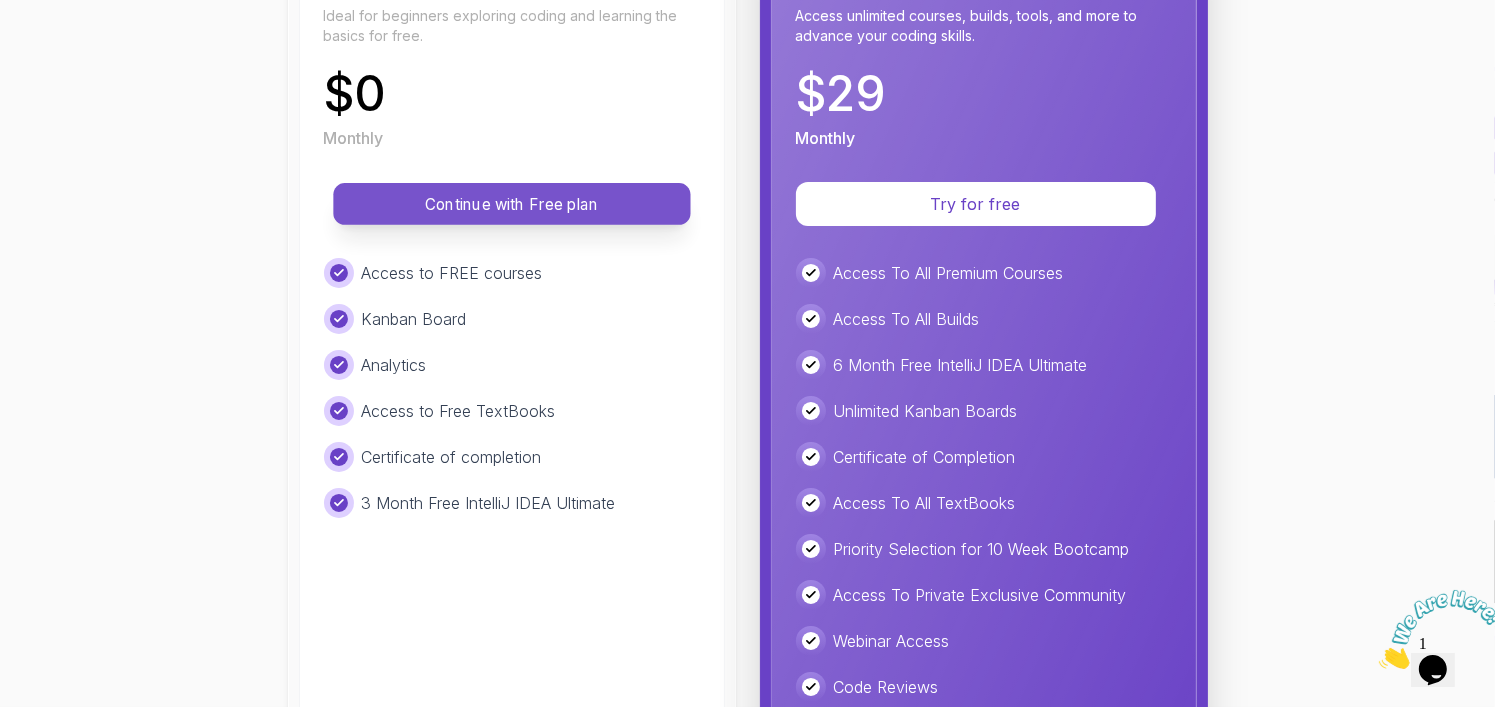 click on "Continue with Free plan" at bounding box center (511, 204) 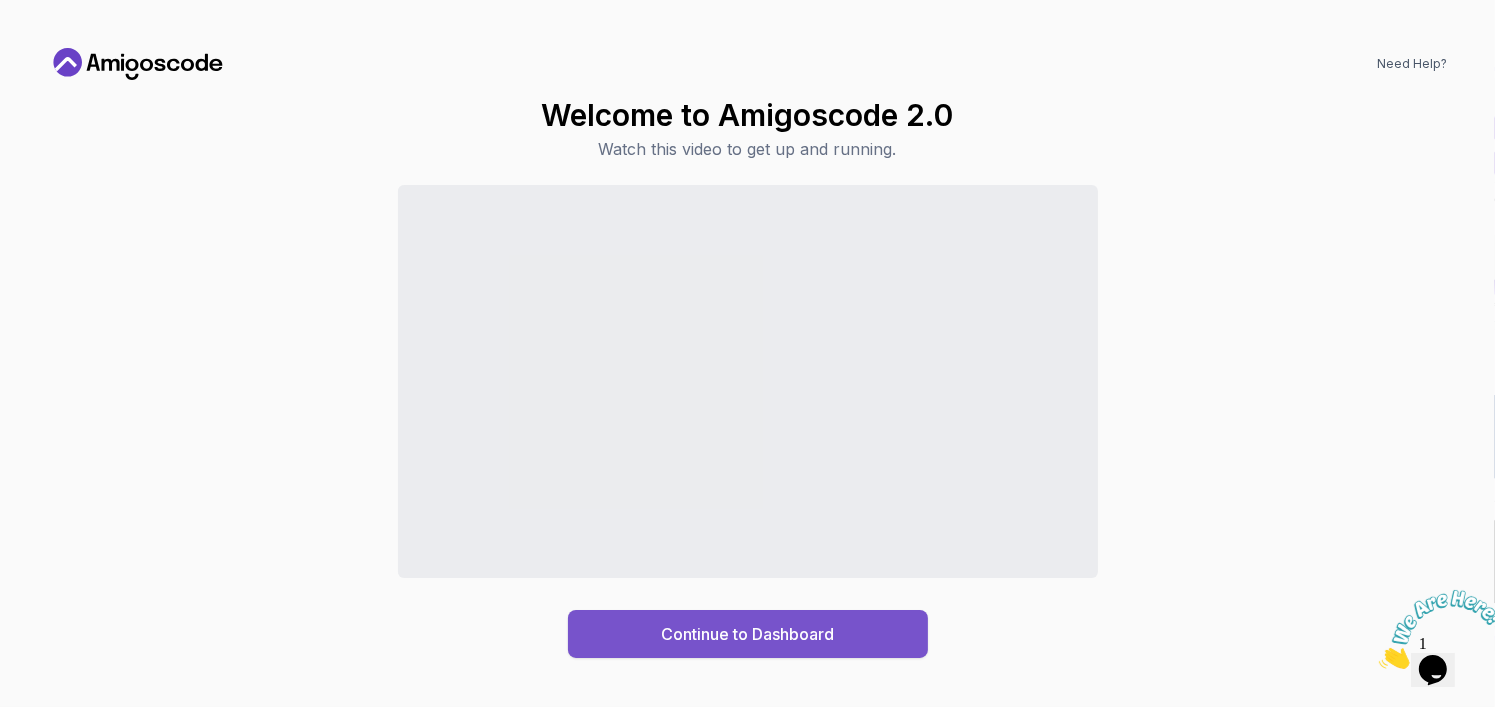 click on "Continue to Dashboard" at bounding box center (747, 634) 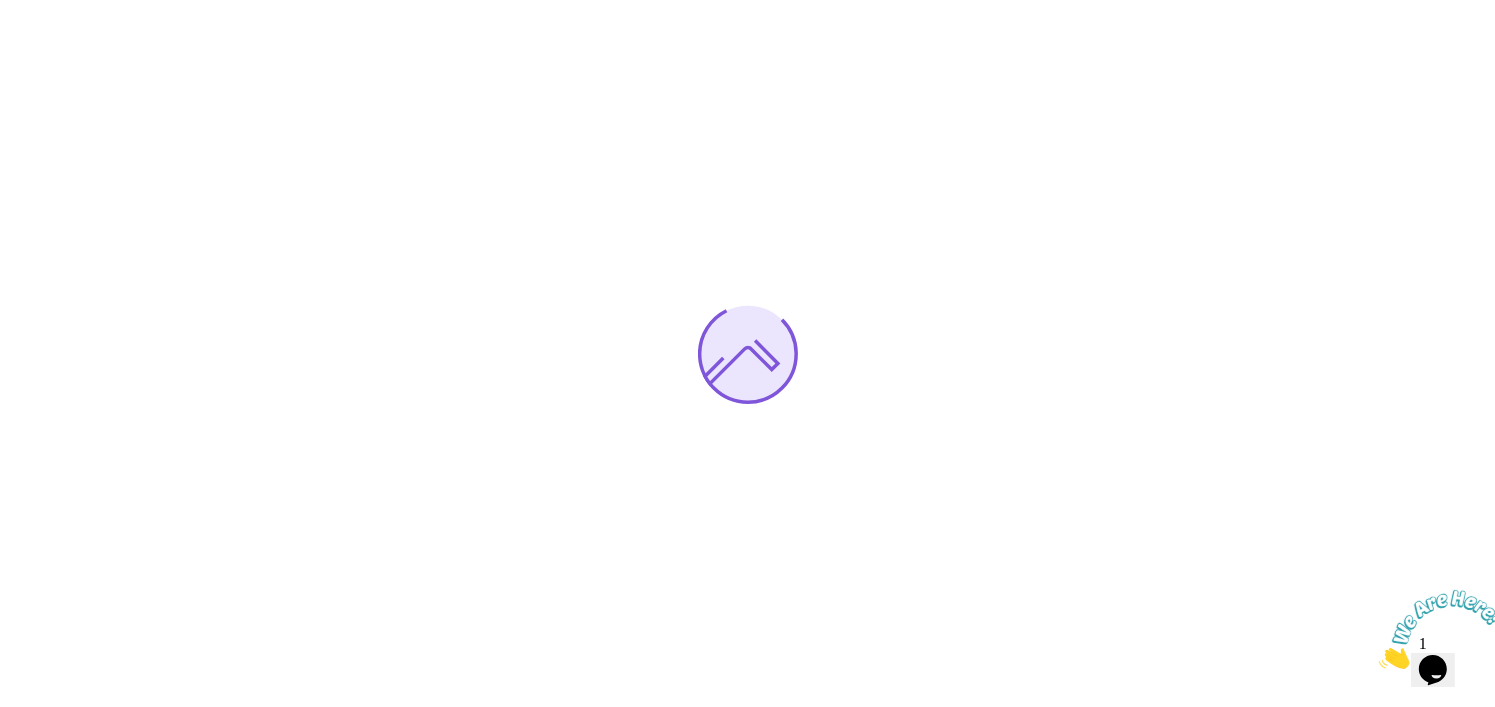 click at bounding box center [747, 353] 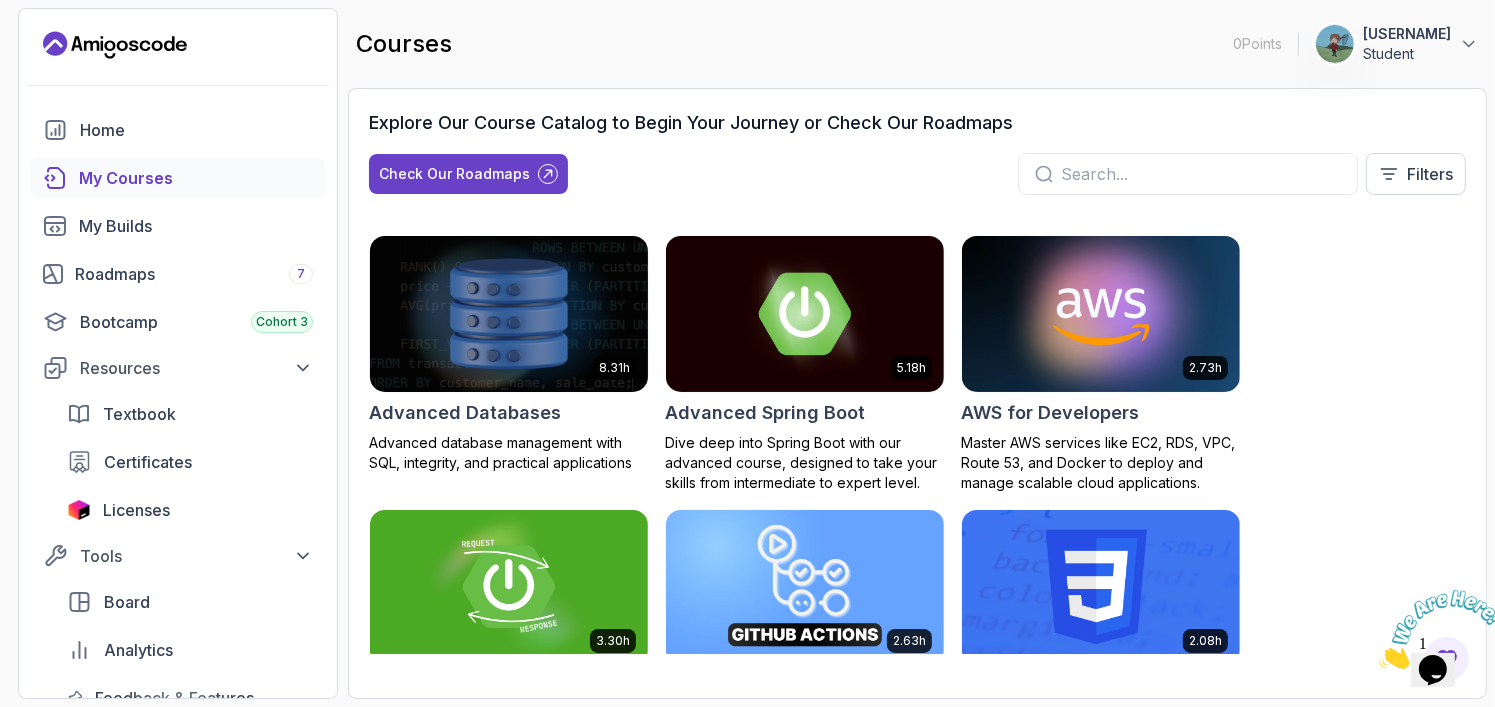 scroll, scrollTop: 0, scrollLeft: 0, axis: both 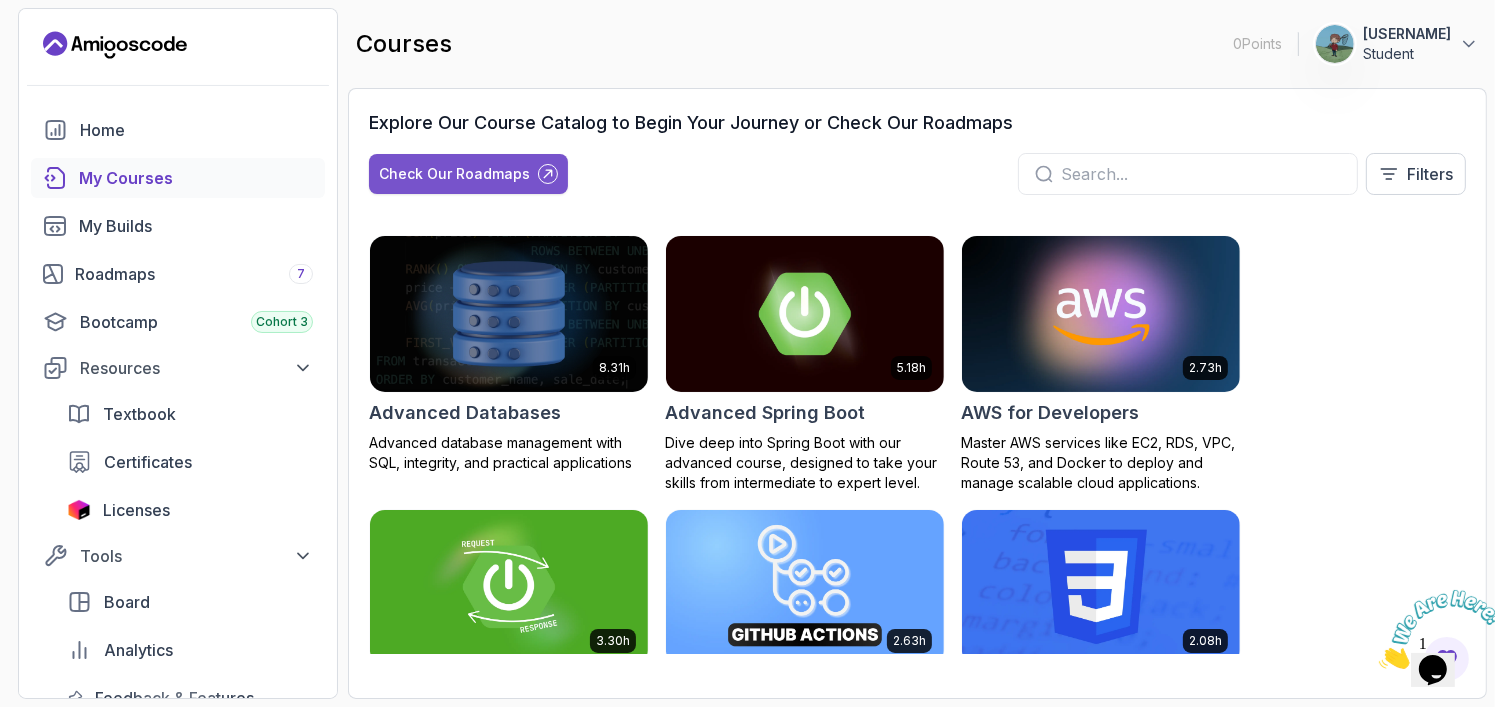 click on "Check Our Roadmaps" at bounding box center [454, 174] 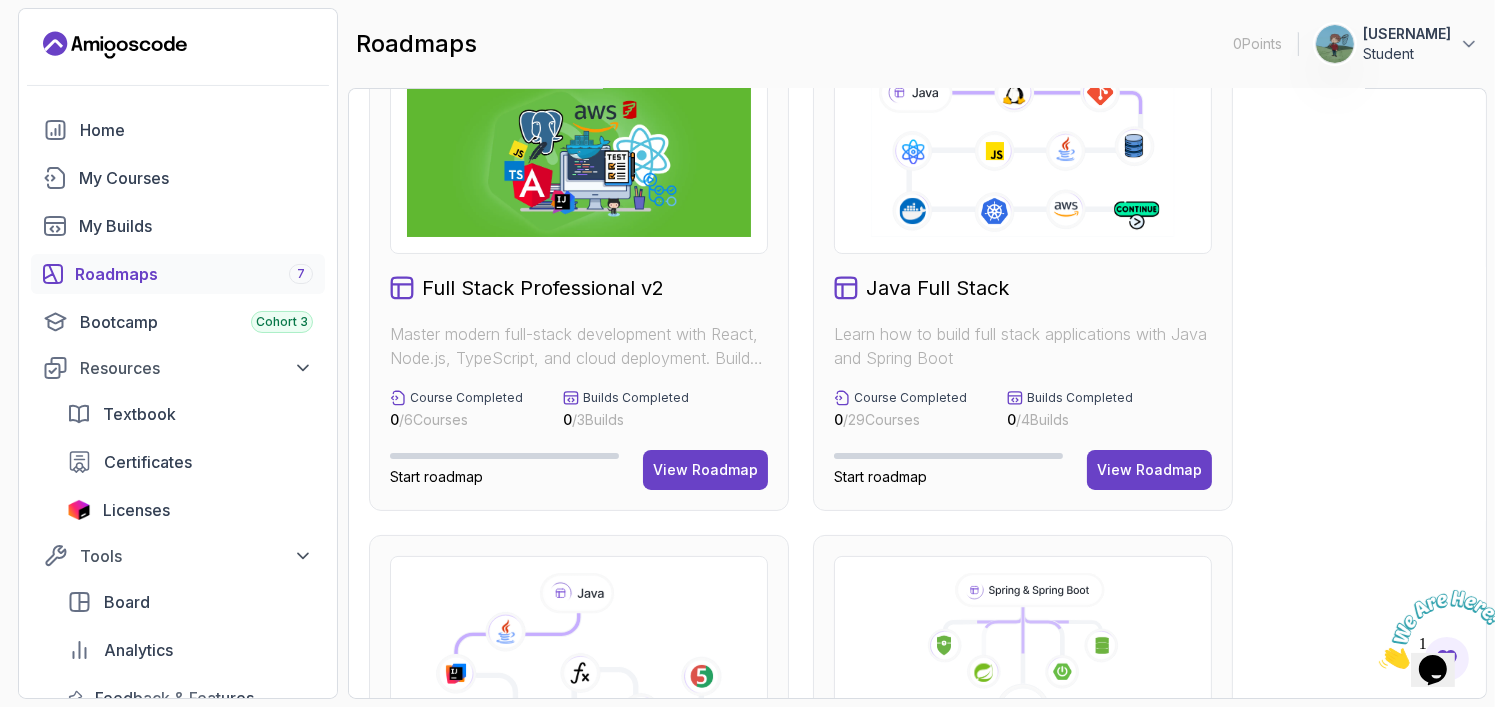 scroll, scrollTop: 0, scrollLeft: 0, axis: both 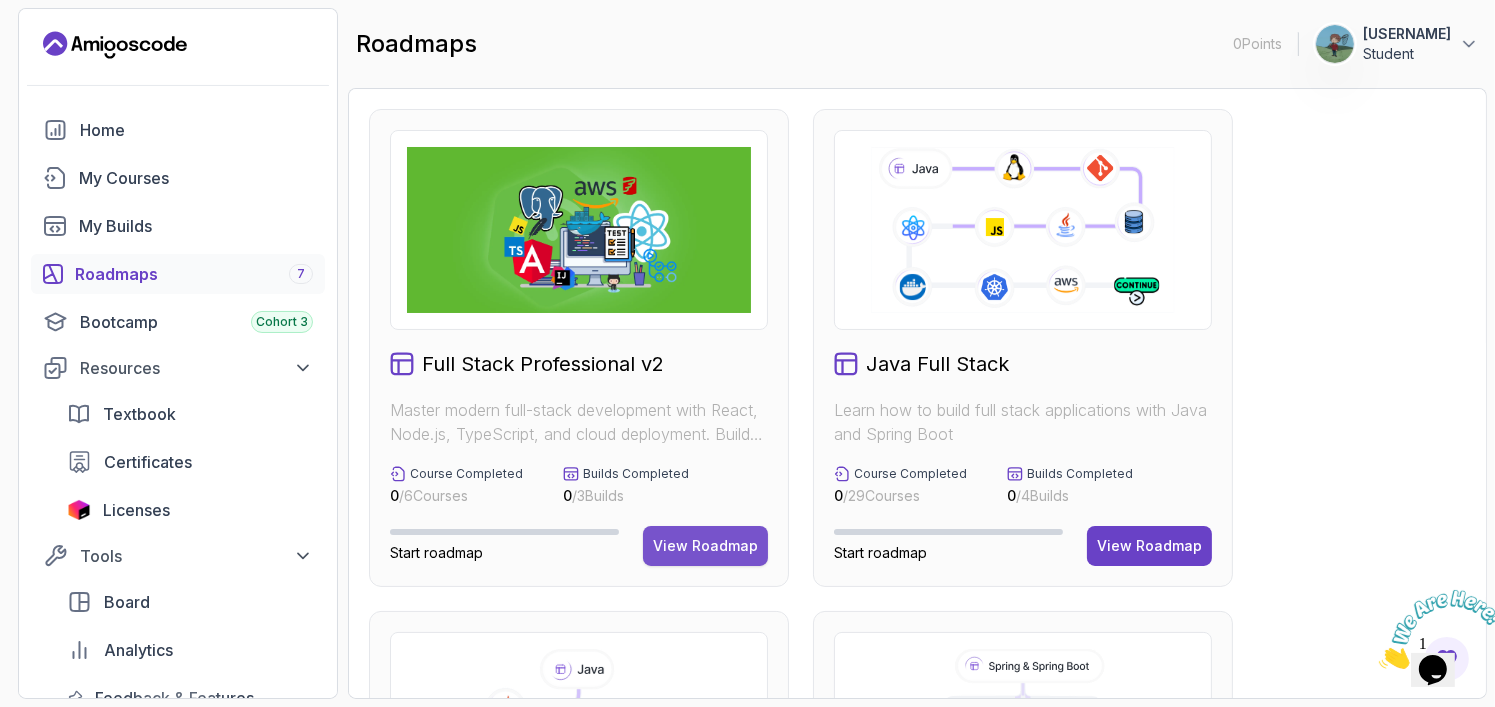 click on "View Roadmap" at bounding box center (705, 546) 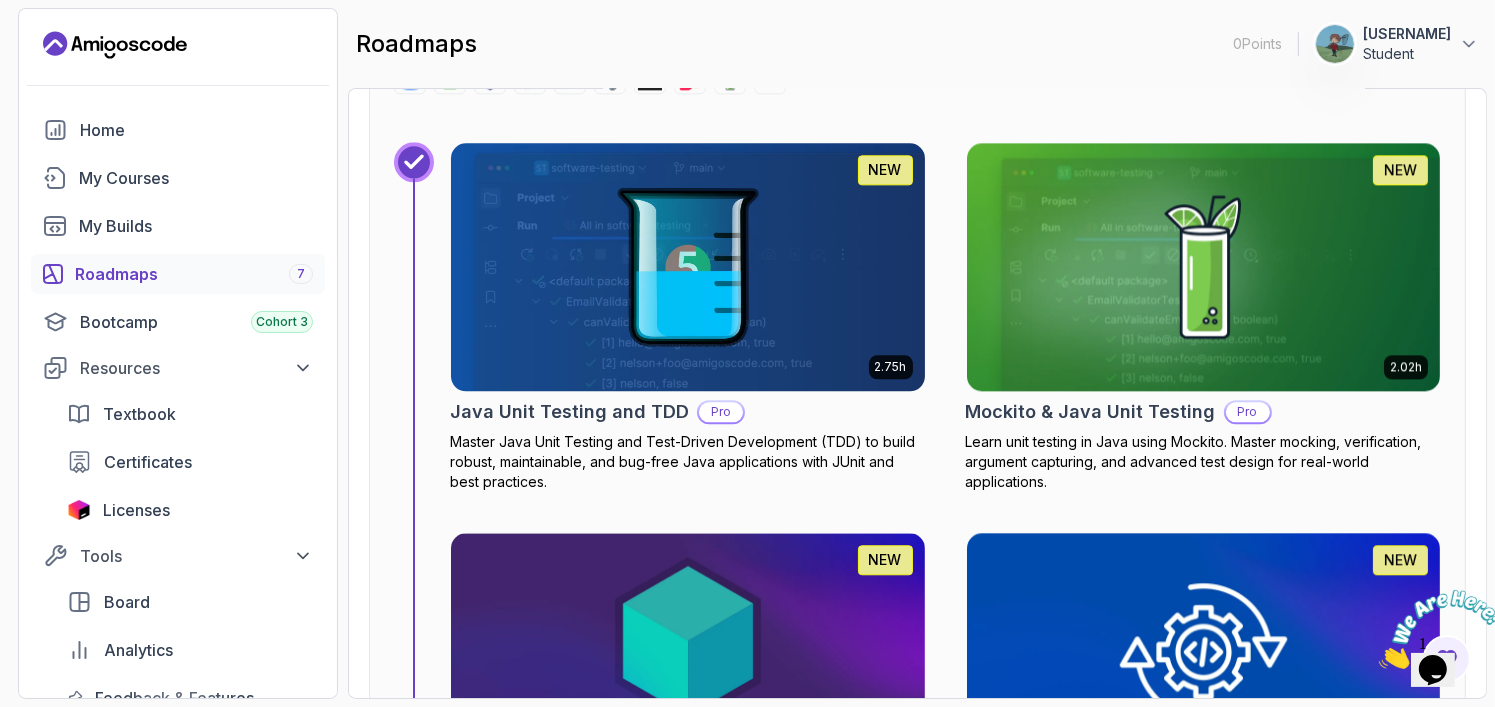 scroll, scrollTop: 4600, scrollLeft: 0, axis: vertical 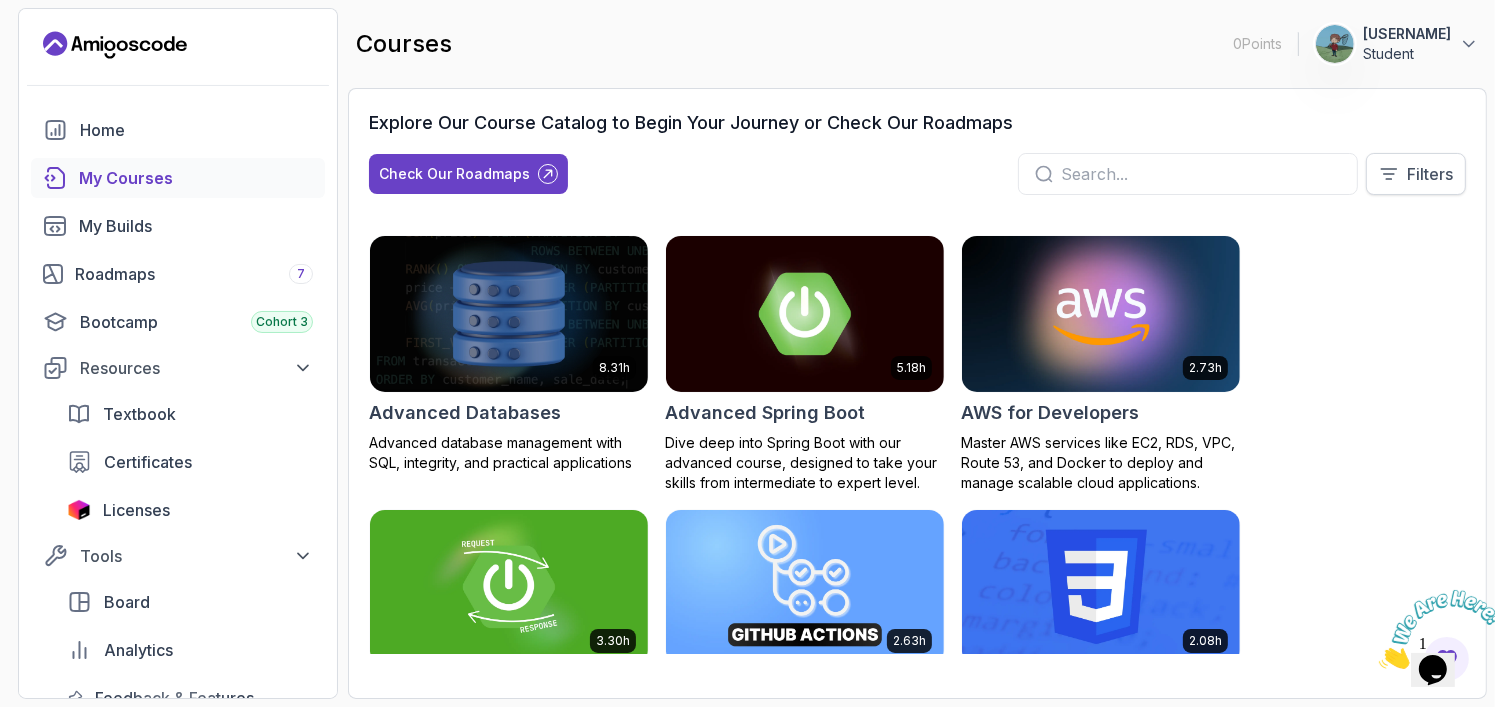 click on "Filters" at bounding box center (1430, 174) 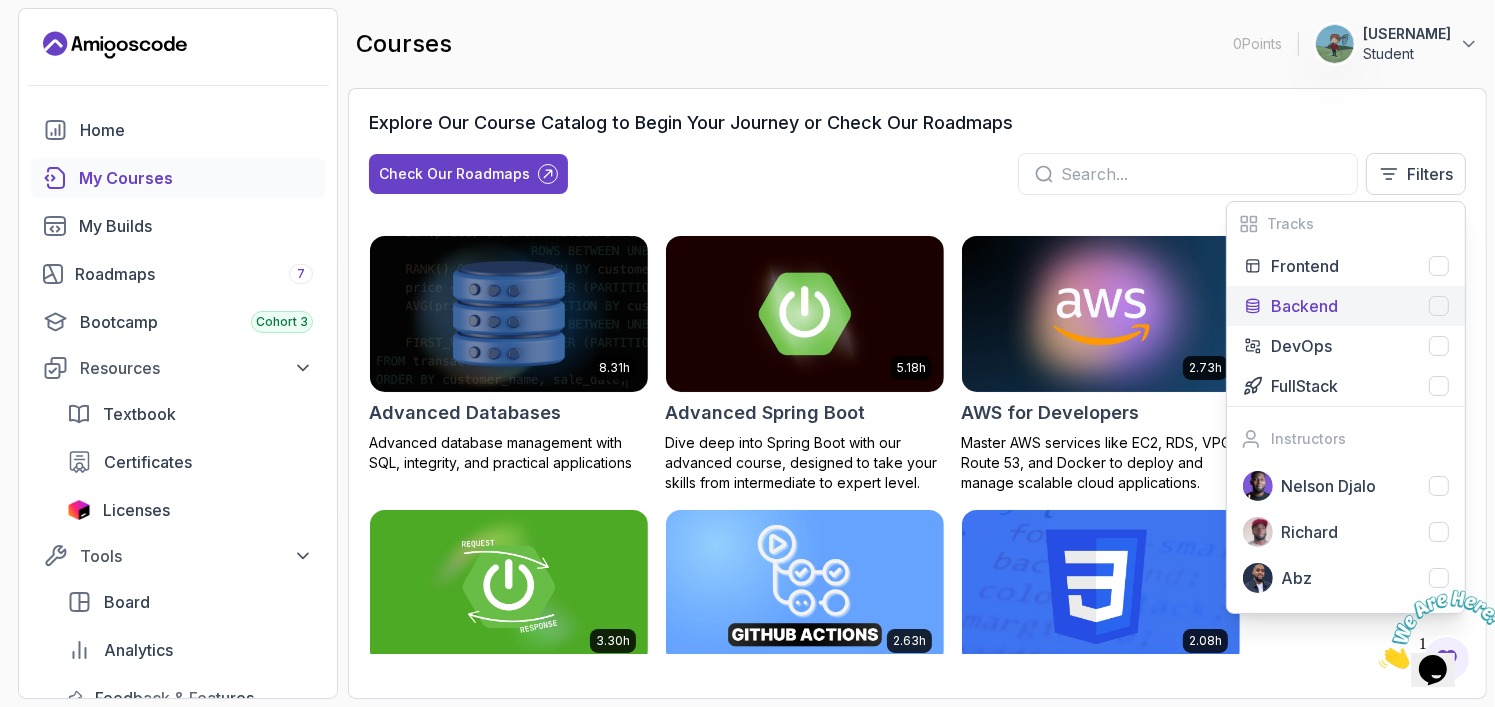 click on "Backend" at bounding box center [1360, 306] 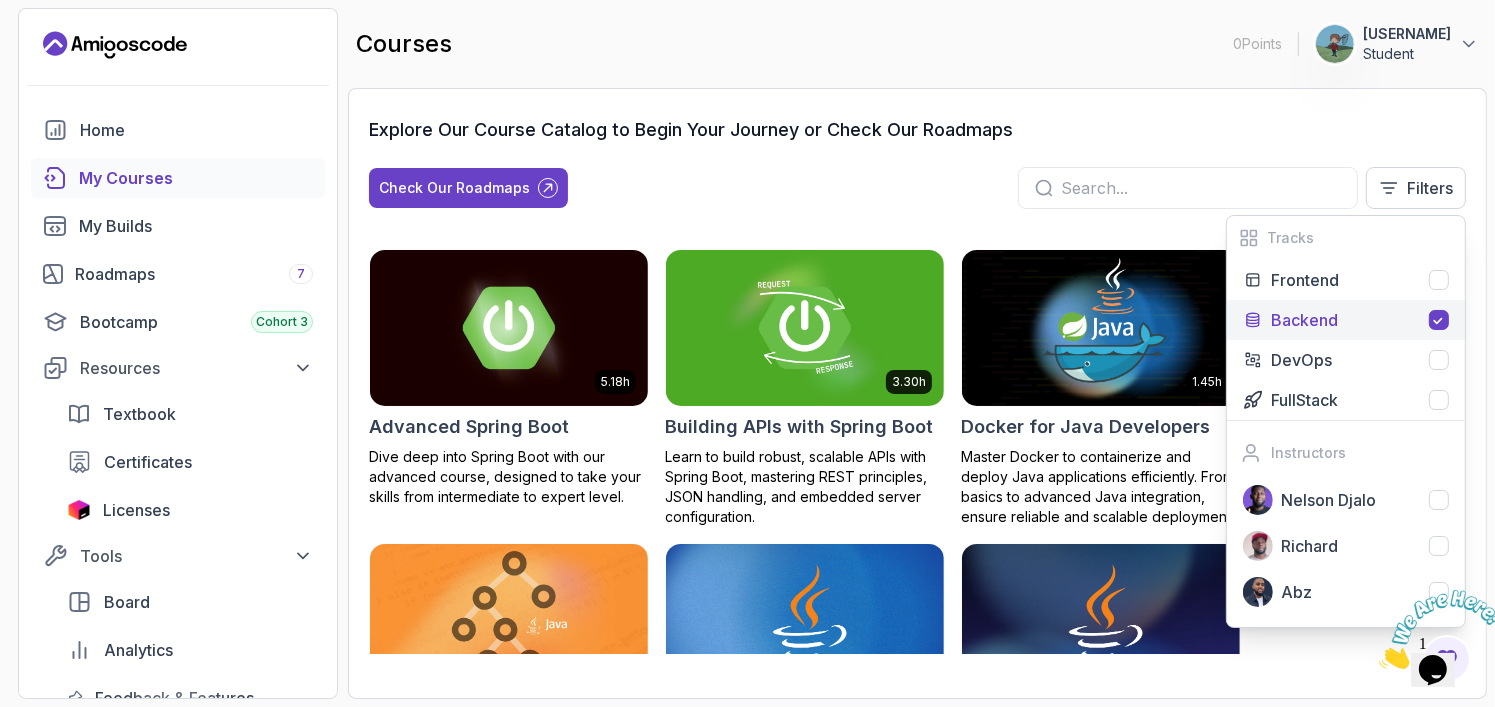 click on "Backend" at bounding box center [1346, 320] 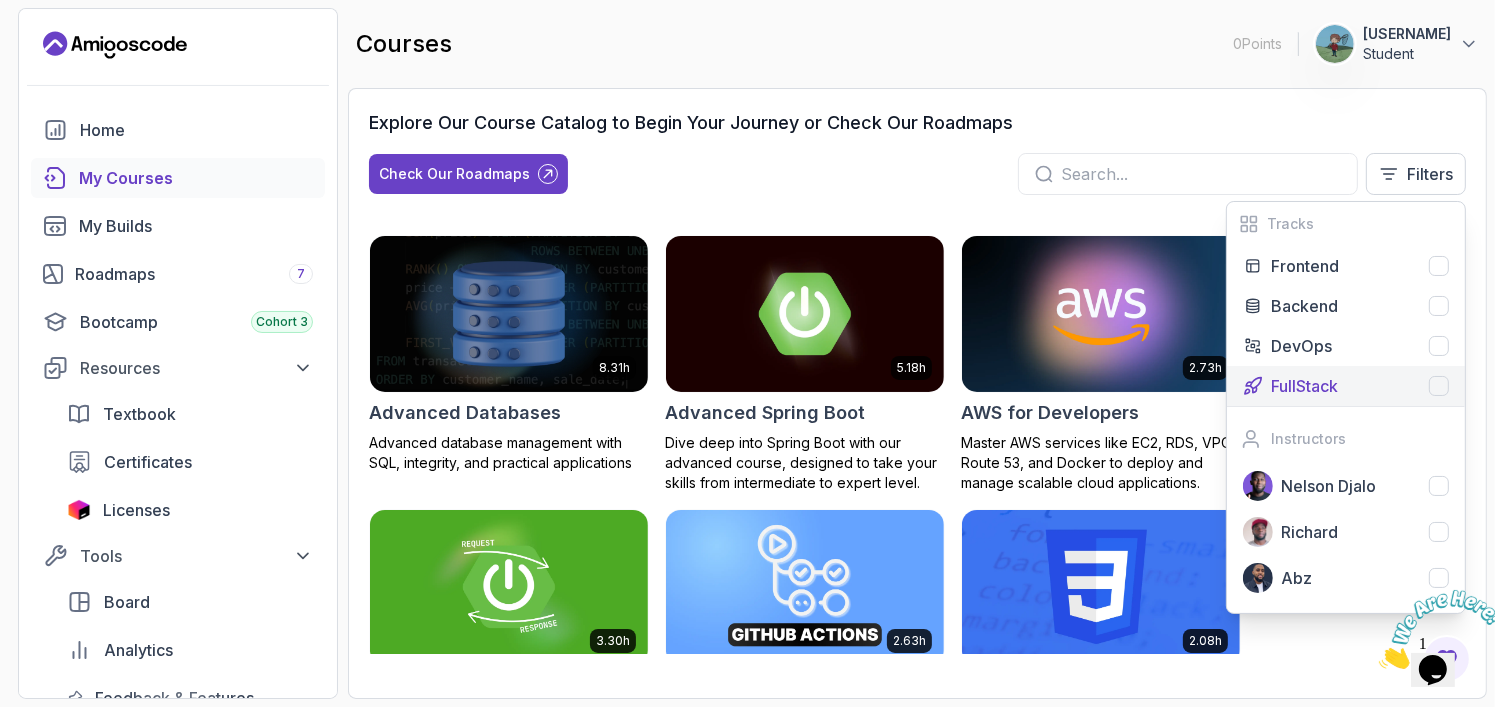 click on "FullStack" at bounding box center [1360, 386] 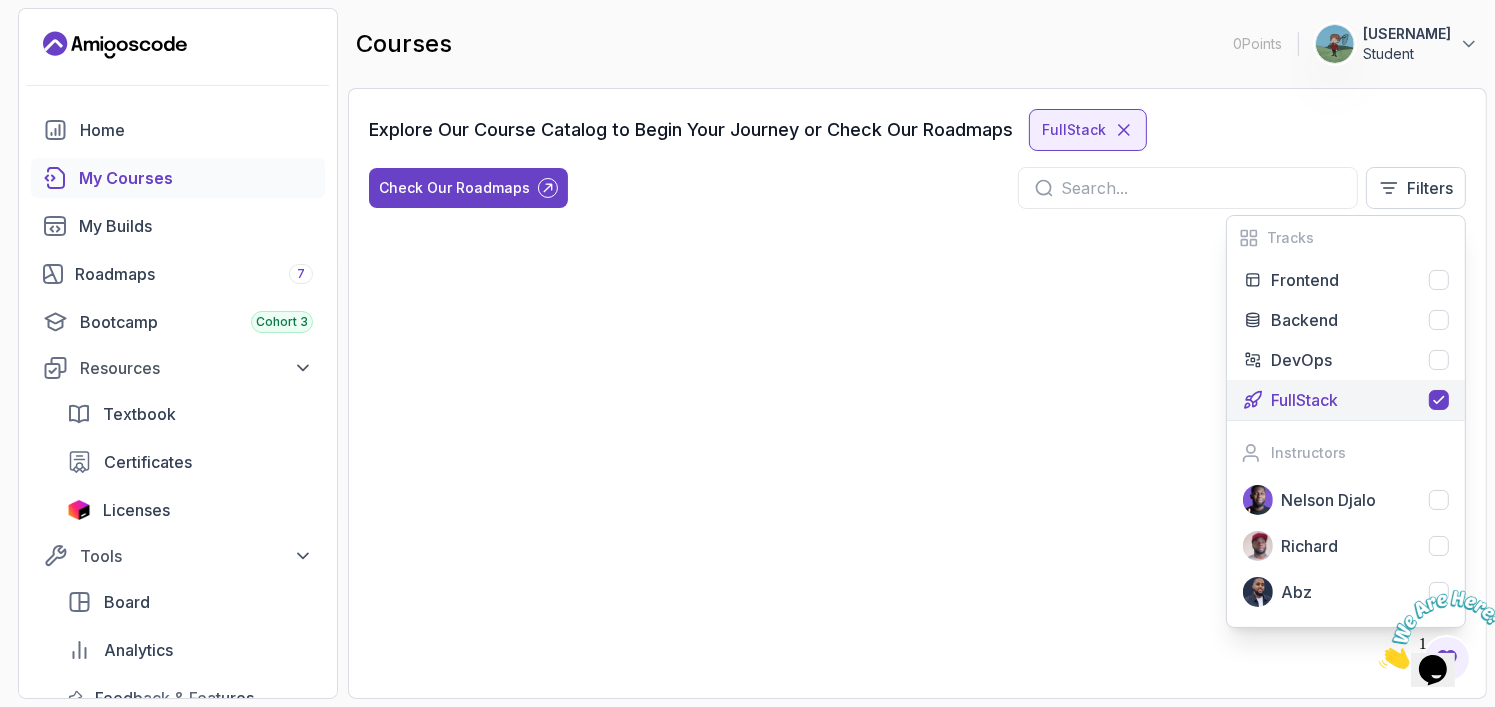 click on "FullStack" at bounding box center (1346, 400) 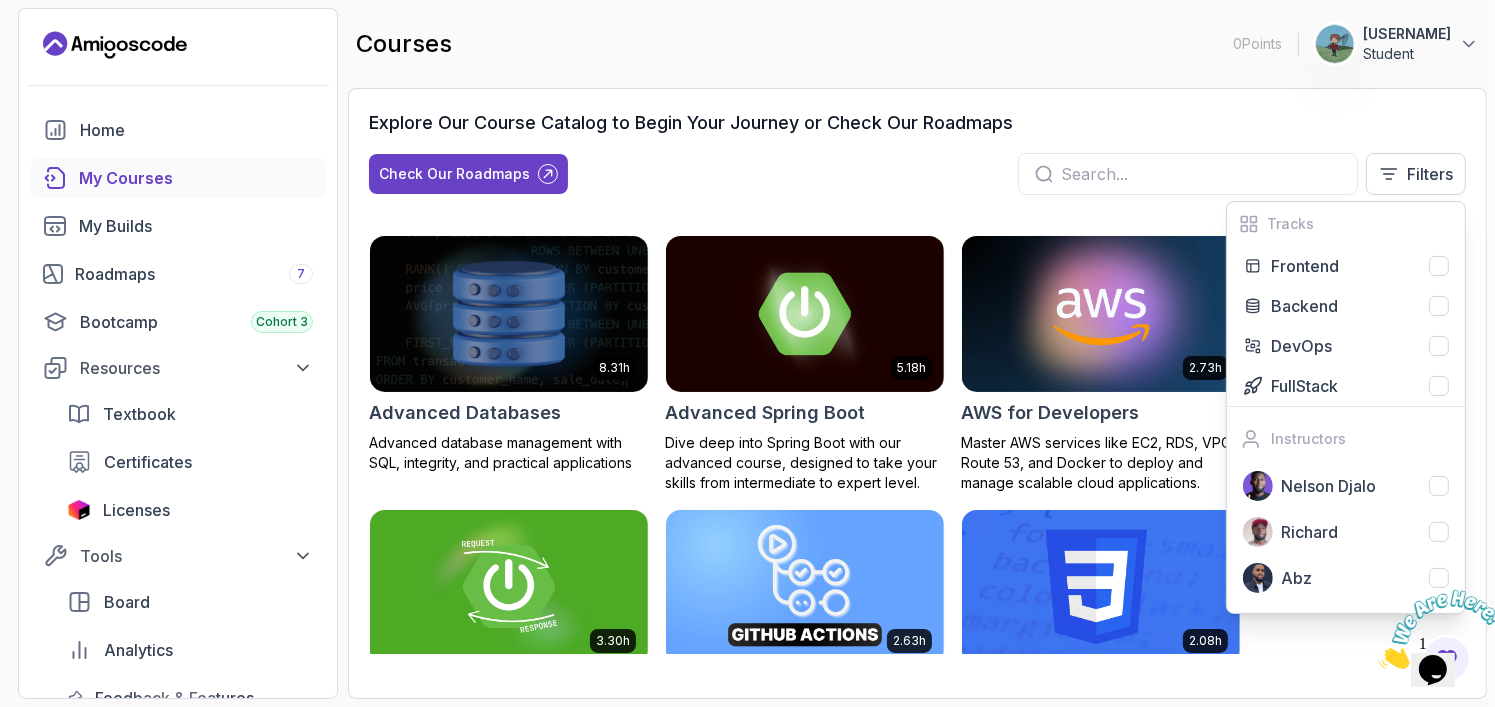 click on "Explore Our Course Catalog to Begin Your Journey or Check Our Roadmaps Check Our Roadmaps Filters Tracks Frontend Backend DevOps FullStack Instructors Nelson Djalo Richard Abz" at bounding box center [917, 160] 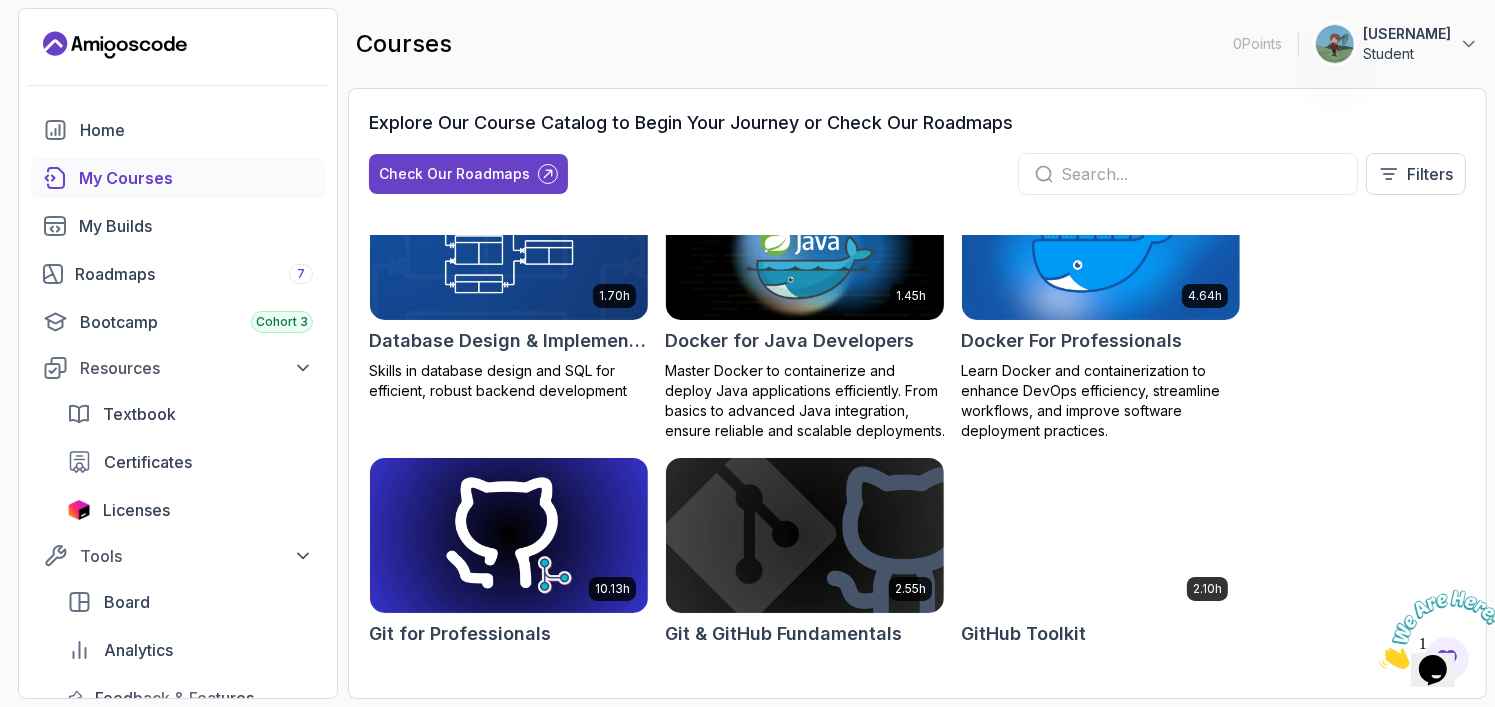 scroll, scrollTop: 800, scrollLeft: 0, axis: vertical 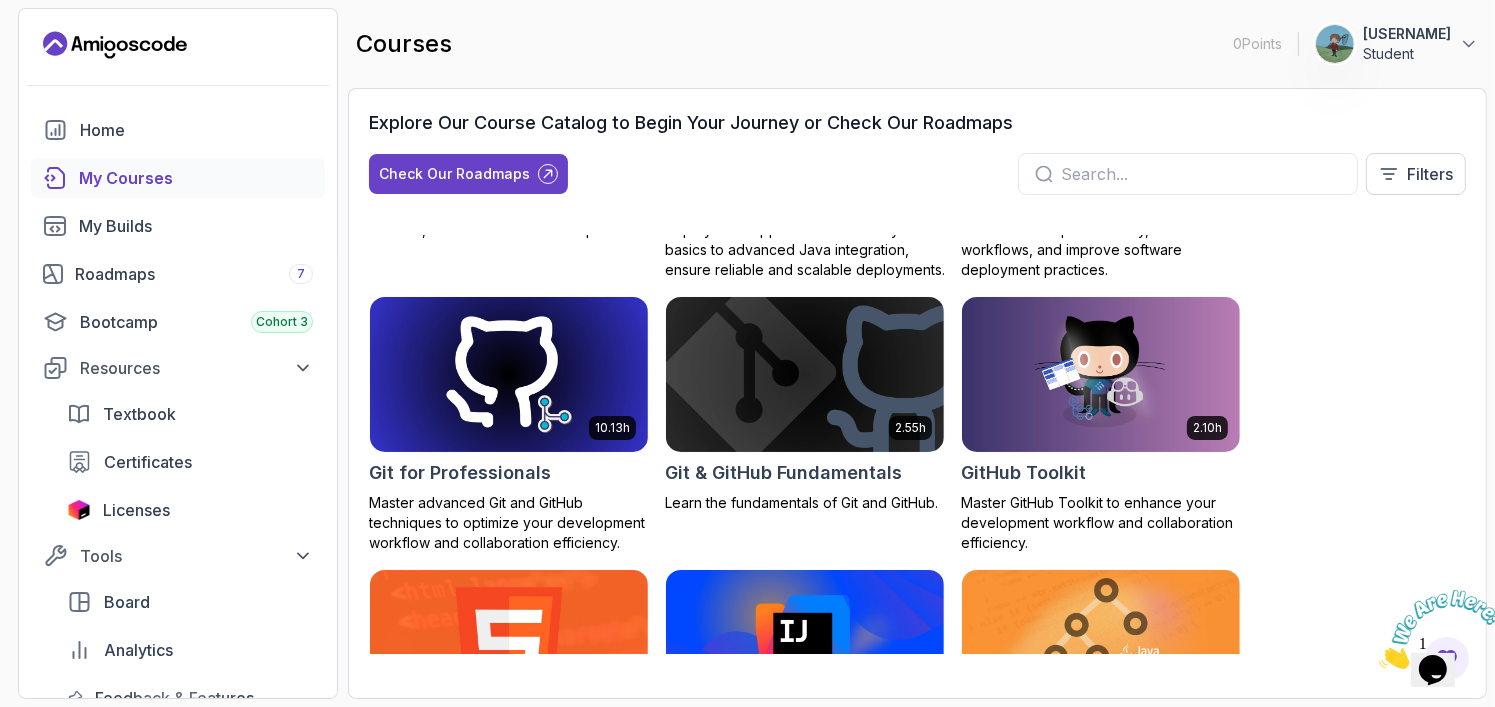 click at bounding box center (1201, 174) 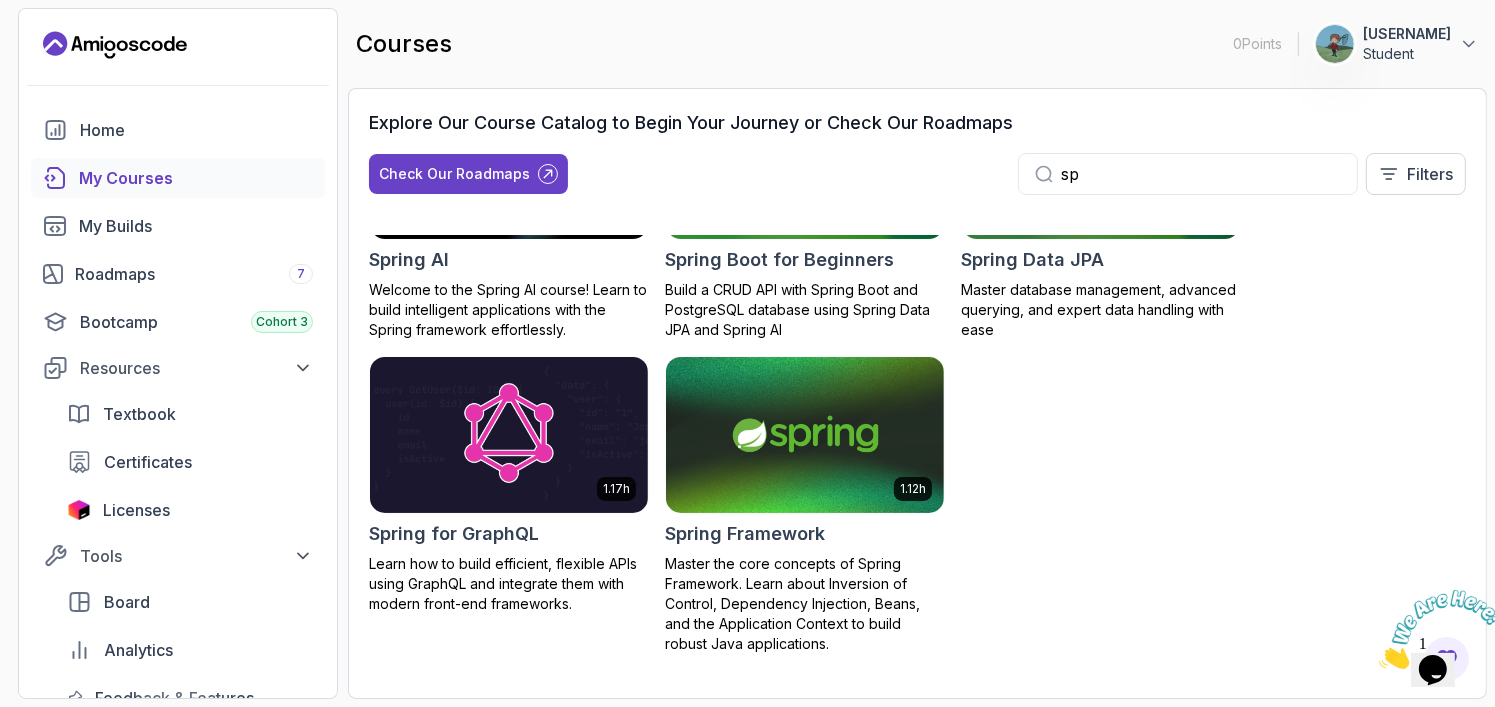 scroll, scrollTop: 444, scrollLeft: 0, axis: vertical 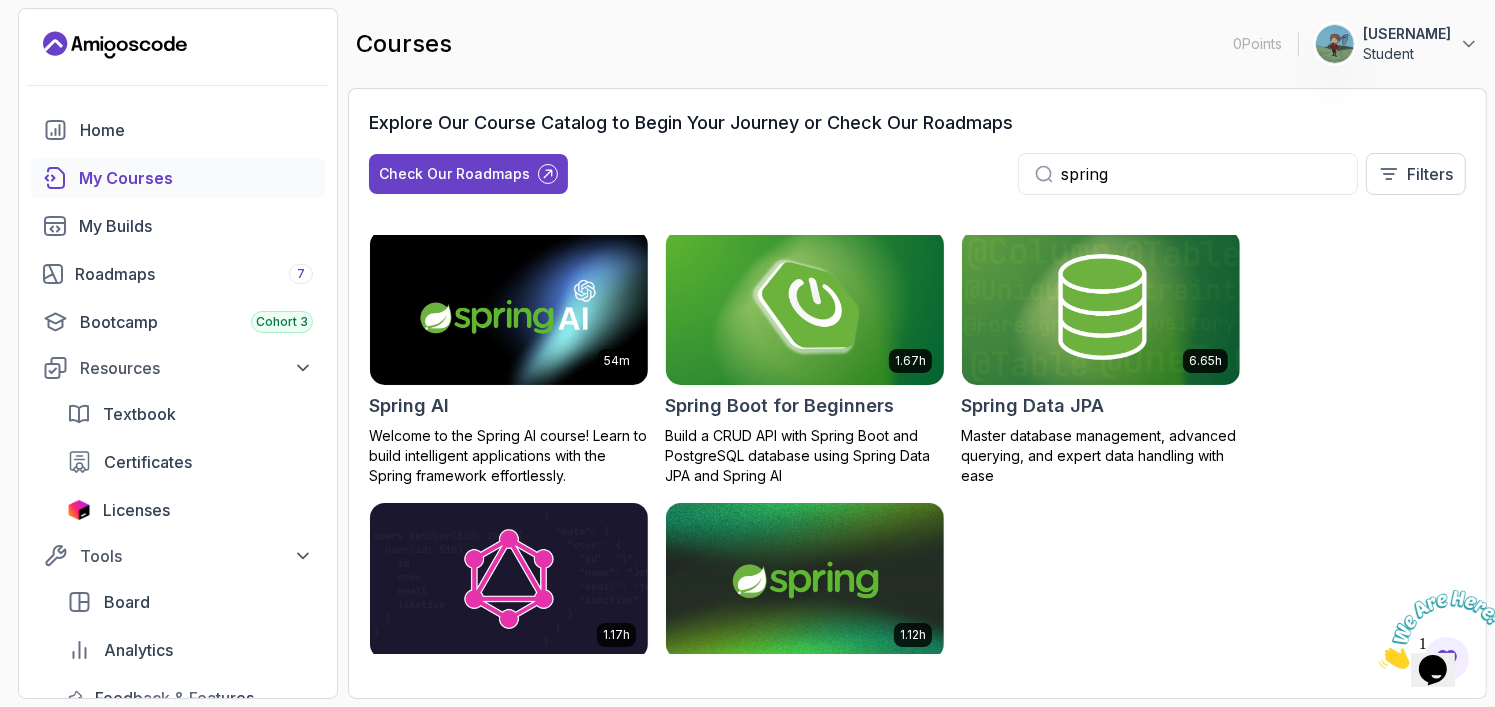 type on "spring" 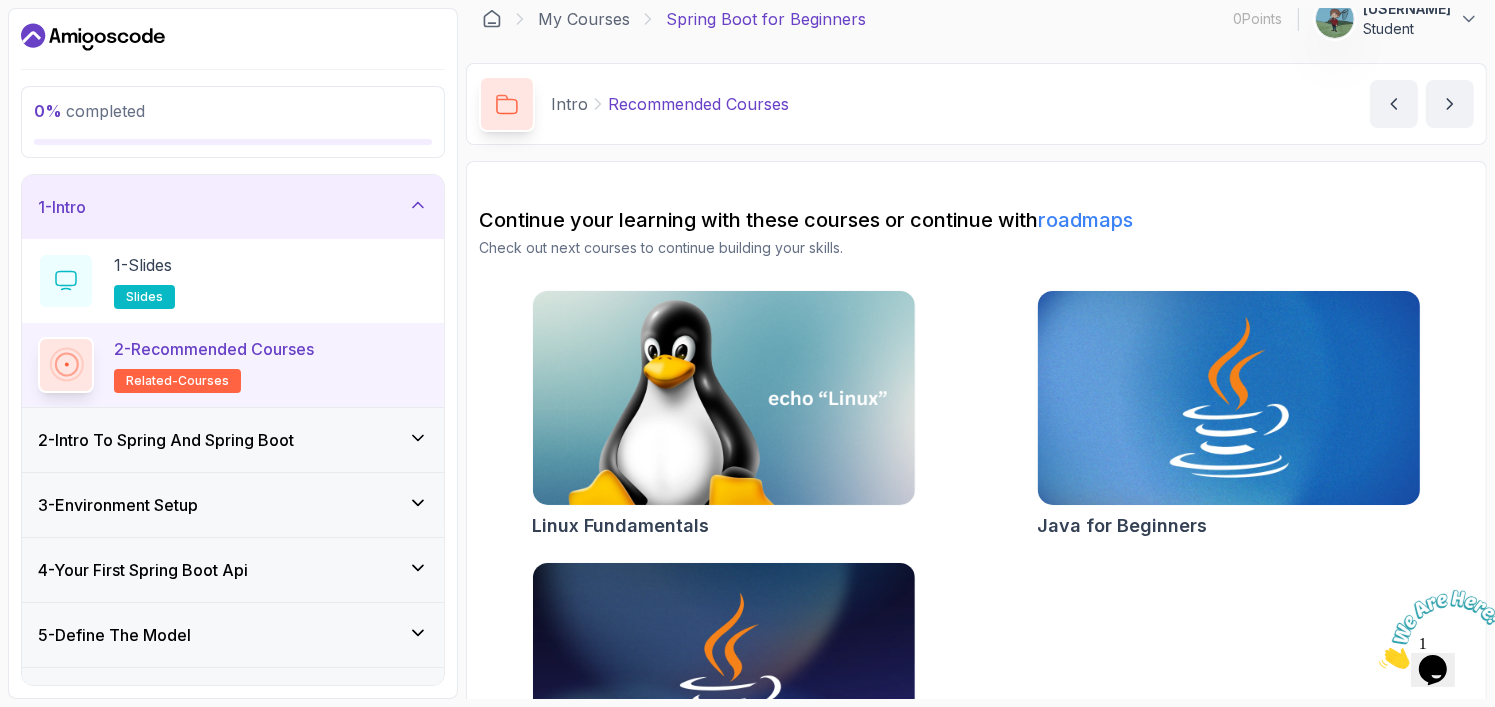 scroll, scrollTop: 0, scrollLeft: 0, axis: both 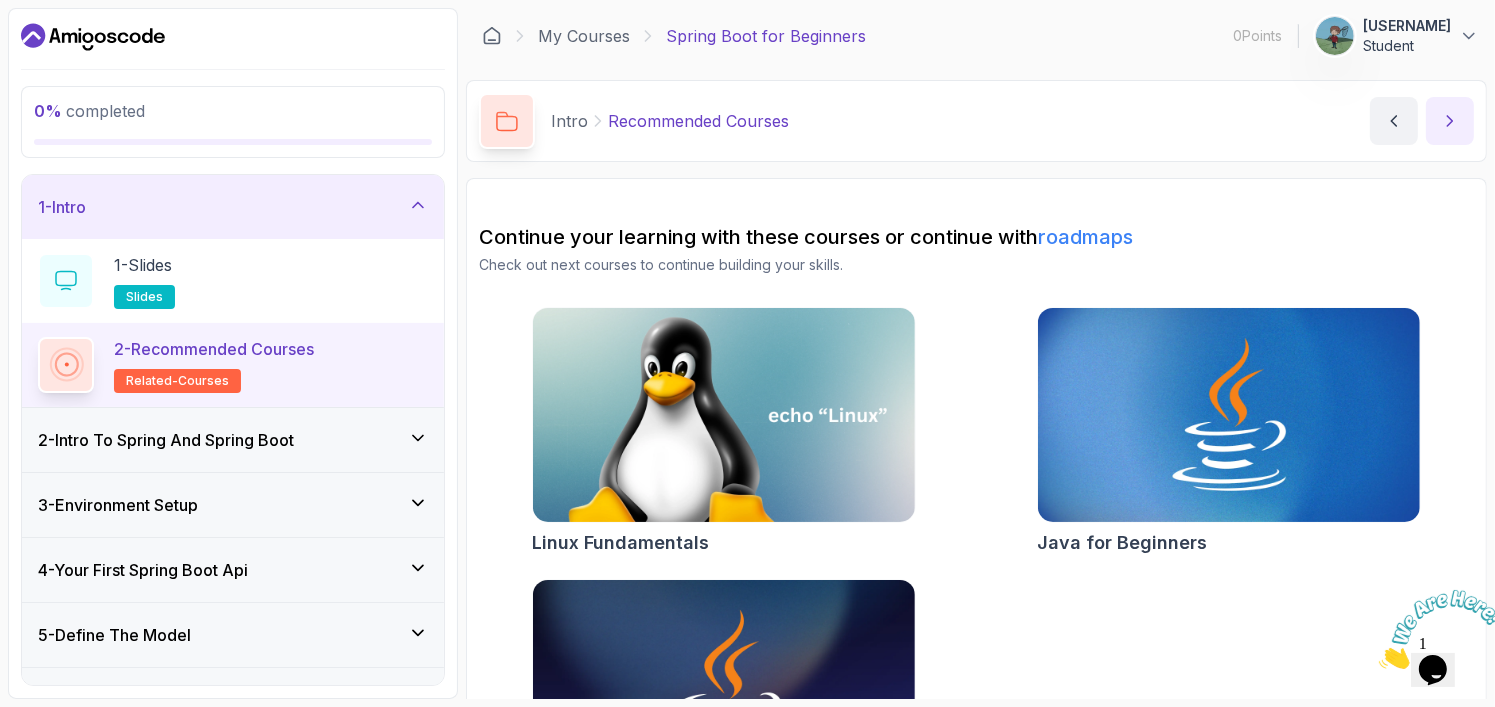 click at bounding box center [1450, 121] 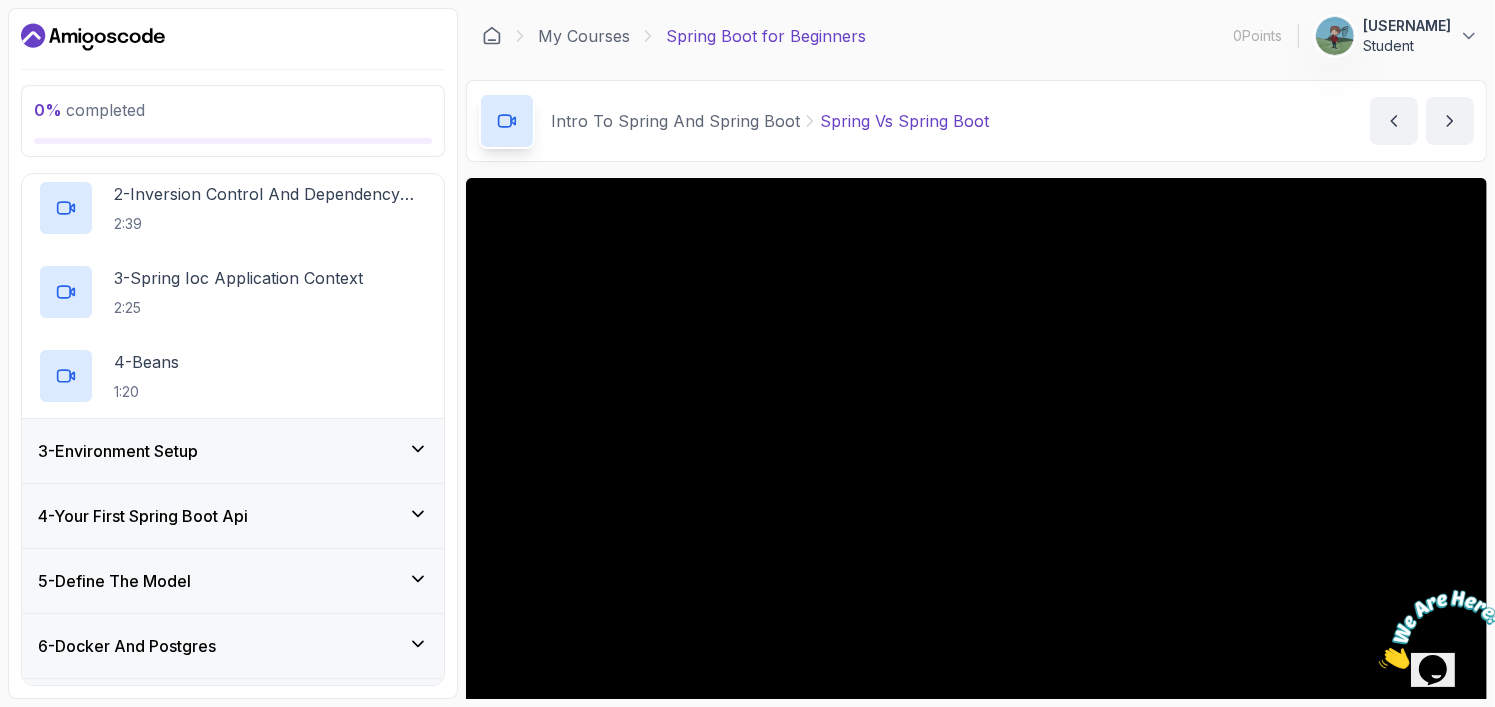 scroll, scrollTop: 300, scrollLeft: 0, axis: vertical 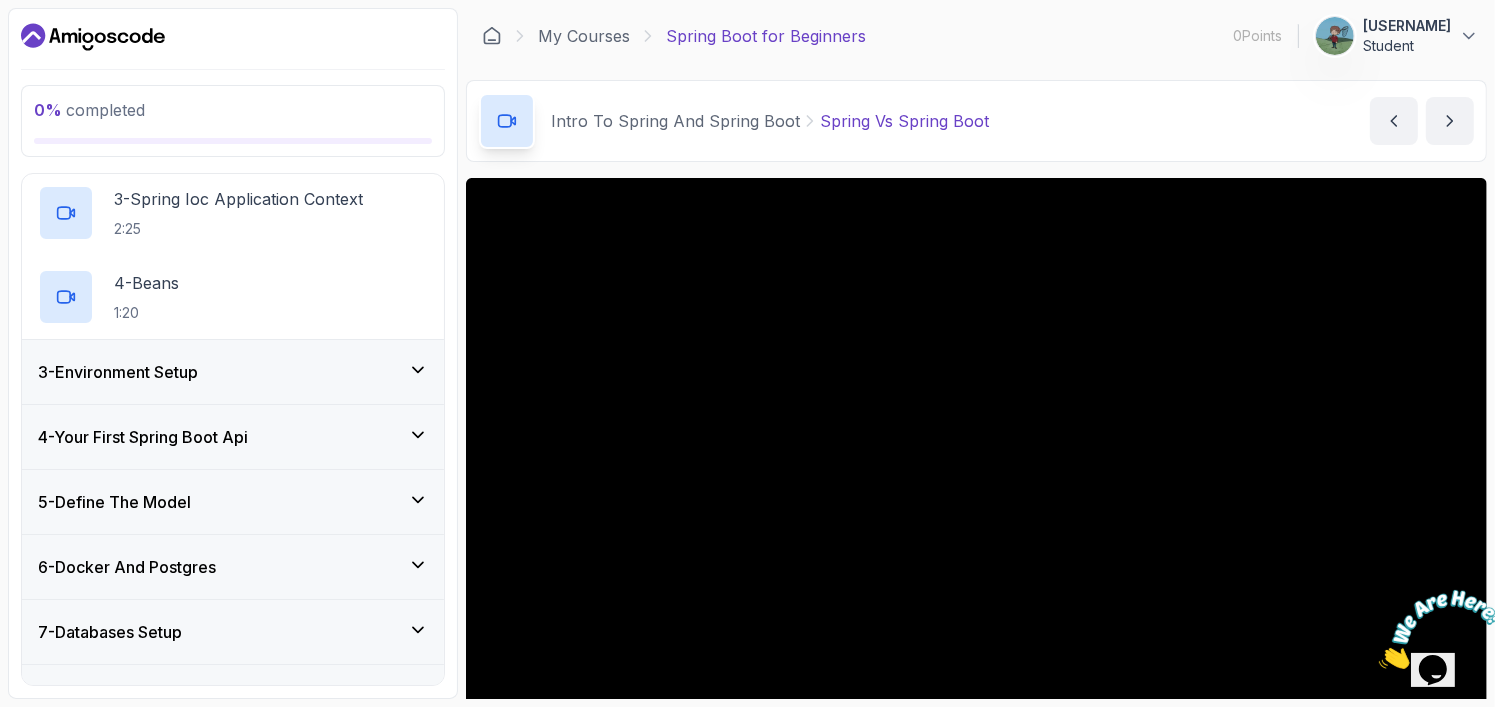 click on "4  -  Your First Spring Boot Api" at bounding box center (233, 437) 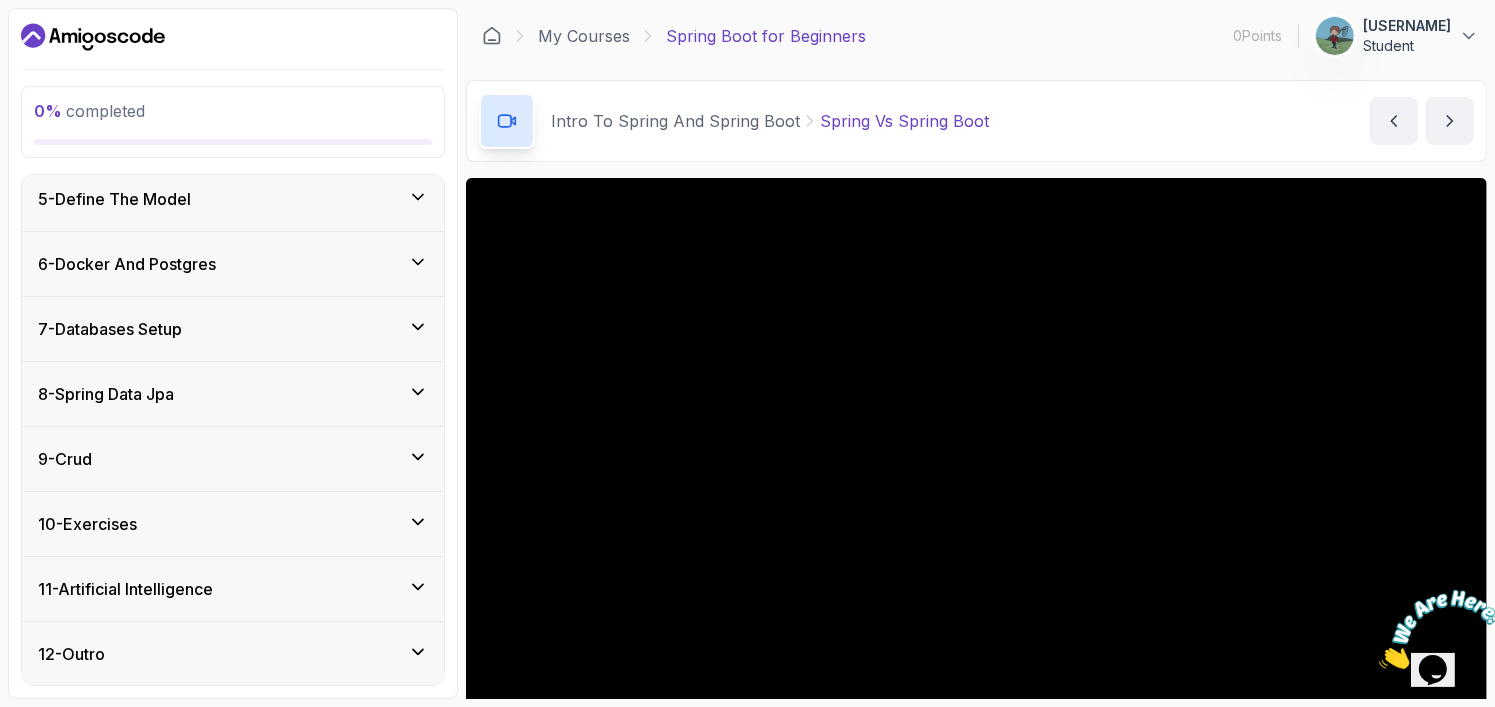 scroll, scrollTop: 516, scrollLeft: 0, axis: vertical 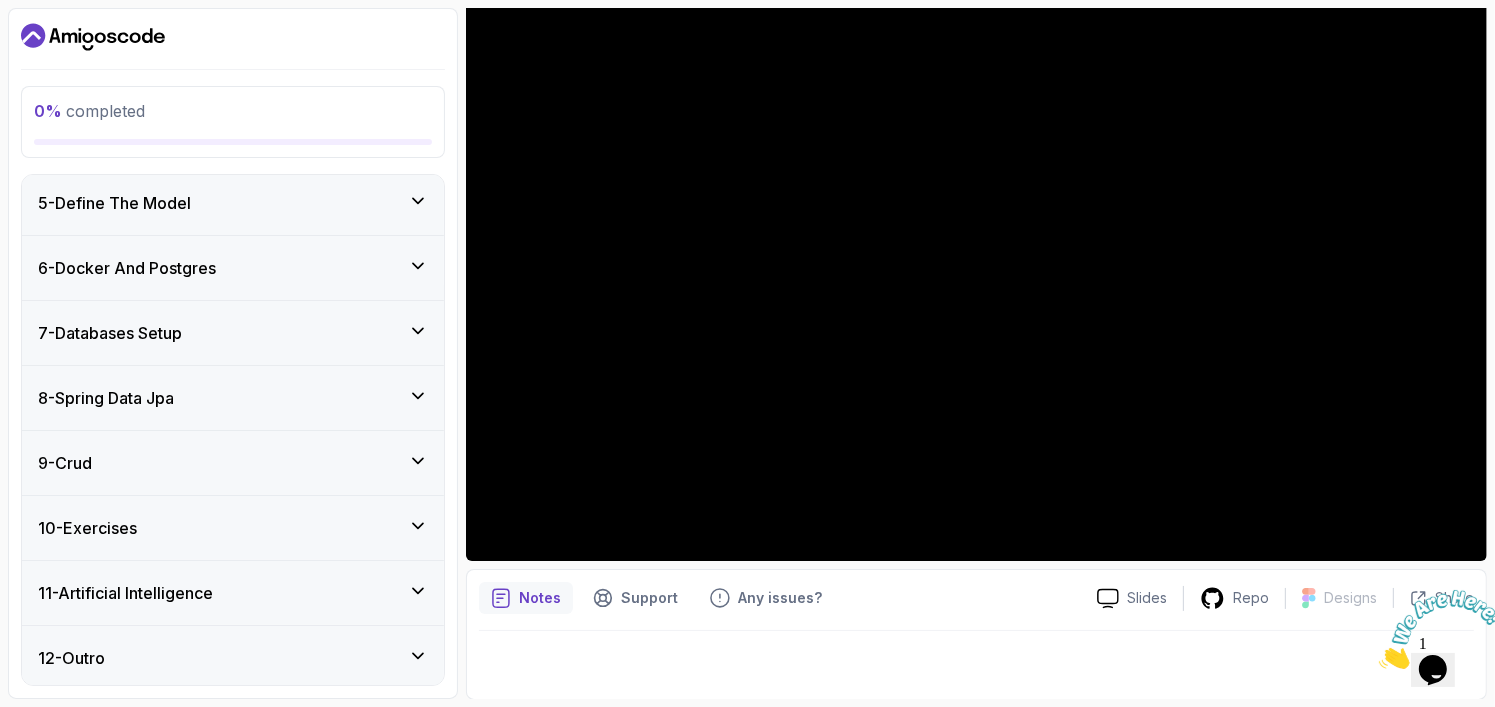 click on "12  -  Outro" at bounding box center [233, 658] 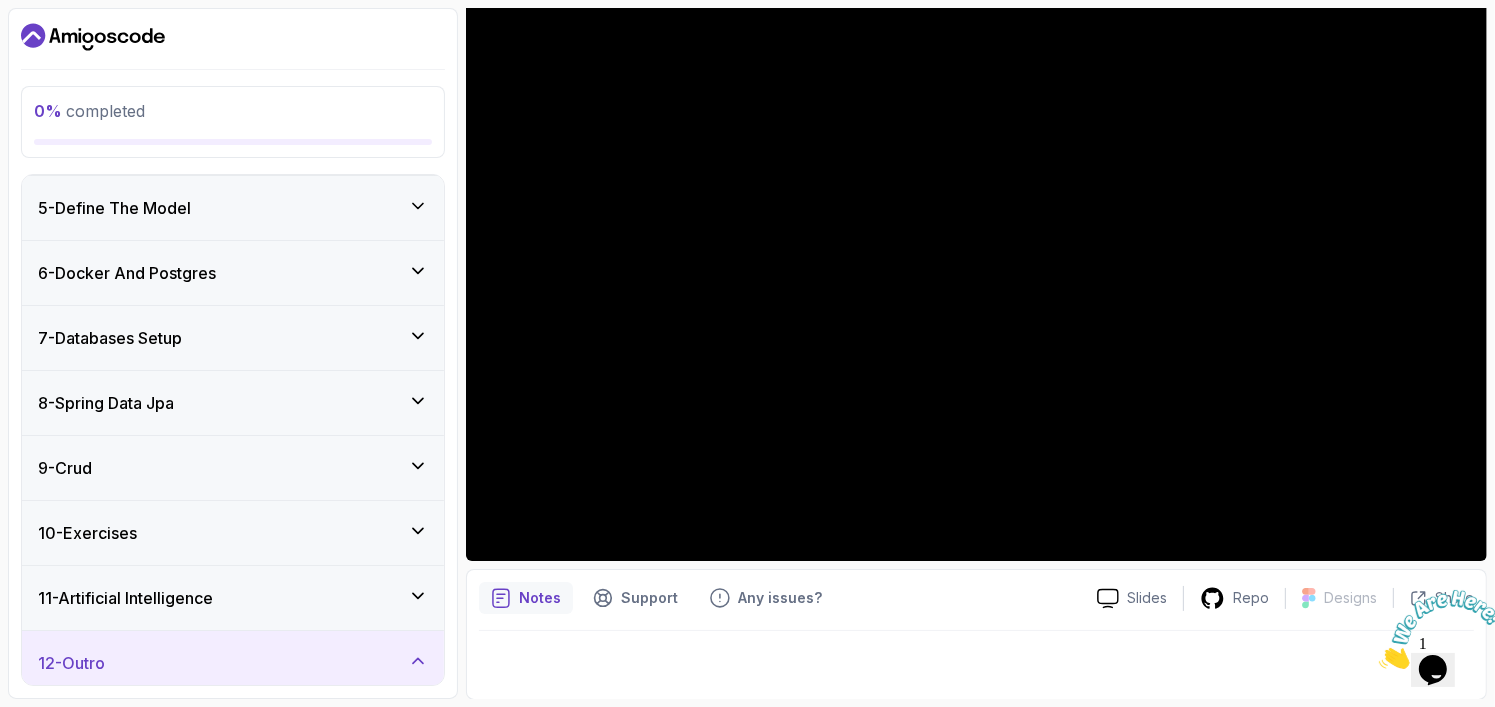click on "12  -  Outro" at bounding box center (233, 663) 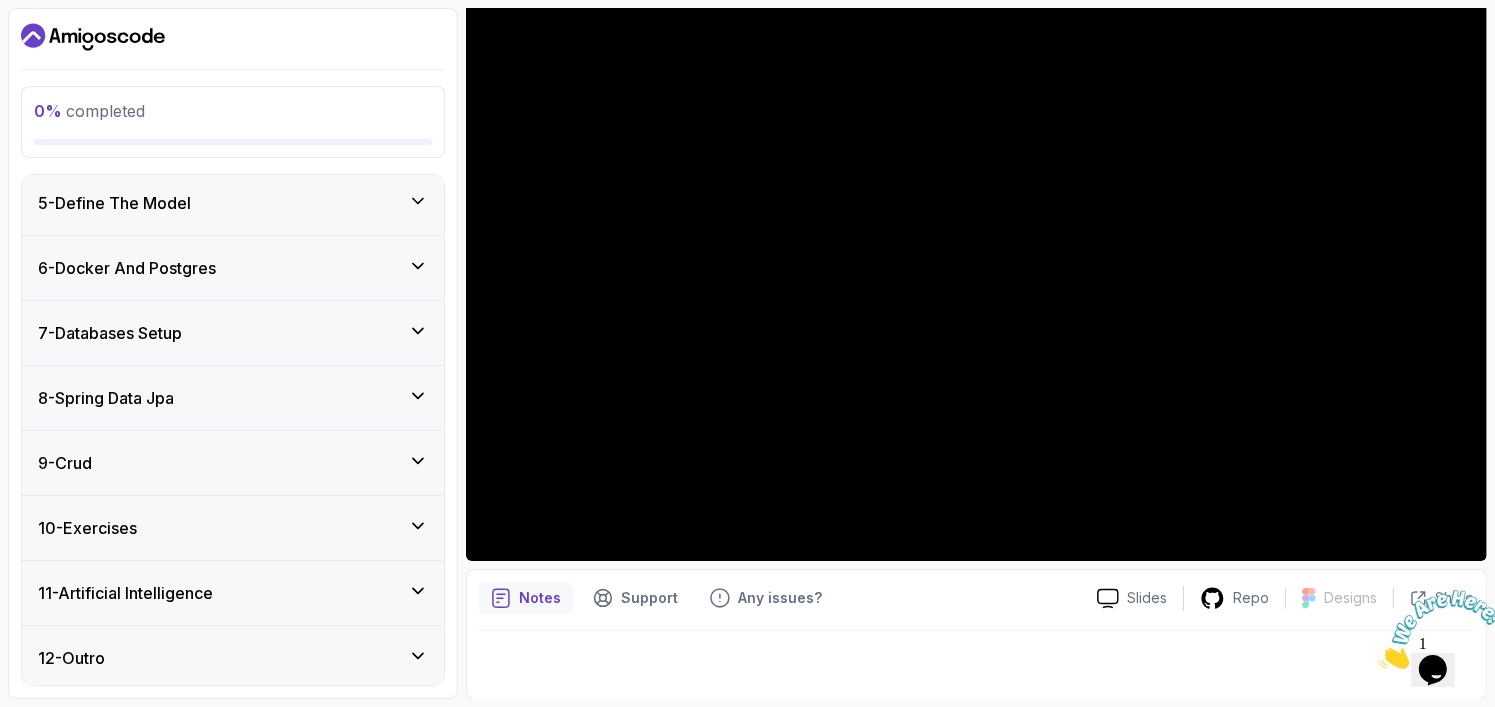 click on "12  -  Outro" at bounding box center (233, 658) 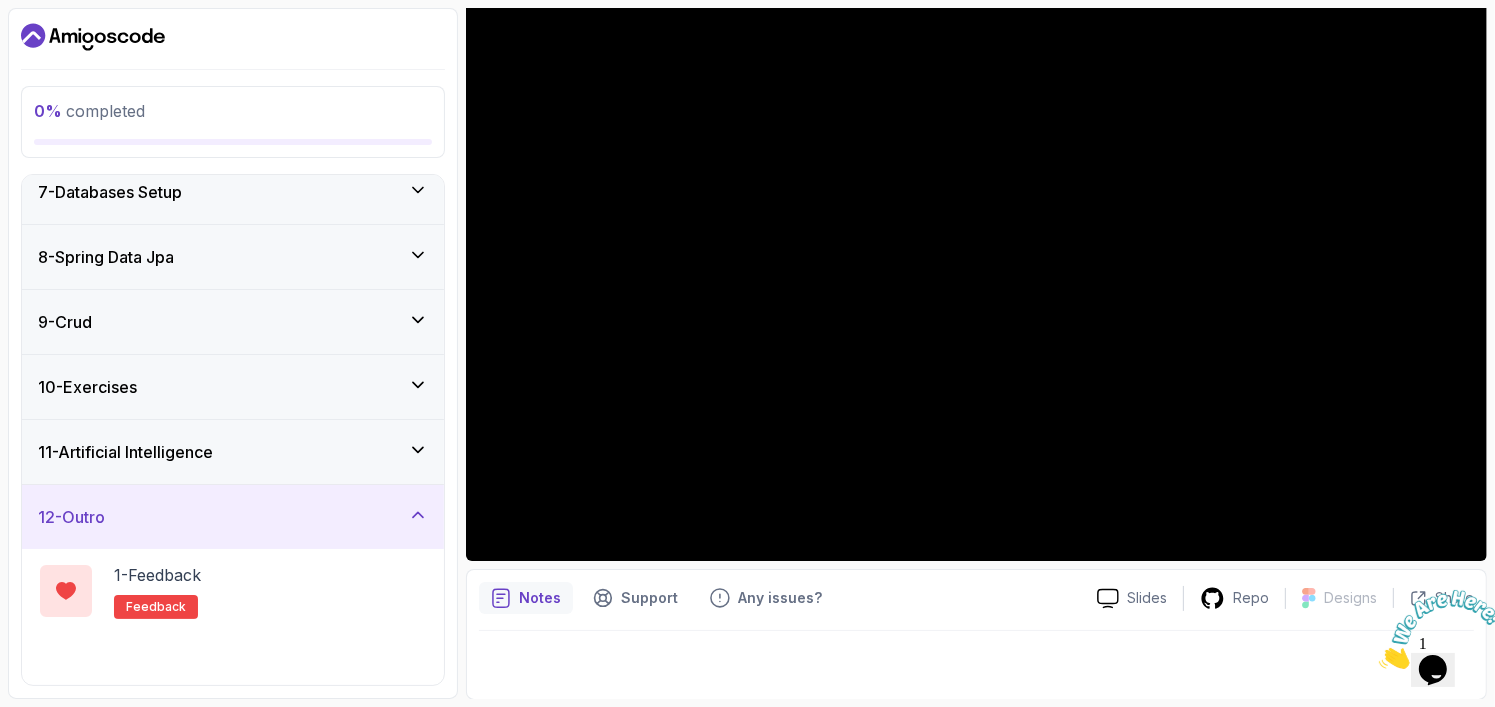 scroll, scrollTop: 432, scrollLeft: 0, axis: vertical 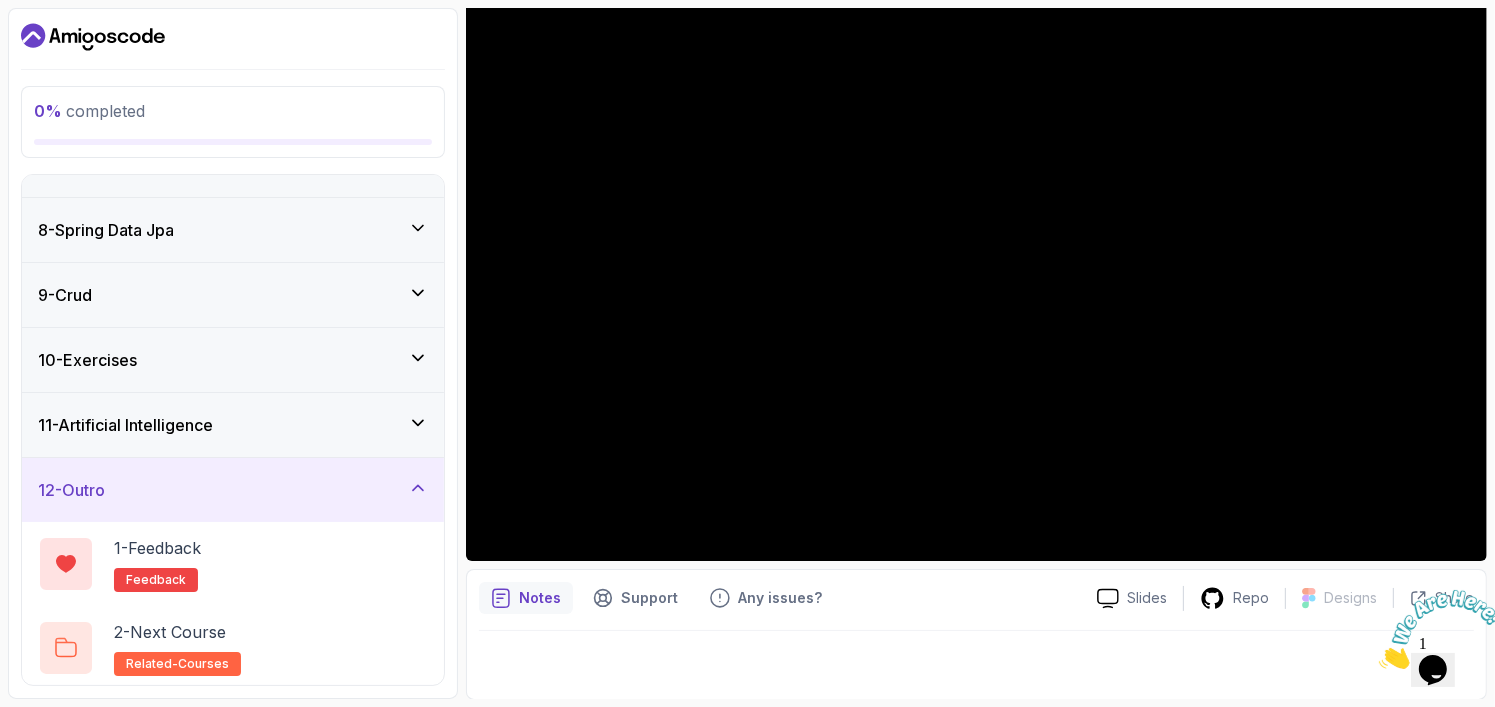 click on "10  -  Exercises" at bounding box center (233, 360) 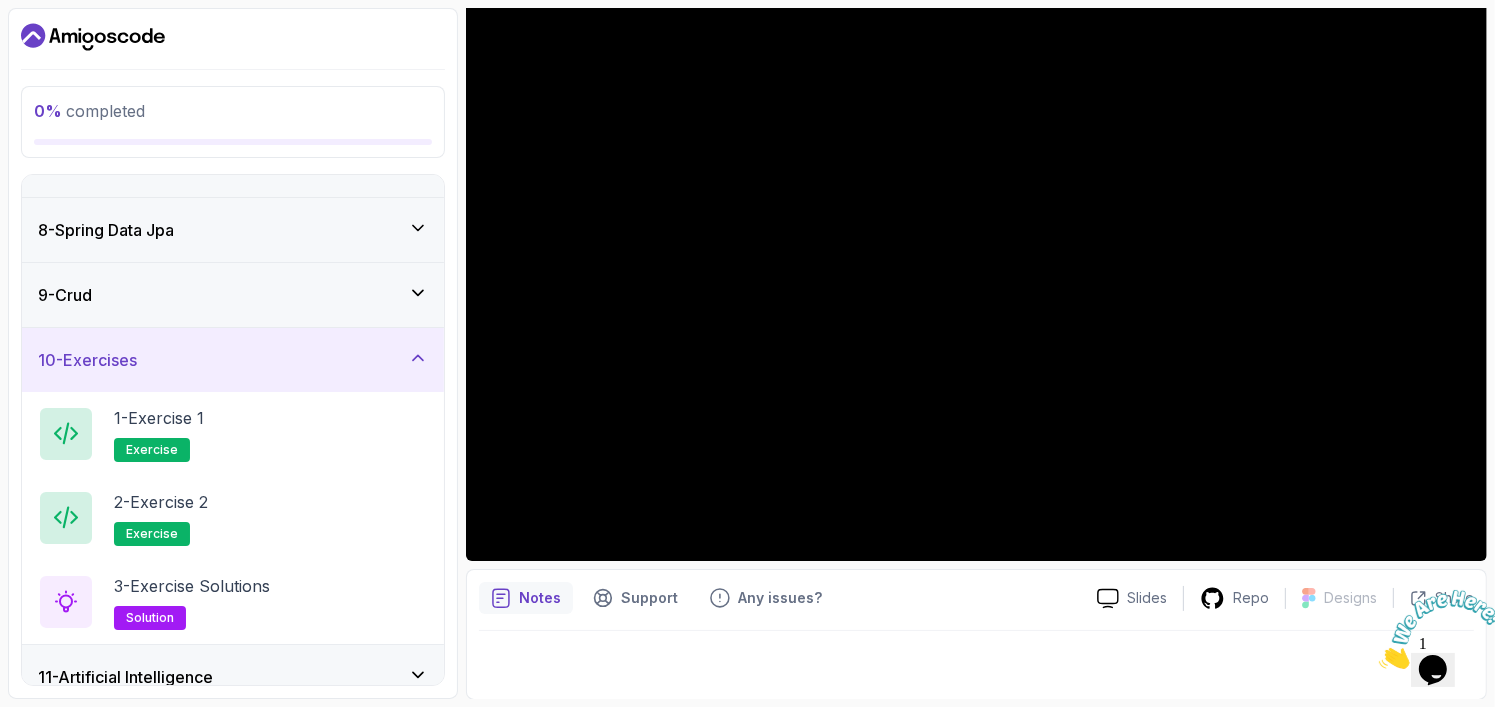 click on "10  -  Exercises" at bounding box center (233, 360) 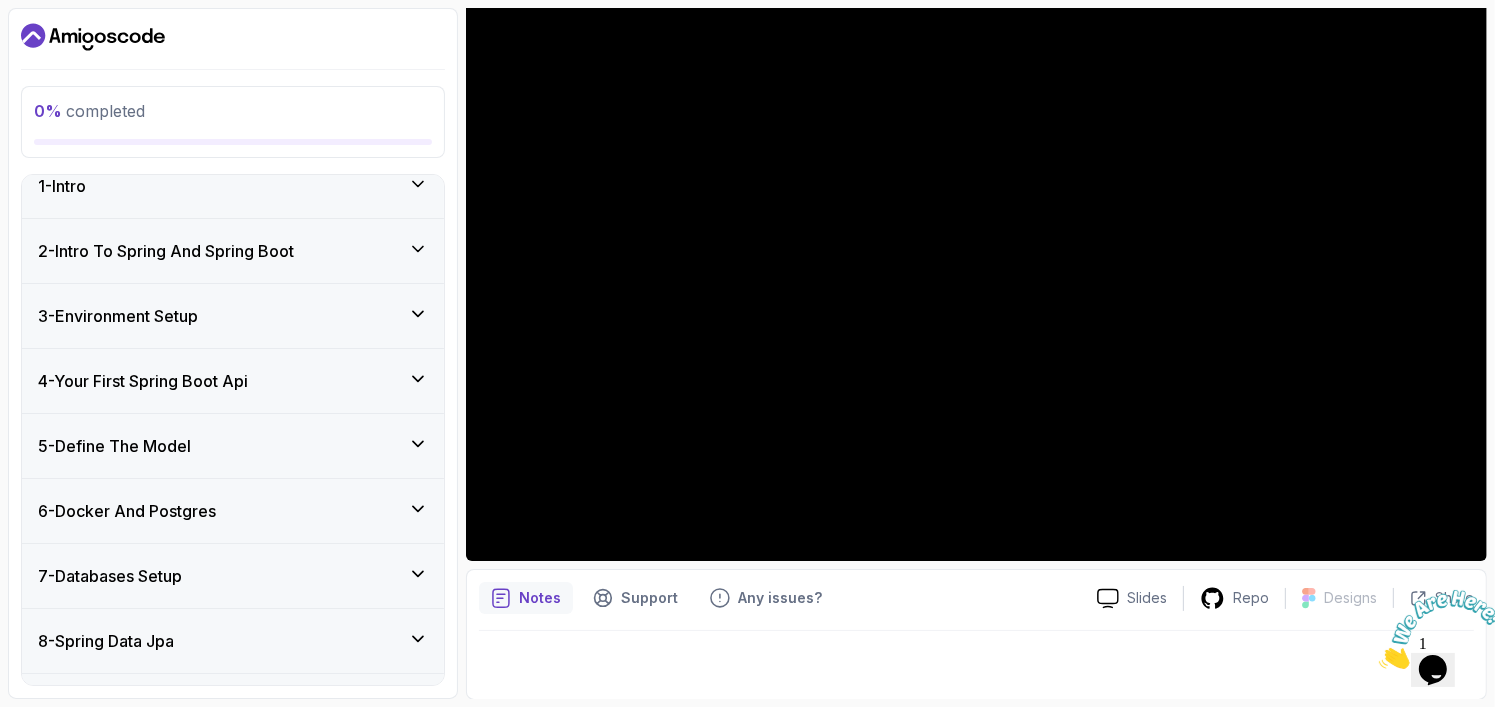 scroll, scrollTop: 0, scrollLeft: 0, axis: both 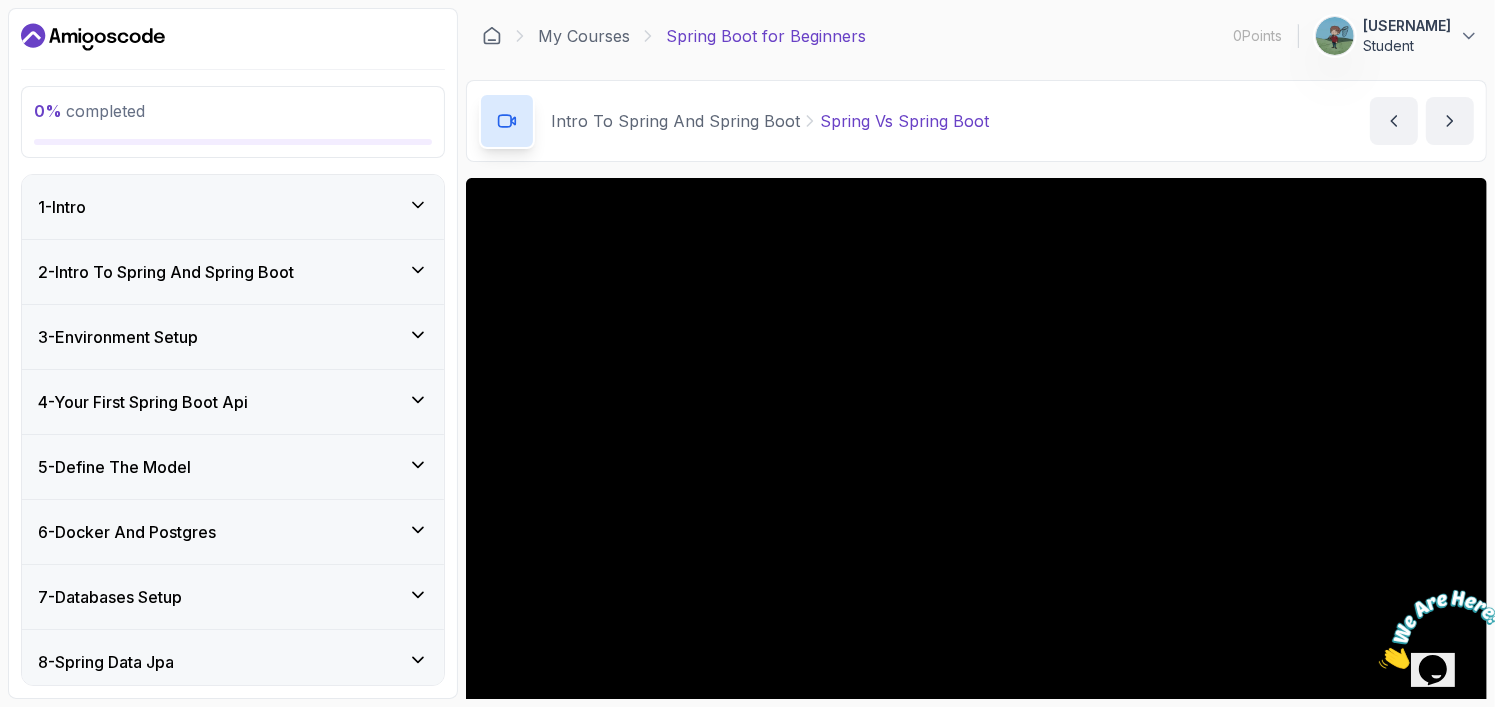 click on "2  -  Intro To Spring And Spring Boot" at bounding box center (233, 272) 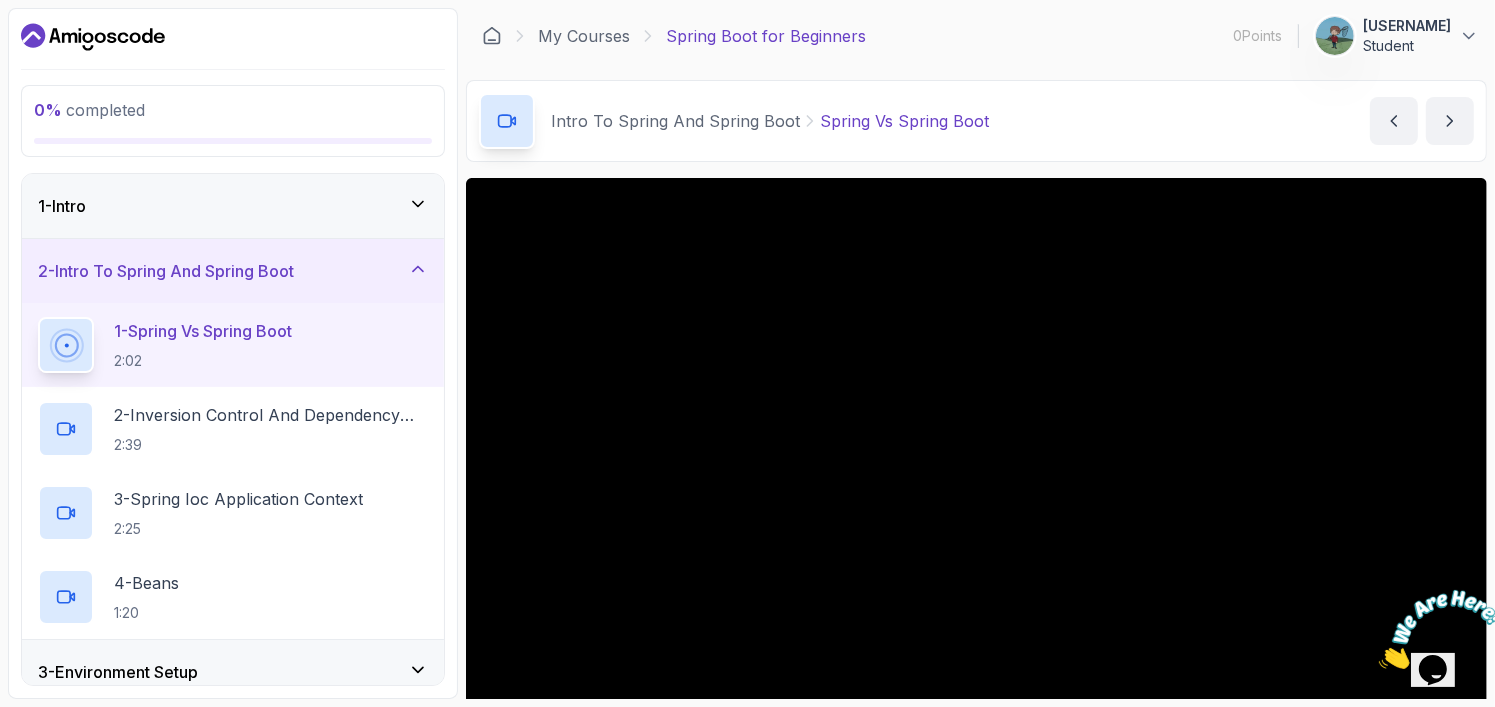 click on "2  -  Intro To Spring And Spring Boot" at bounding box center [233, 271] 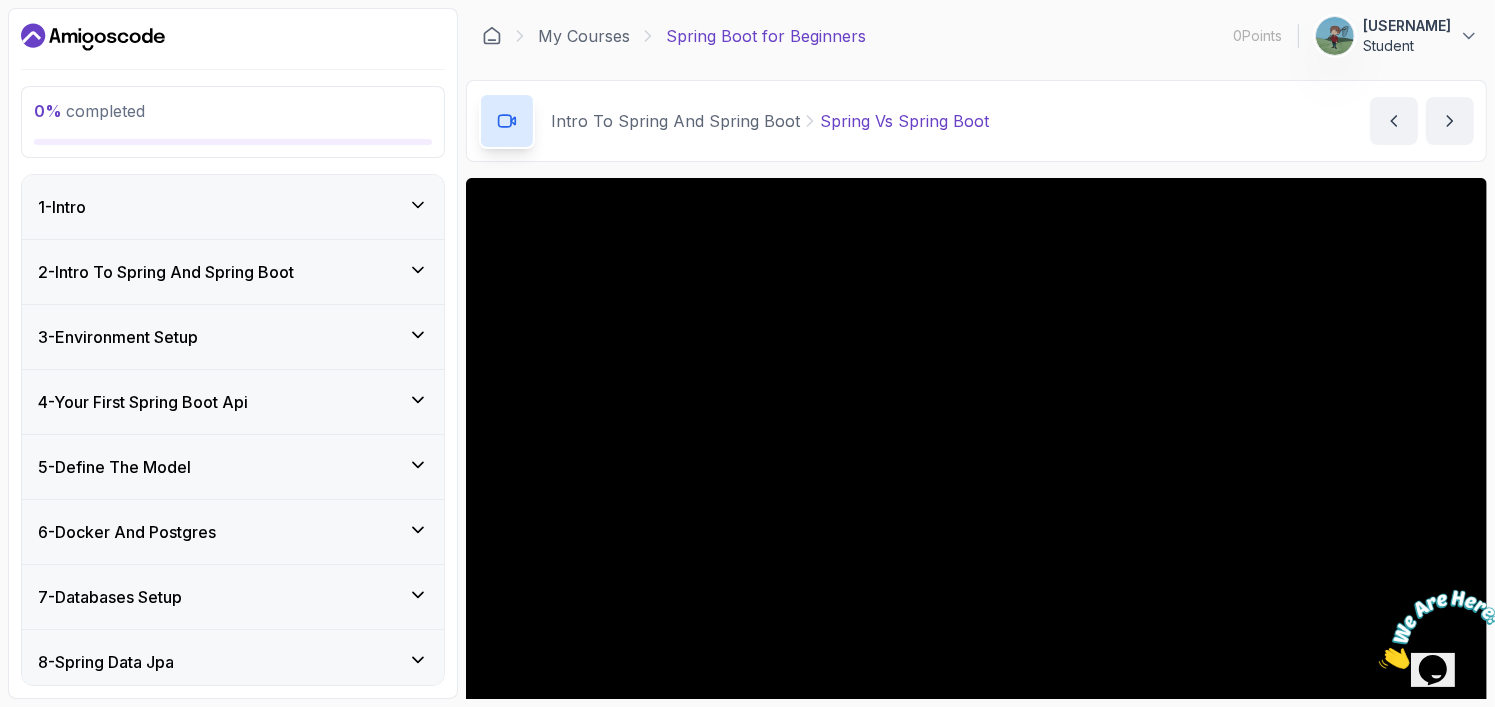 click on "3  -  Environment Setup" at bounding box center (233, 337) 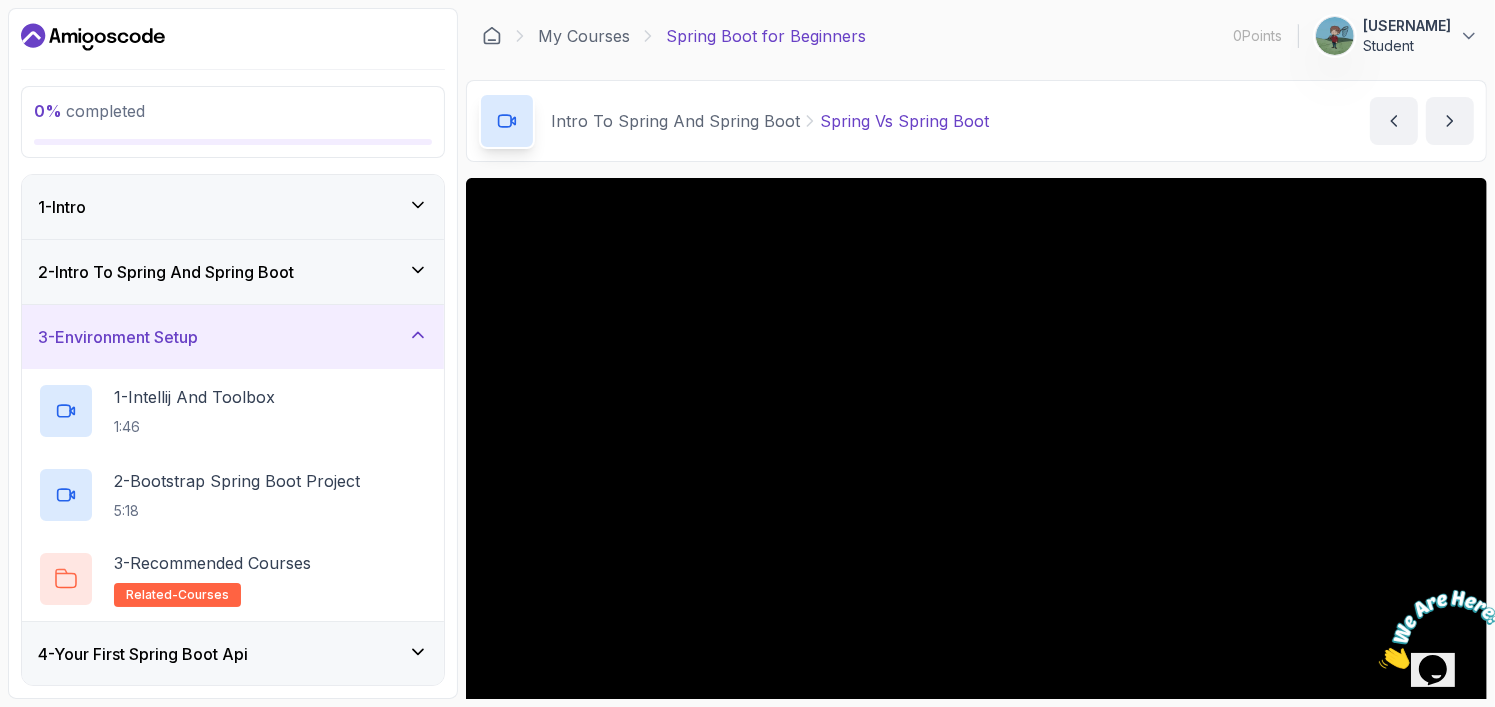 click on "3  -  Environment Setup" at bounding box center [233, 337] 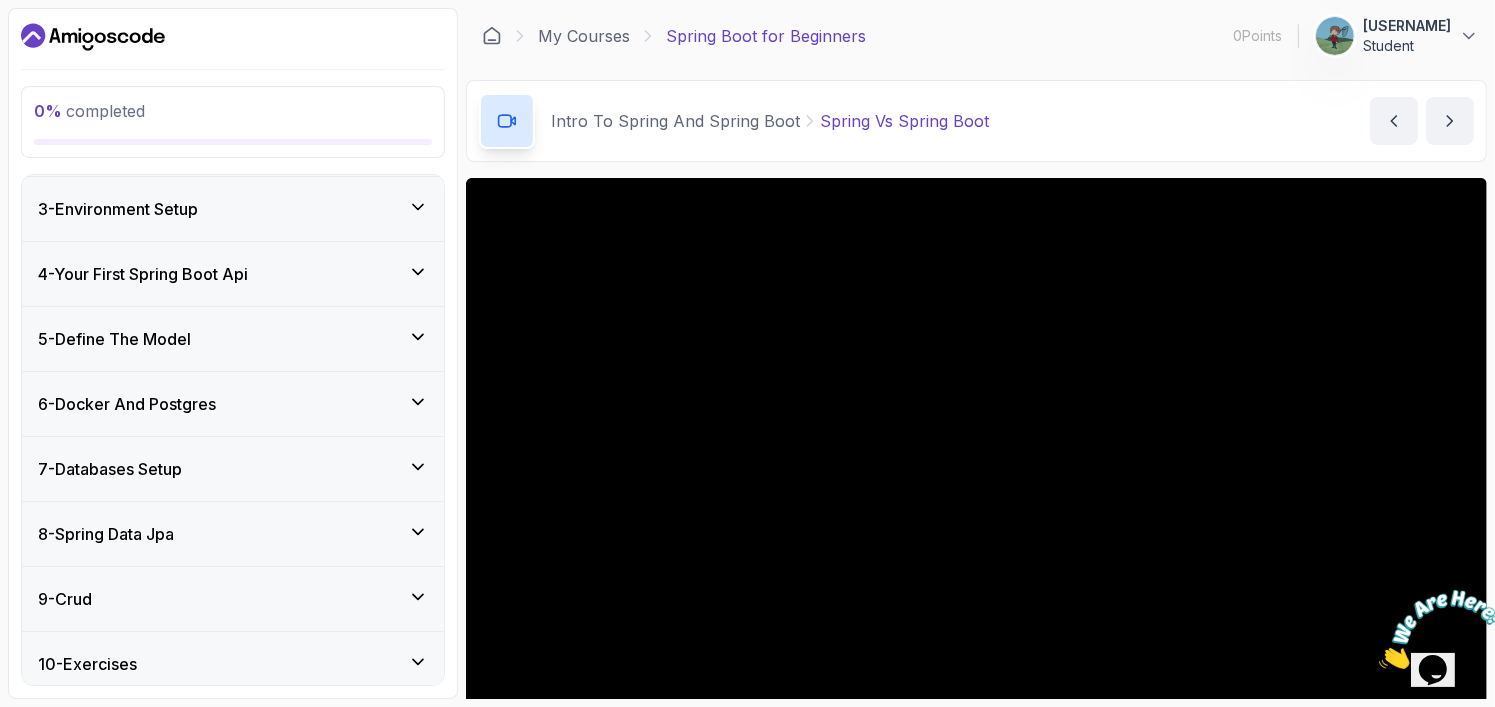 scroll, scrollTop: 200, scrollLeft: 0, axis: vertical 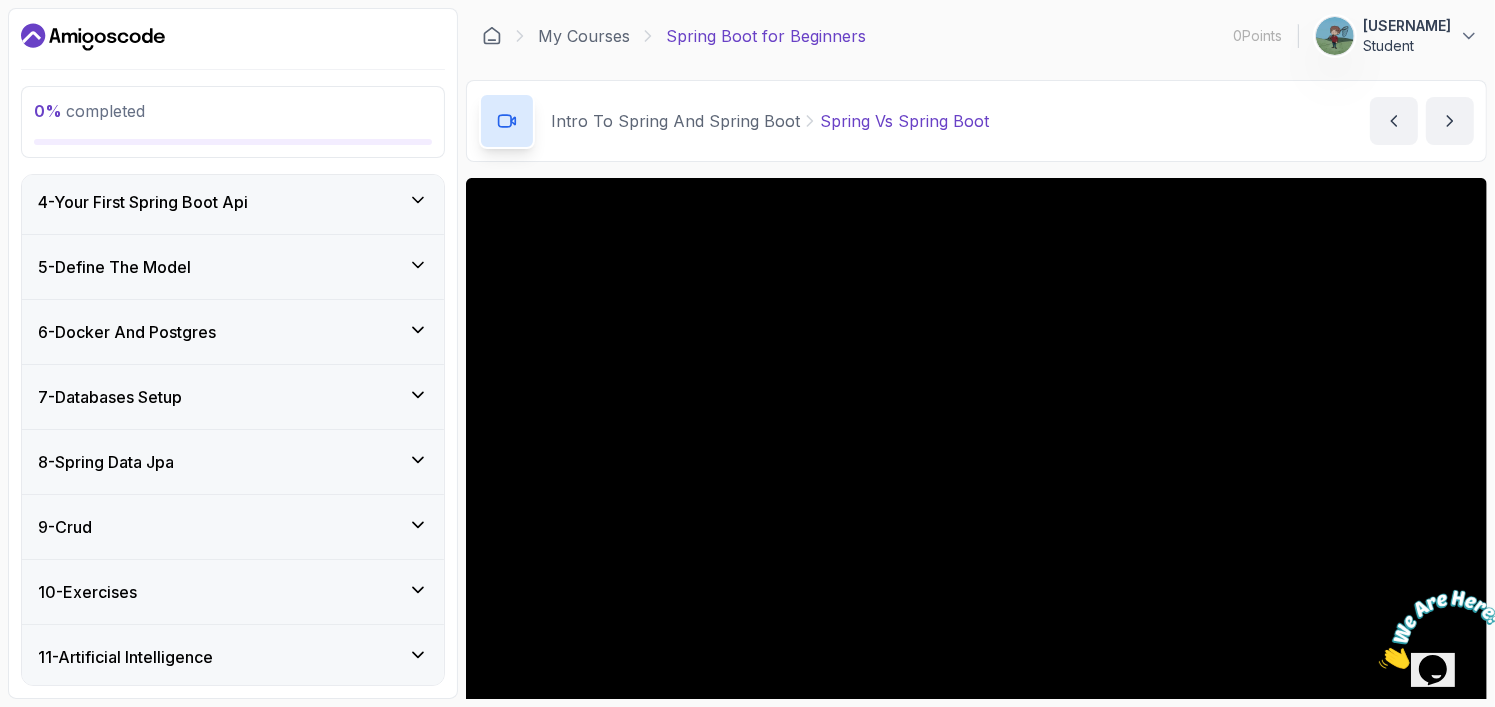 click on "6  -  Docker And Postgres" at bounding box center [233, 332] 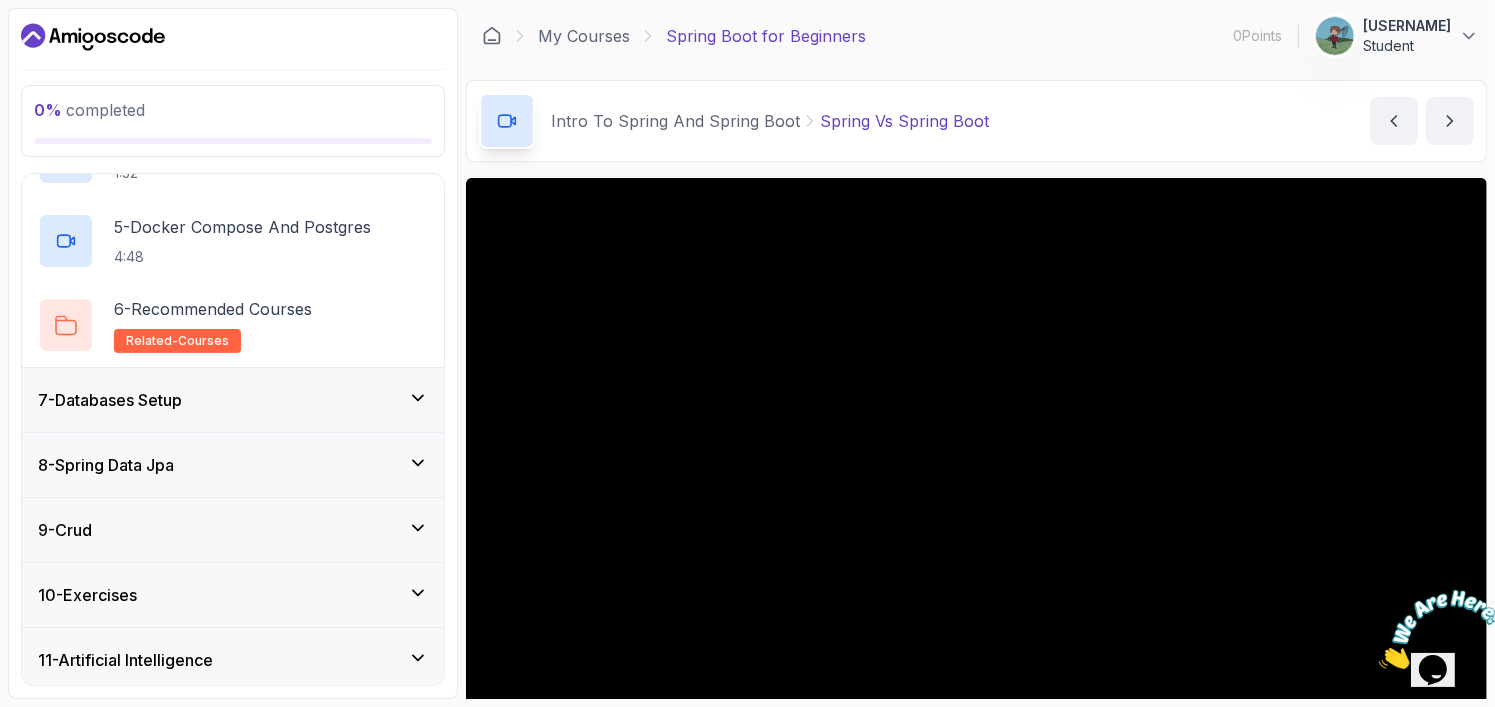click on "7  -  Databases Setup" at bounding box center [233, 400] 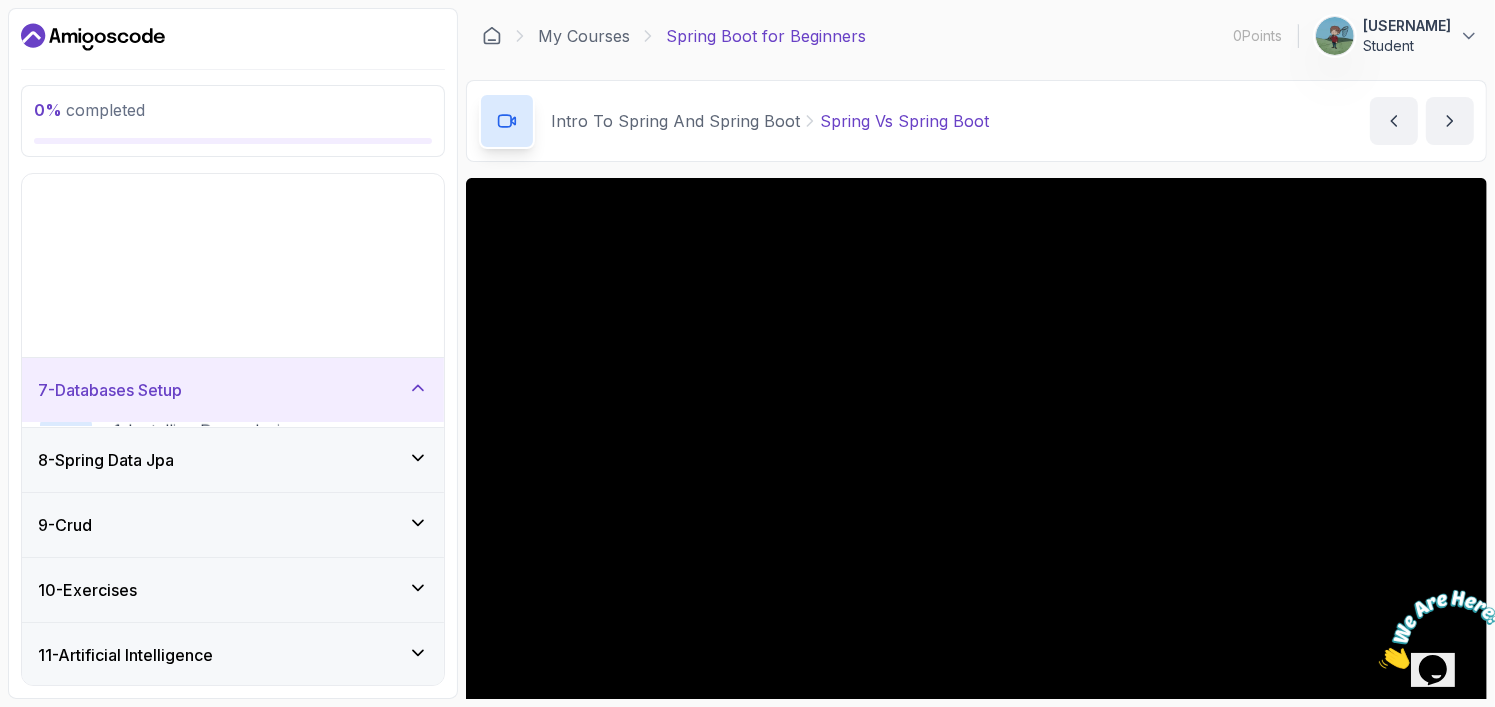 scroll, scrollTop: 264, scrollLeft: 0, axis: vertical 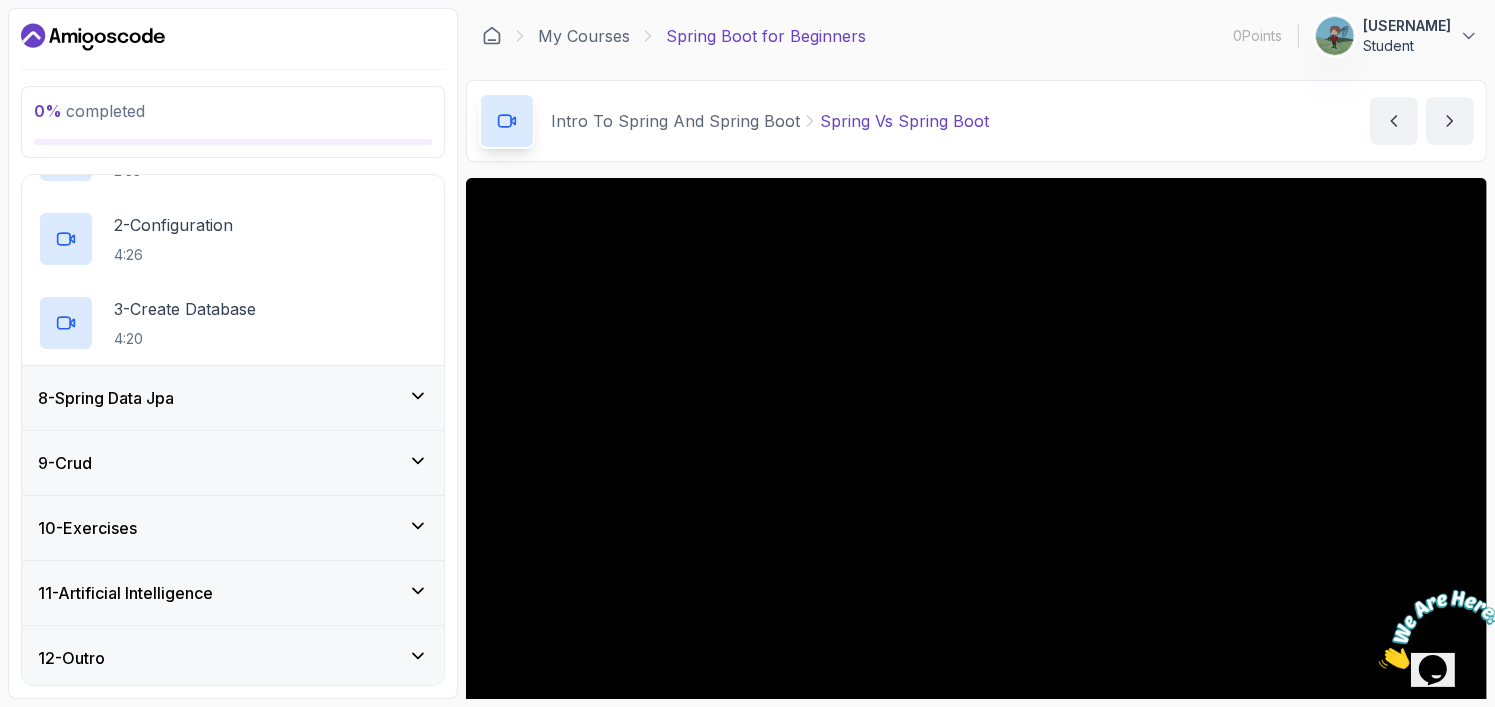 click on "8  -  Spring Data Jpa" at bounding box center [233, 398] 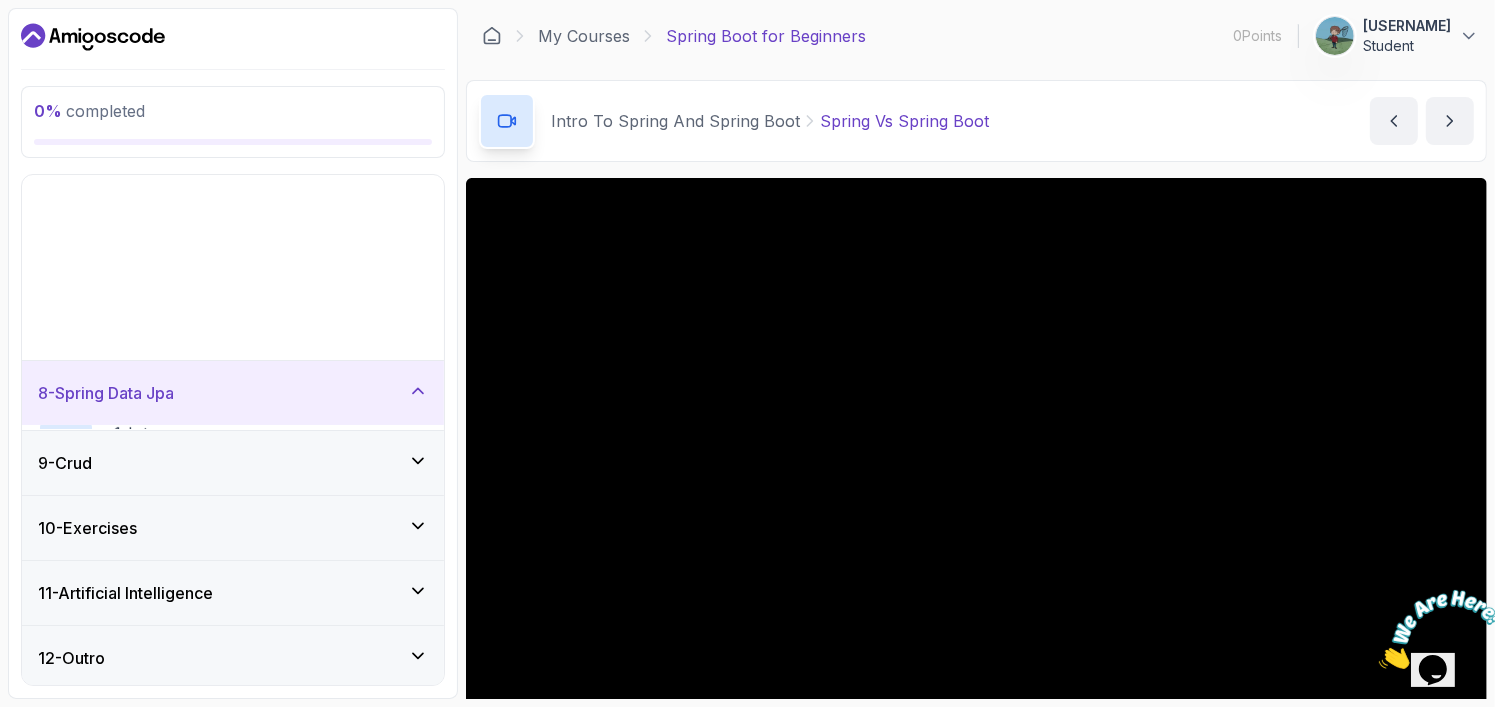 scroll, scrollTop: 264, scrollLeft: 0, axis: vertical 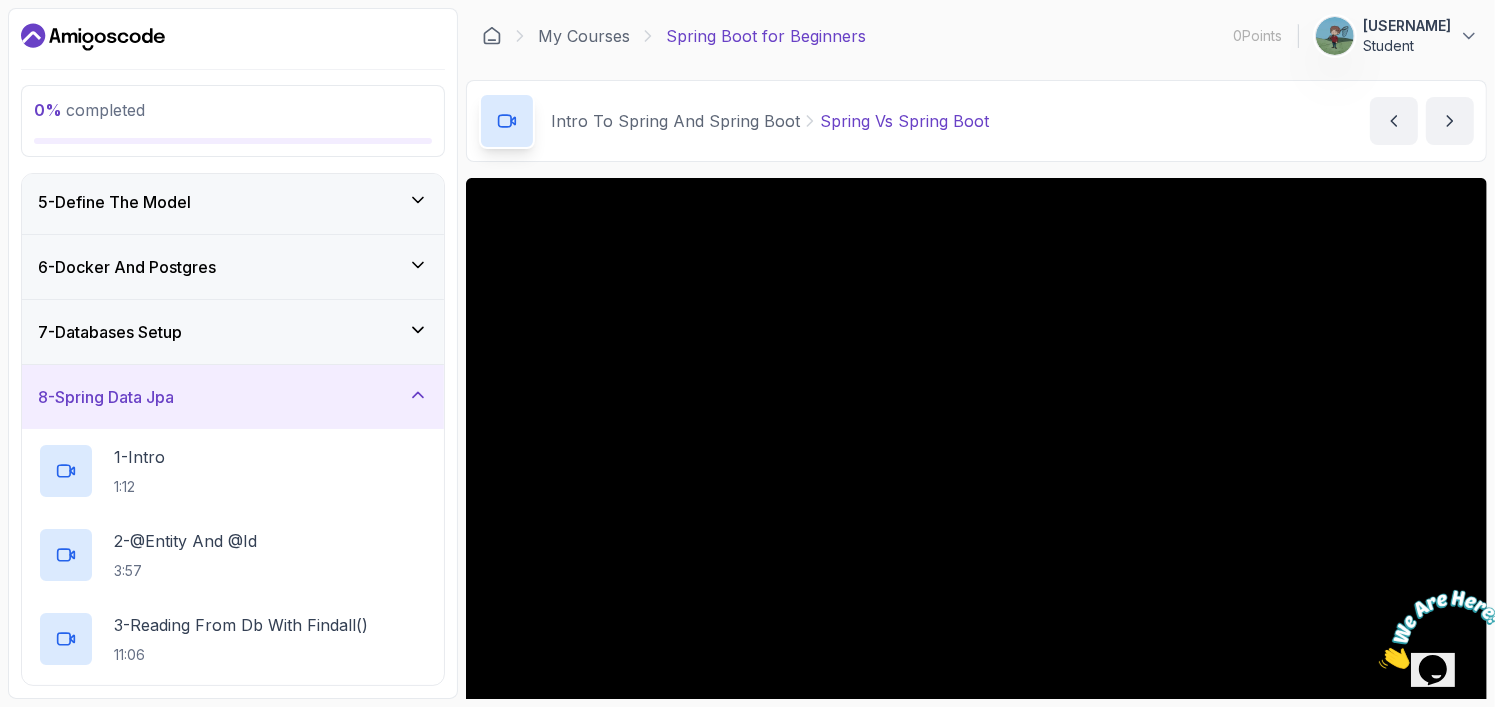 click on "8  -  Spring Data Jpa" at bounding box center [233, 397] 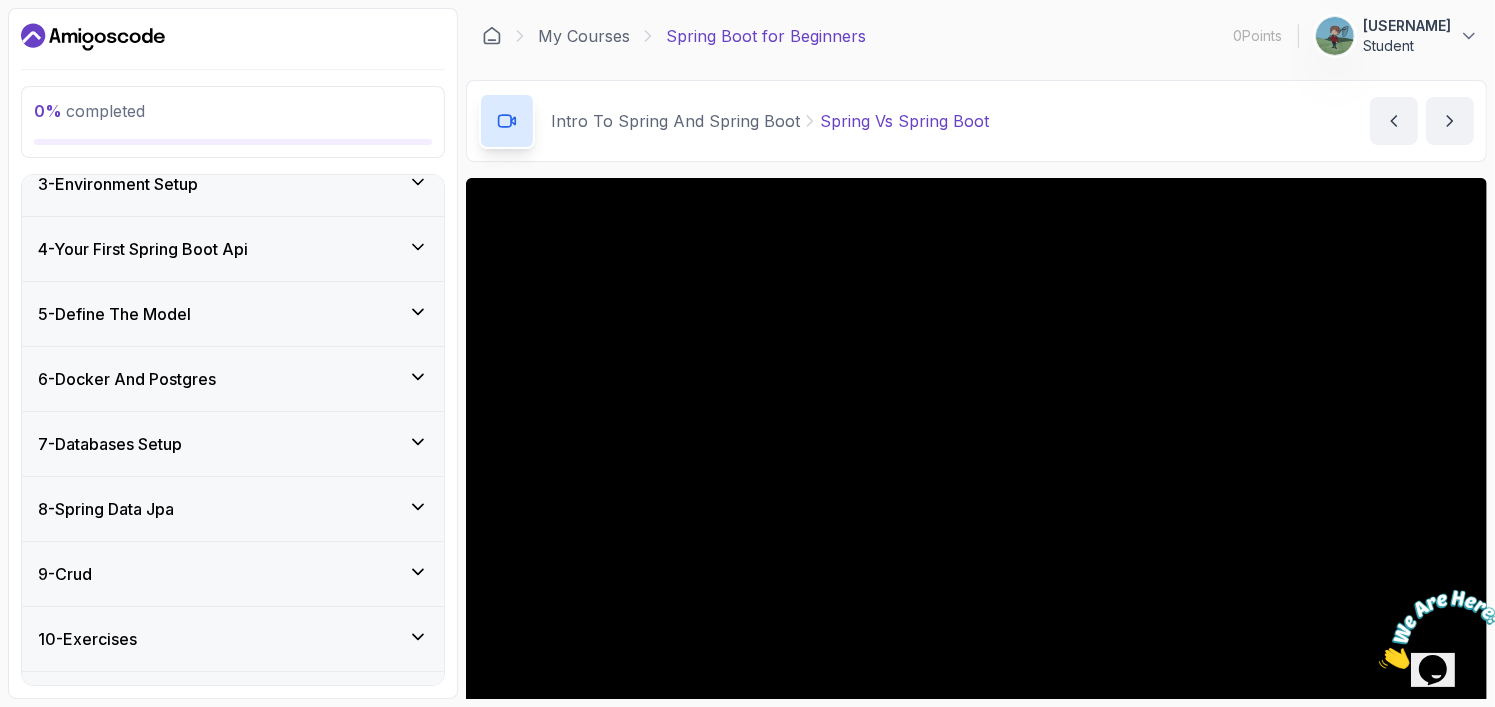 scroll, scrollTop: 0, scrollLeft: 0, axis: both 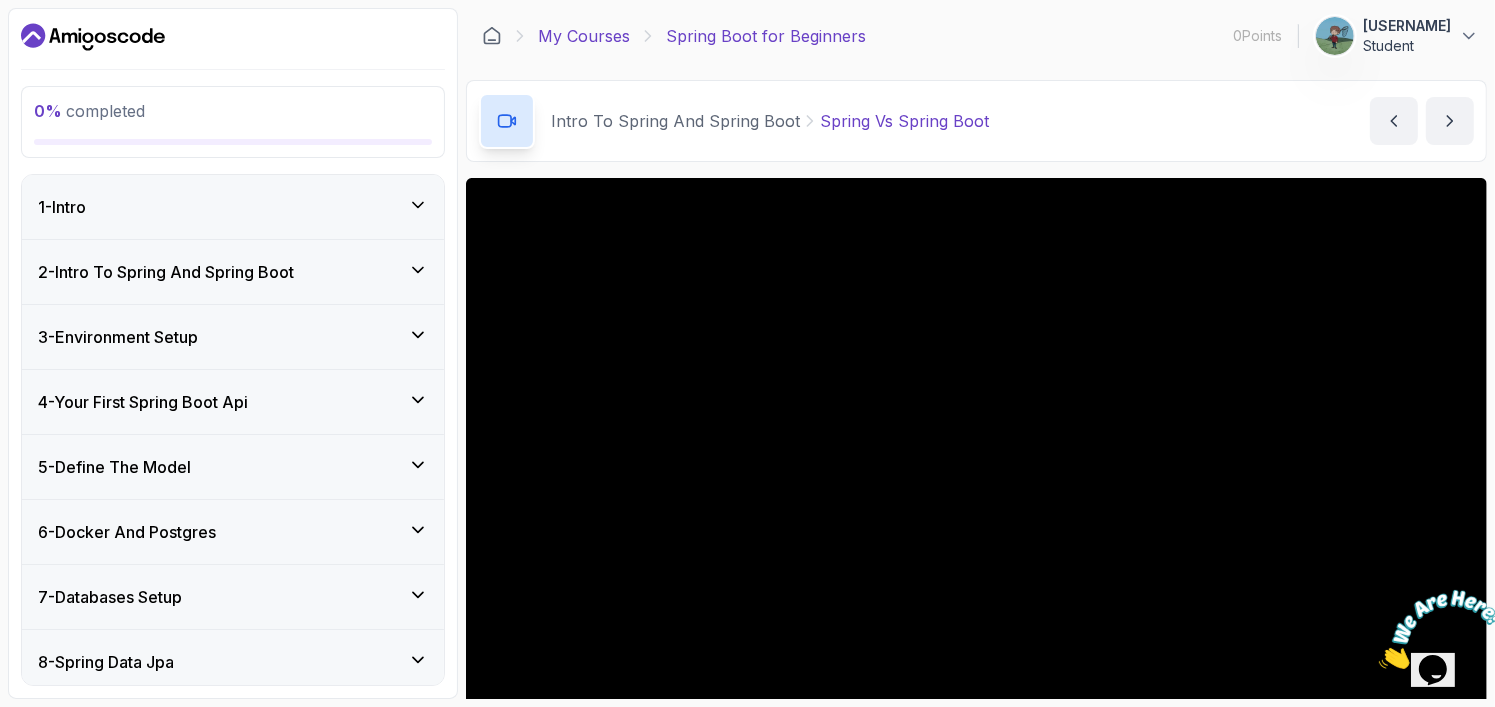 click on "My Courses" at bounding box center (584, 36) 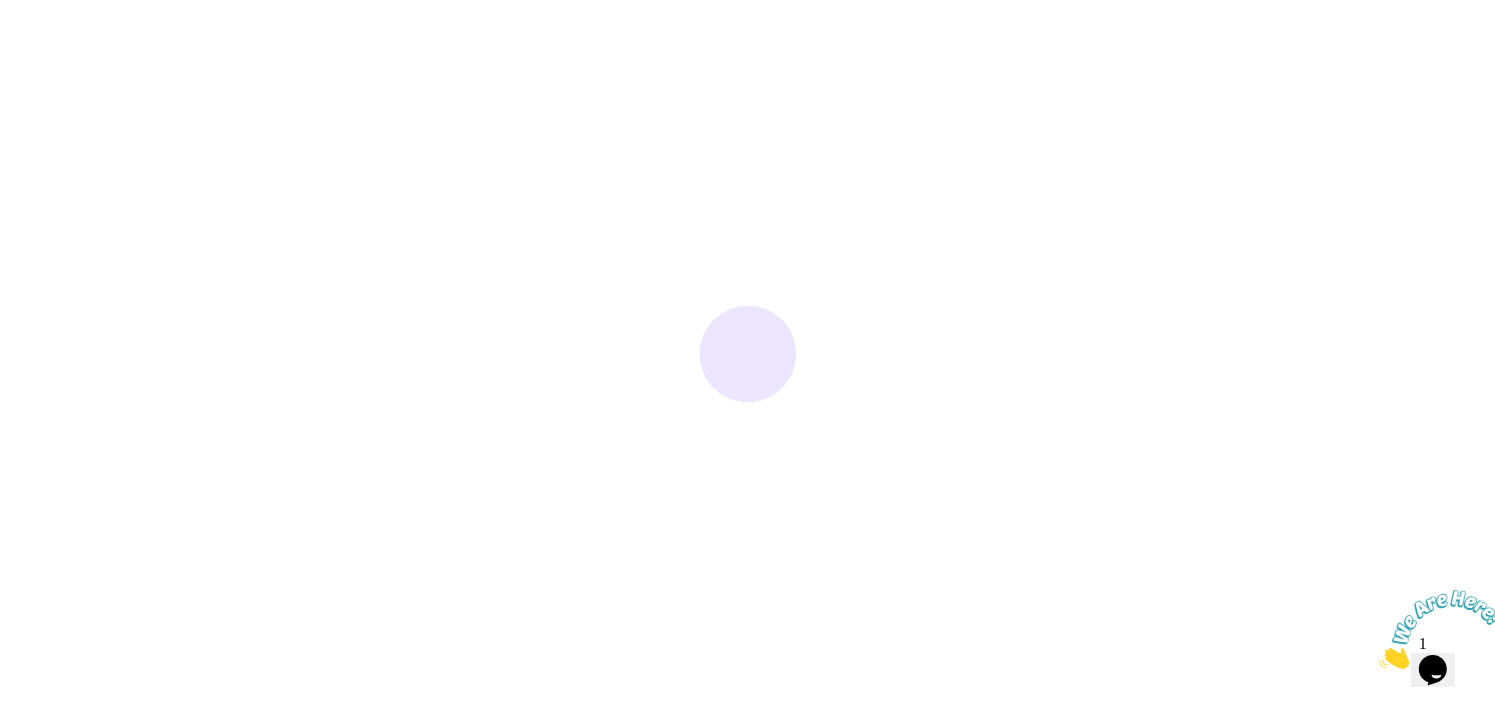 click at bounding box center [1378, 662] 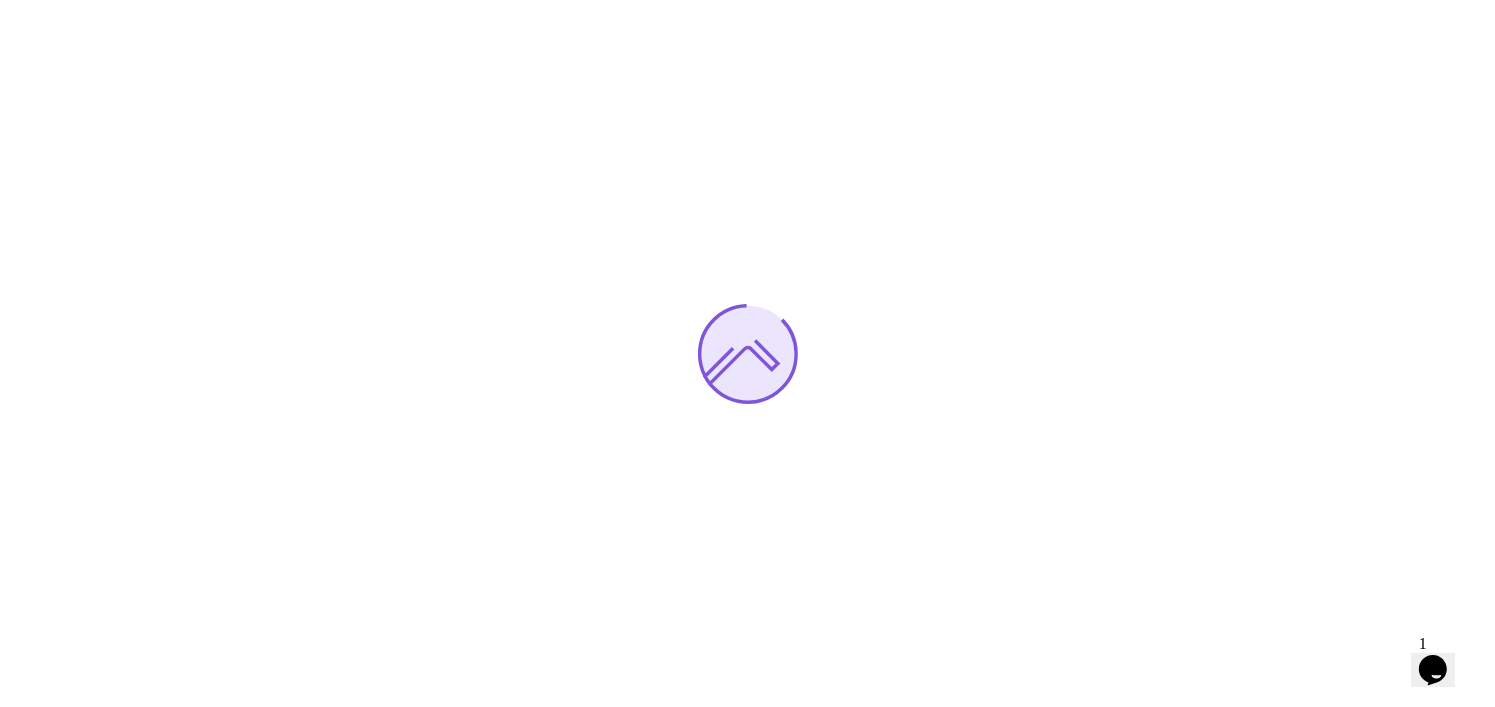 click 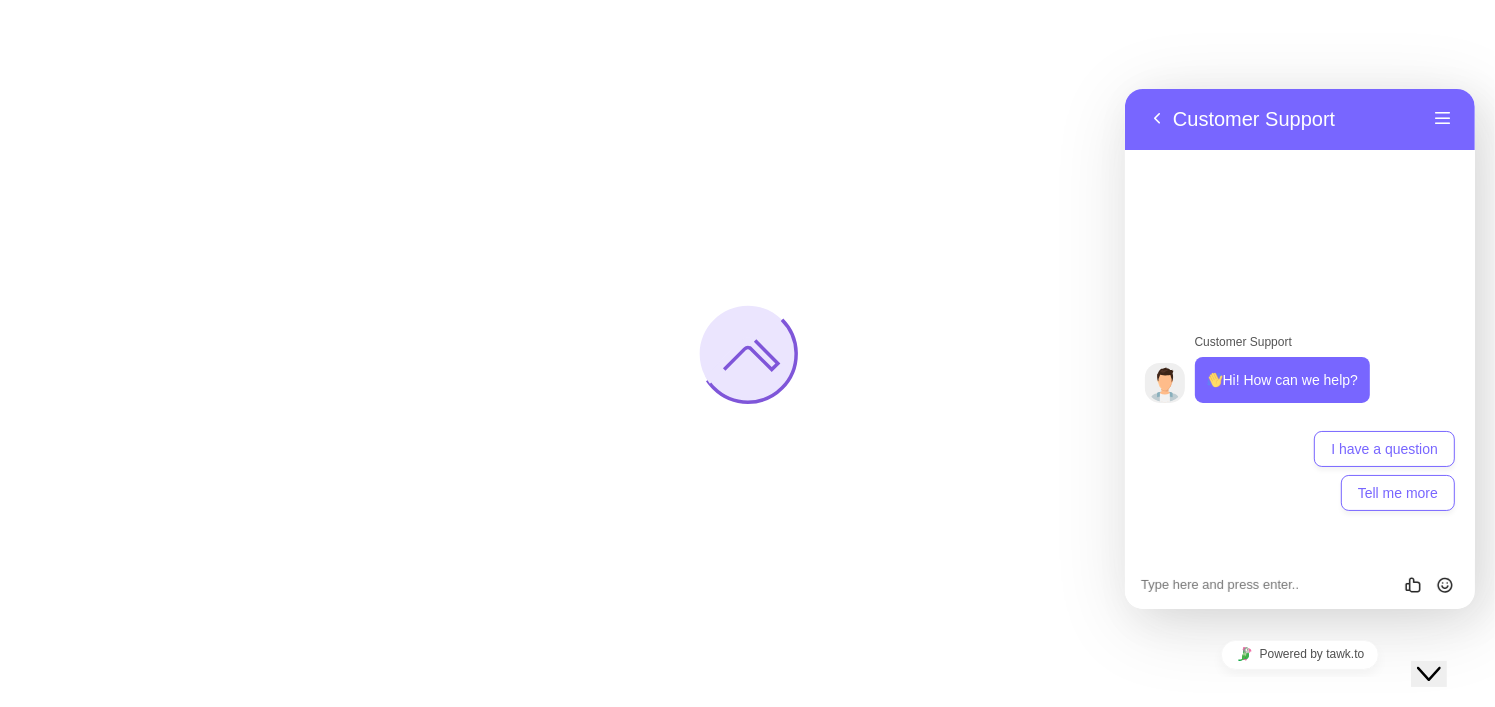 click on "Close Chat This icon closes the chat window." 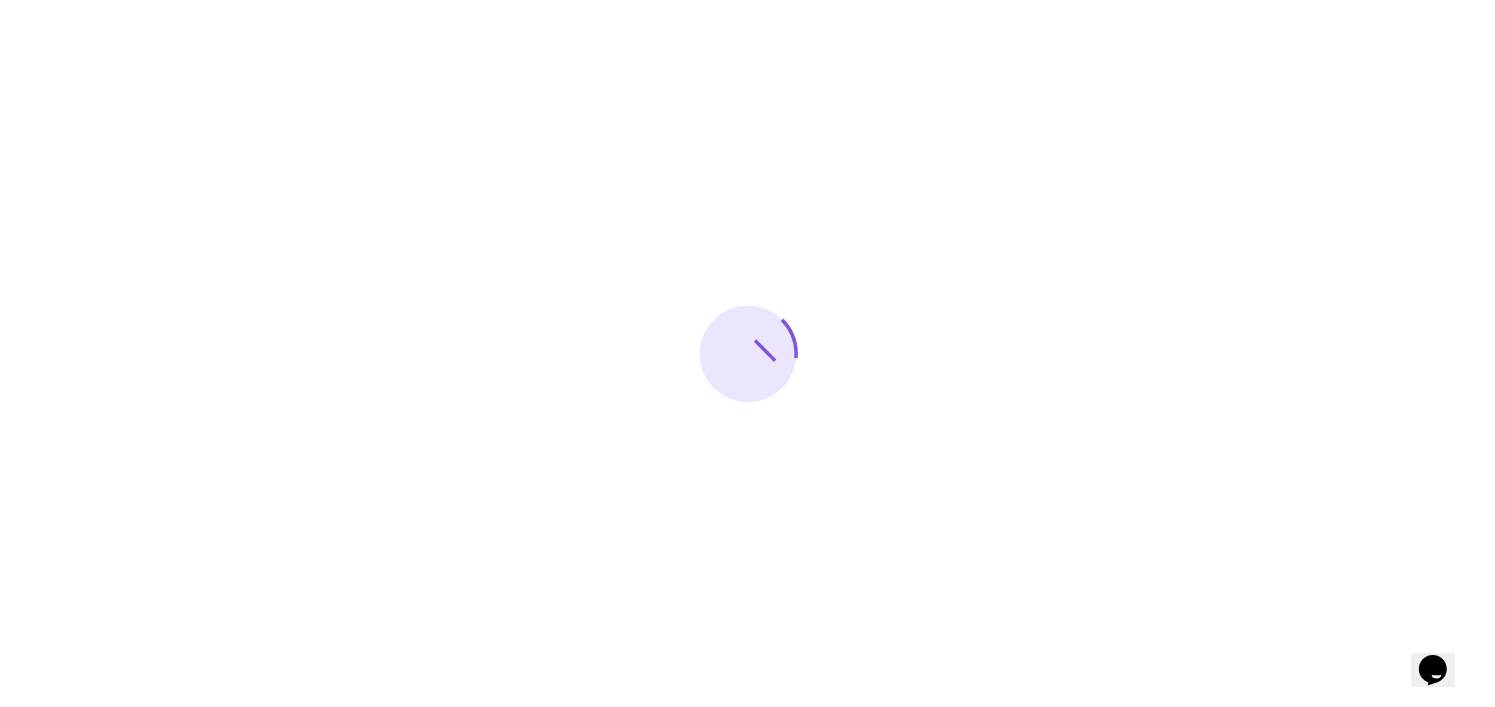 click 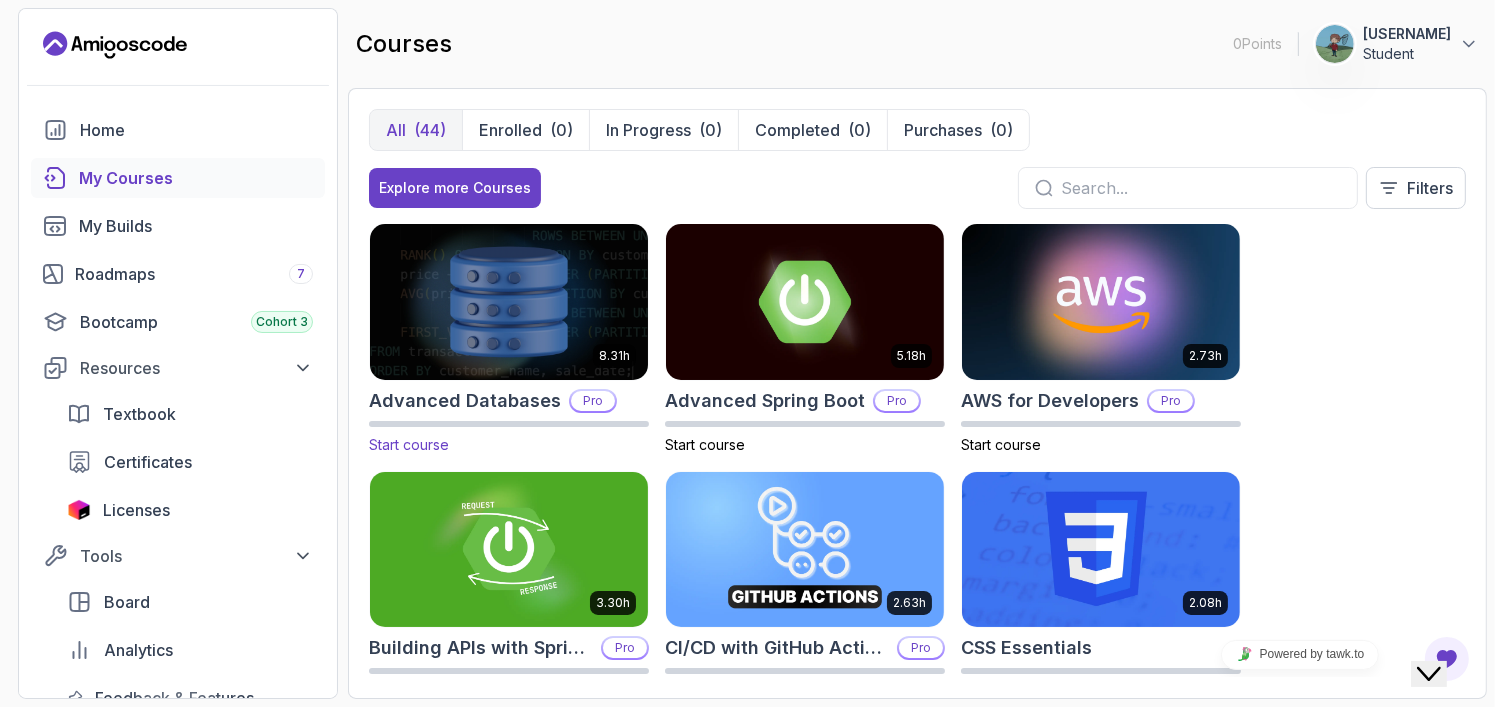 scroll, scrollTop: 0, scrollLeft: 0, axis: both 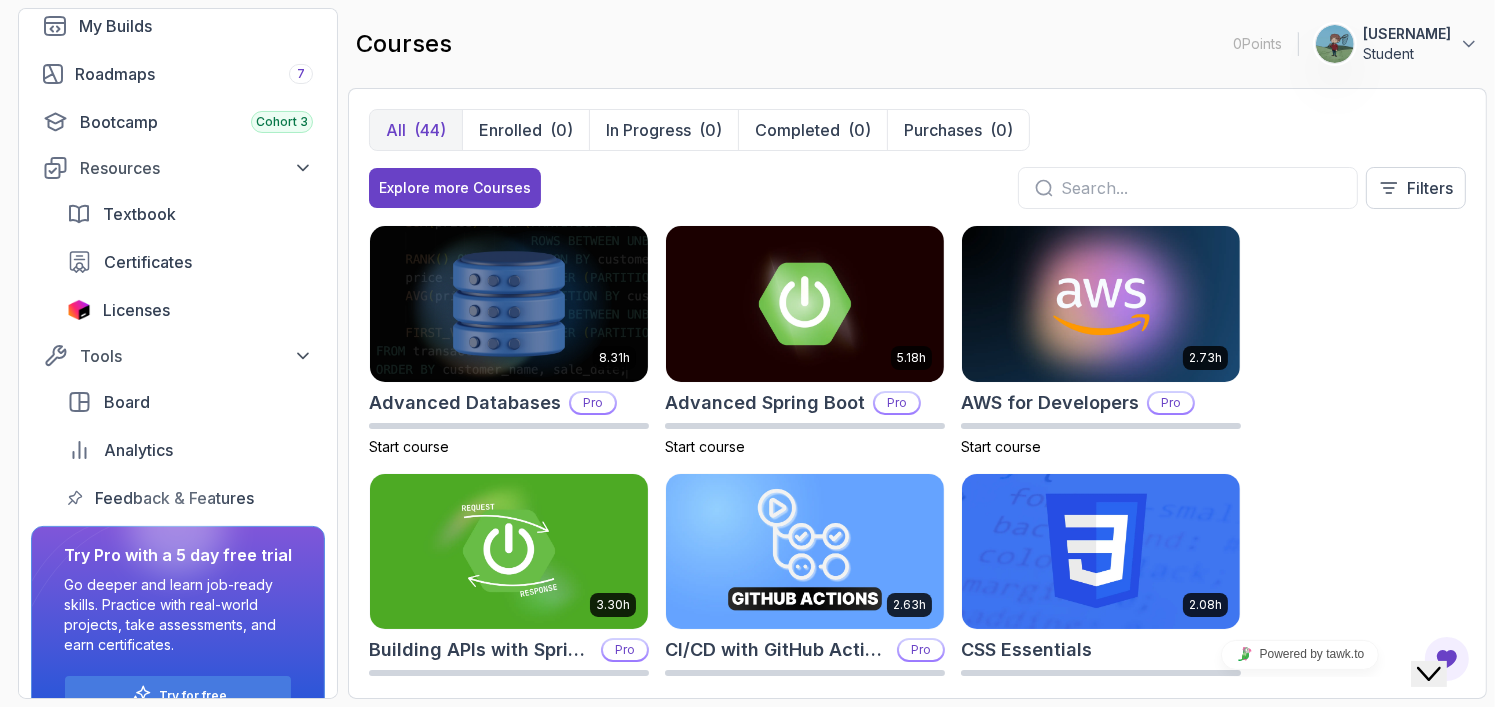 click on "Textbook Certificates Licenses" at bounding box center [190, 262] 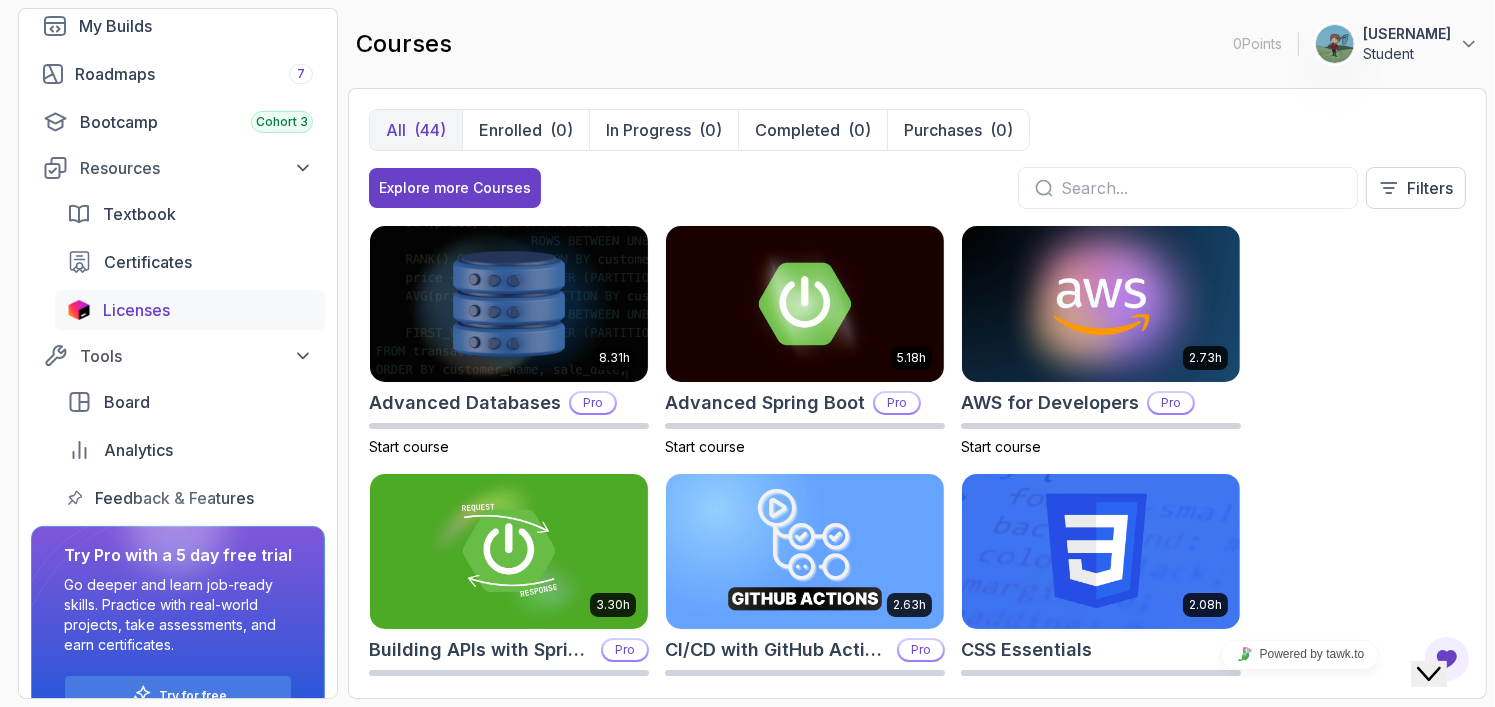 click on "Licenses" at bounding box center (208, 310) 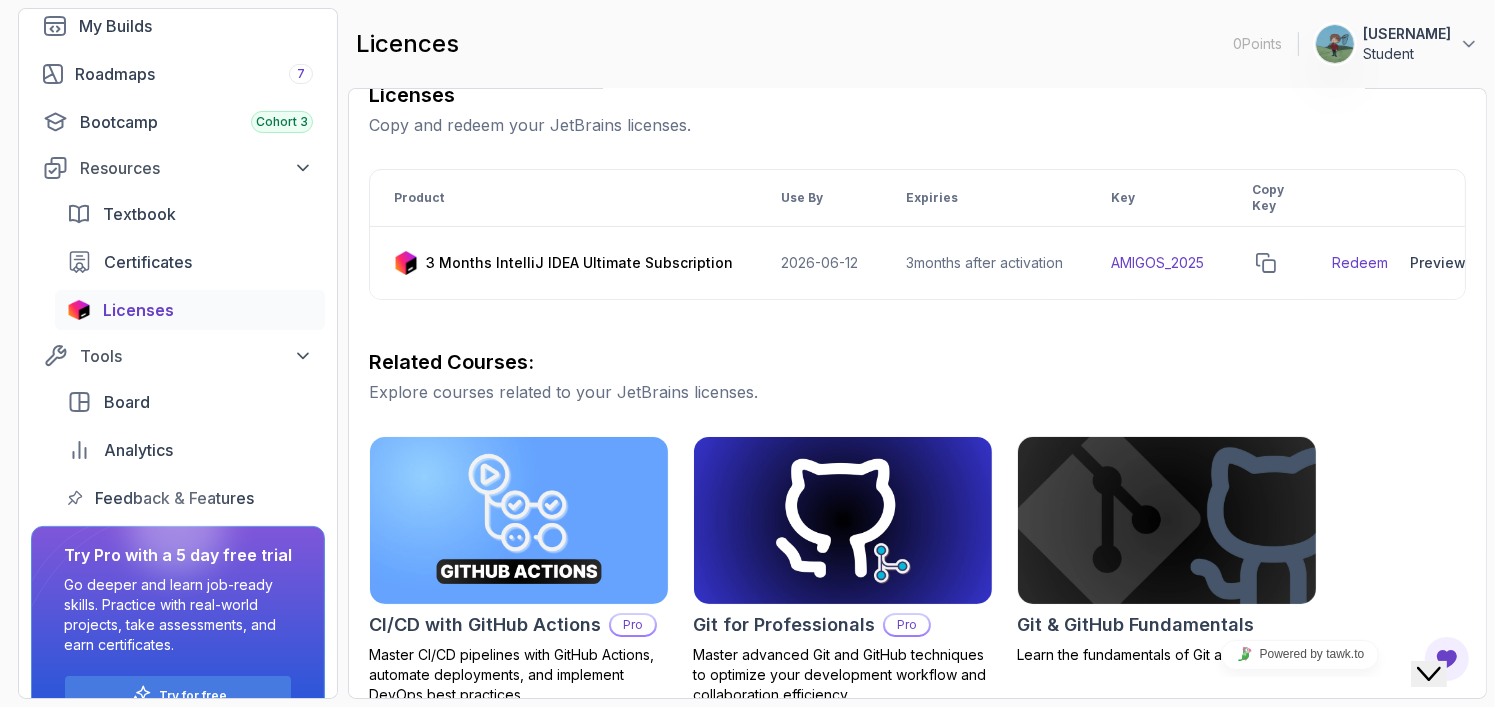 scroll, scrollTop: 300, scrollLeft: 0, axis: vertical 